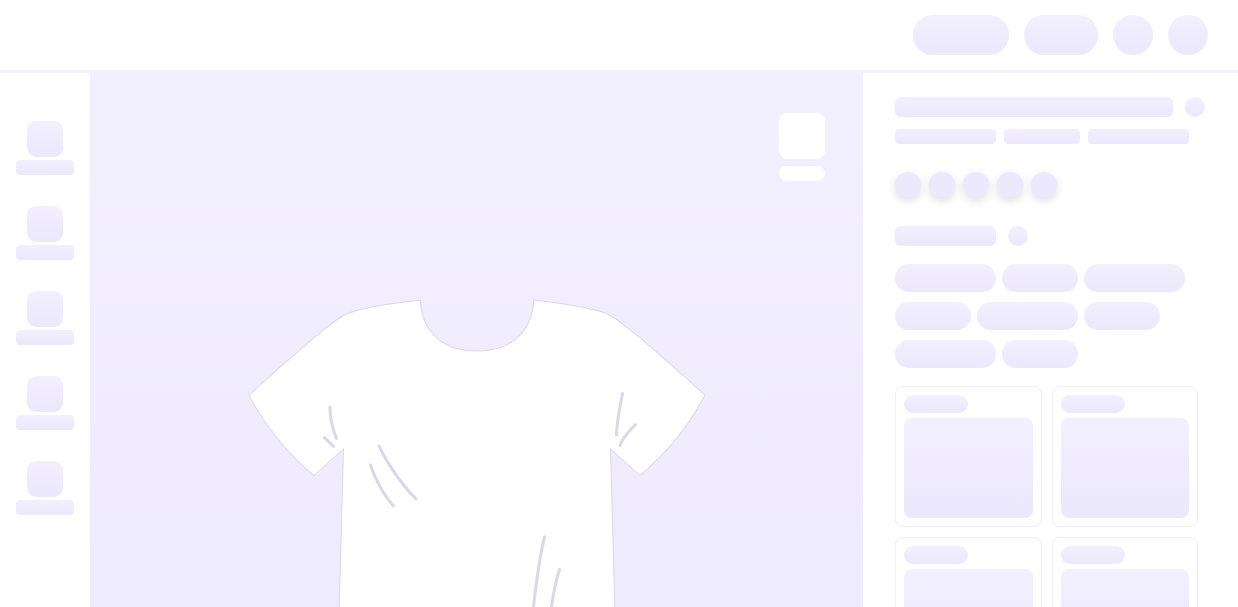 scroll, scrollTop: 0, scrollLeft: 0, axis: both 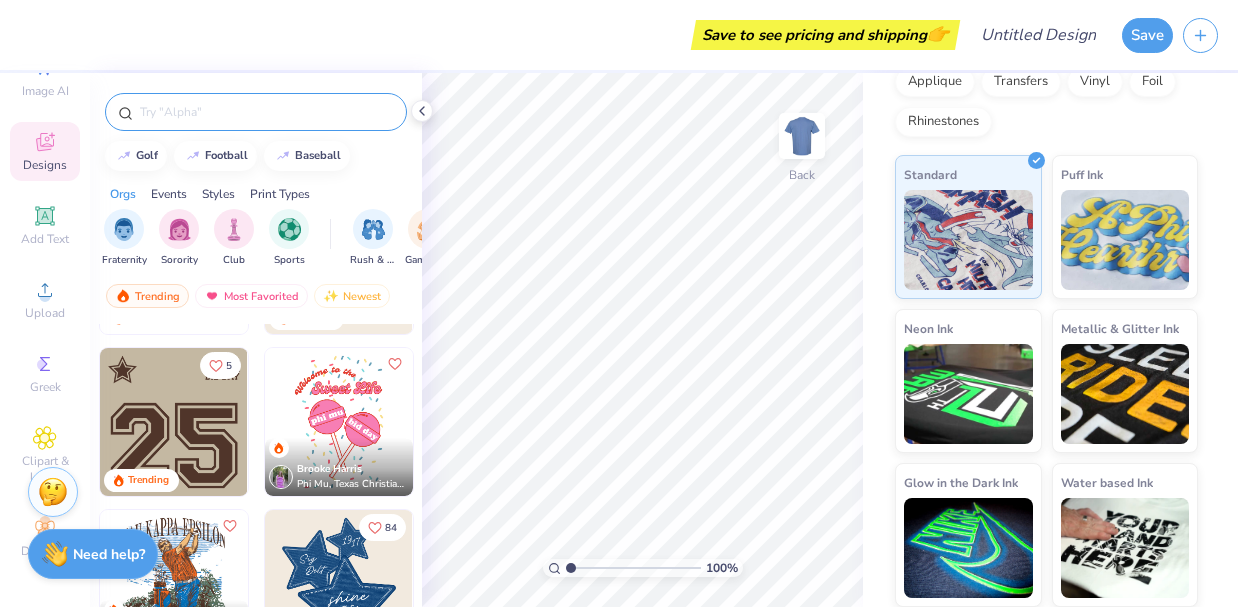 click at bounding box center [266, 112] 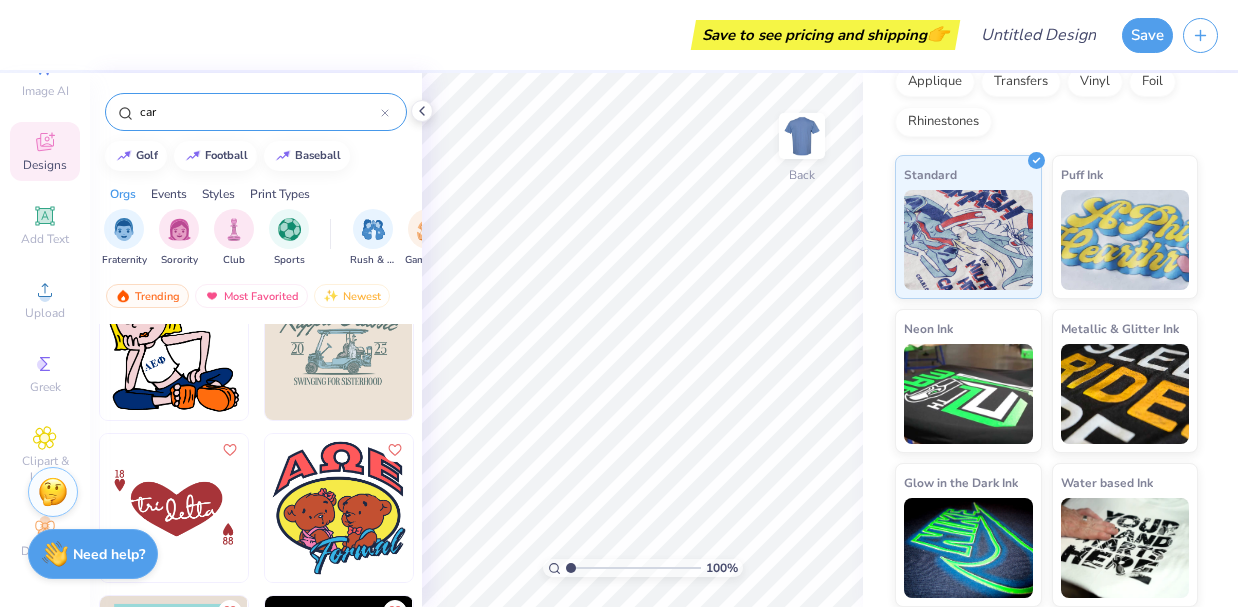 scroll, scrollTop: 1848, scrollLeft: 0, axis: vertical 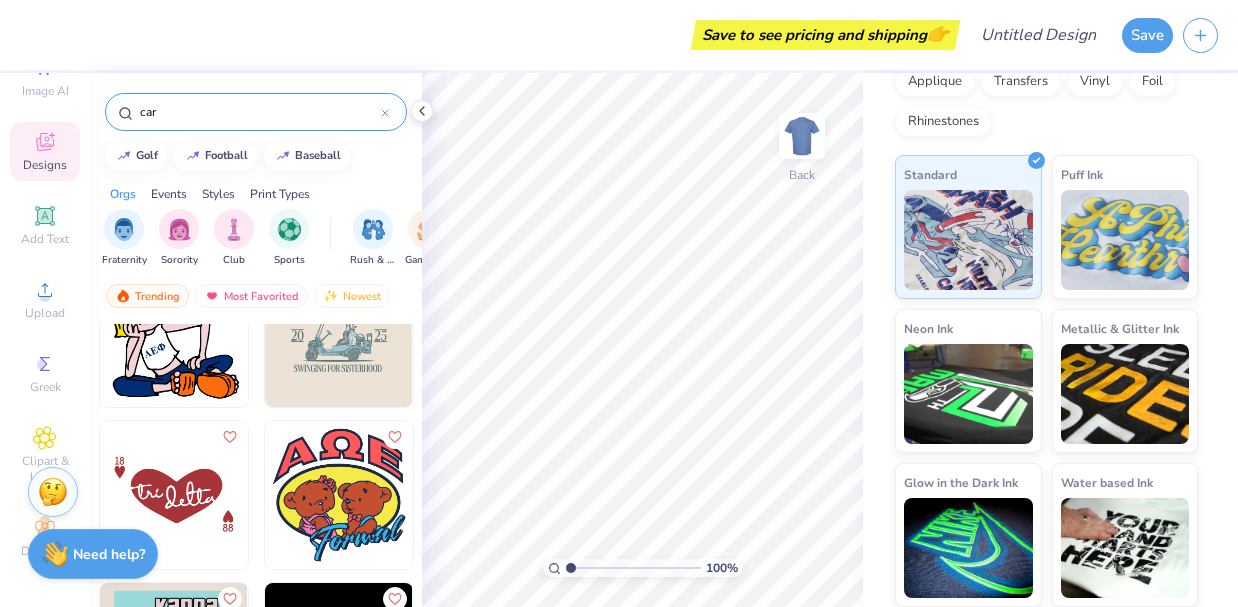 click on "car" at bounding box center (259, 112) 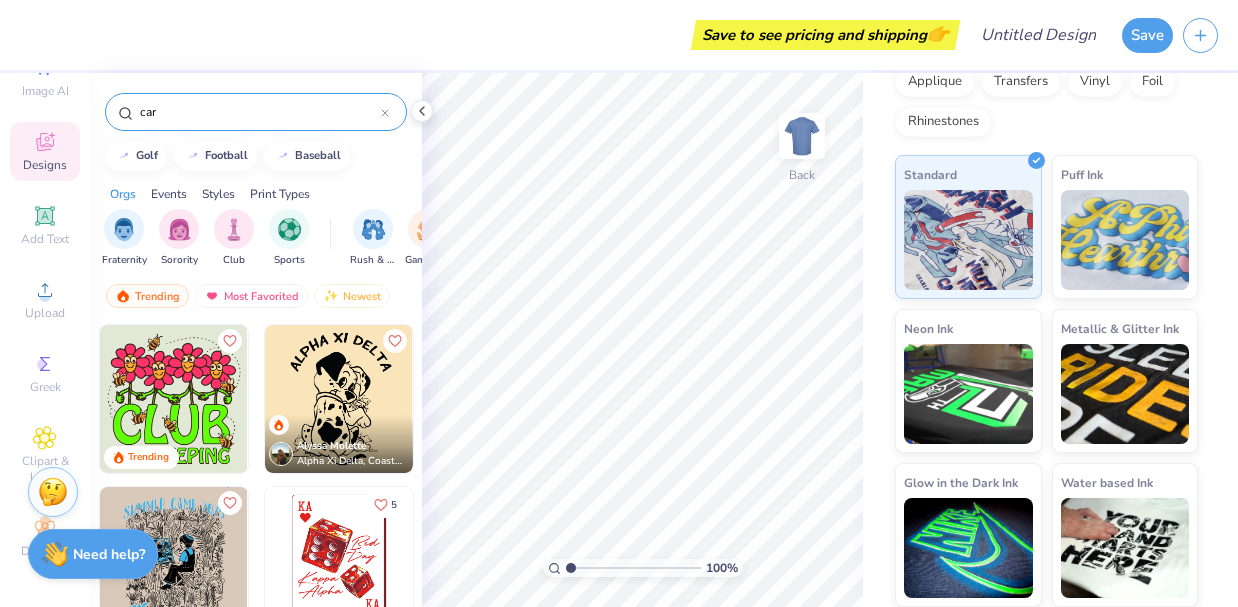 click on "car" at bounding box center (259, 112) 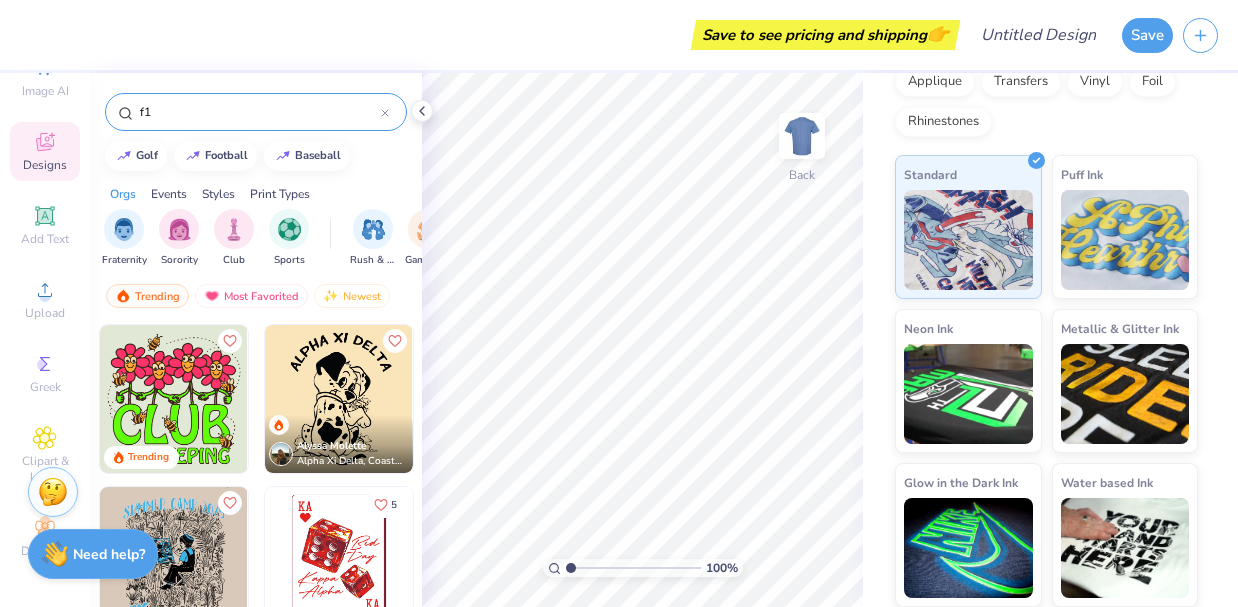 type on "f1" 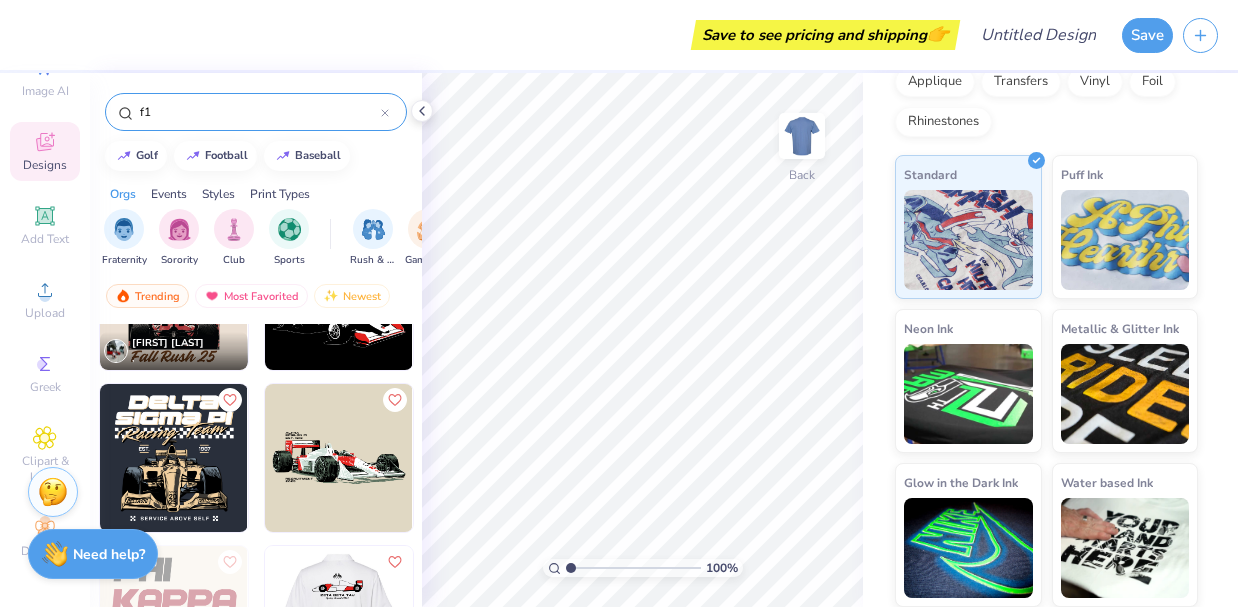 scroll, scrollTop: 56, scrollLeft: 0, axis: vertical 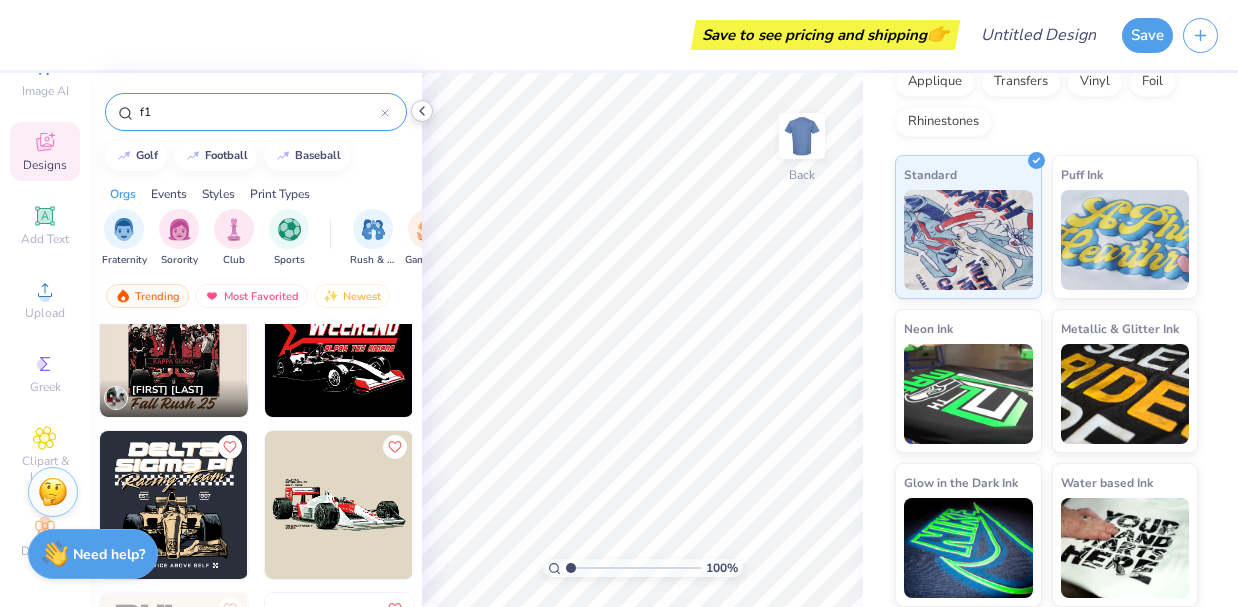 click 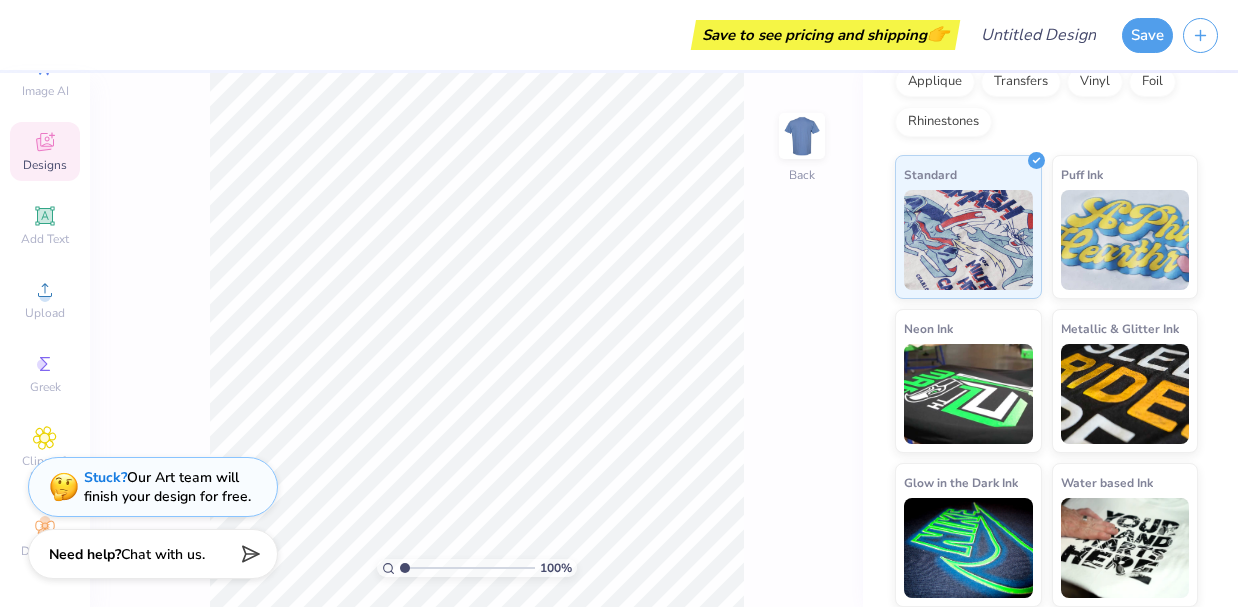 scroll, scrollTop: 0, scrollLeft: 0, axis: both 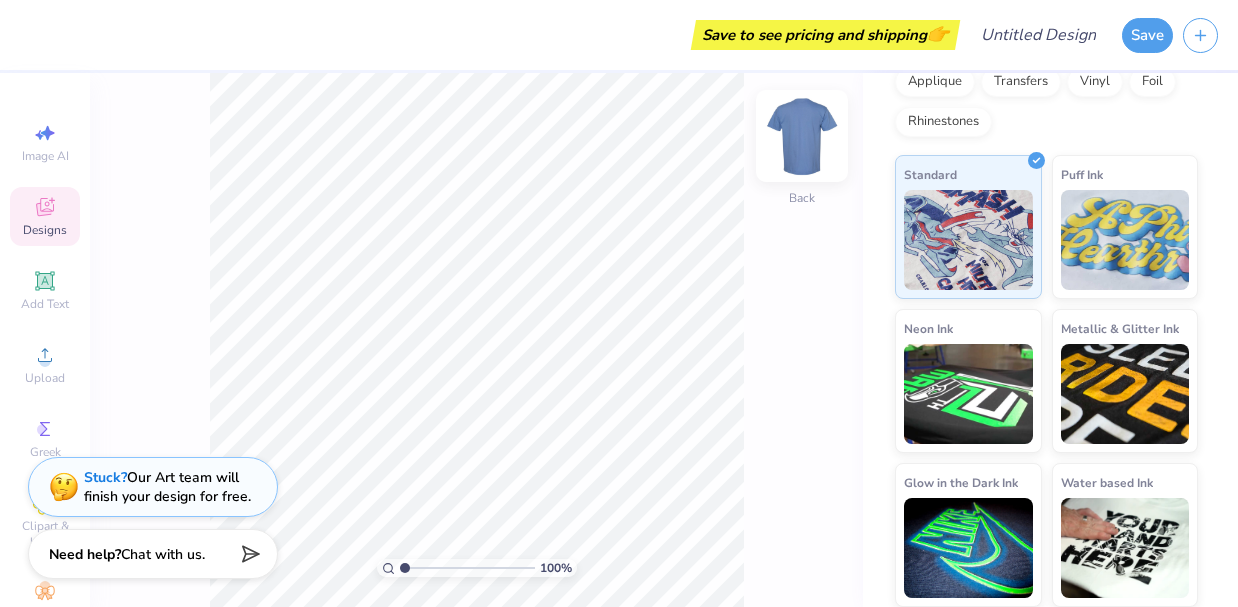click at bounding box center (802, 136) 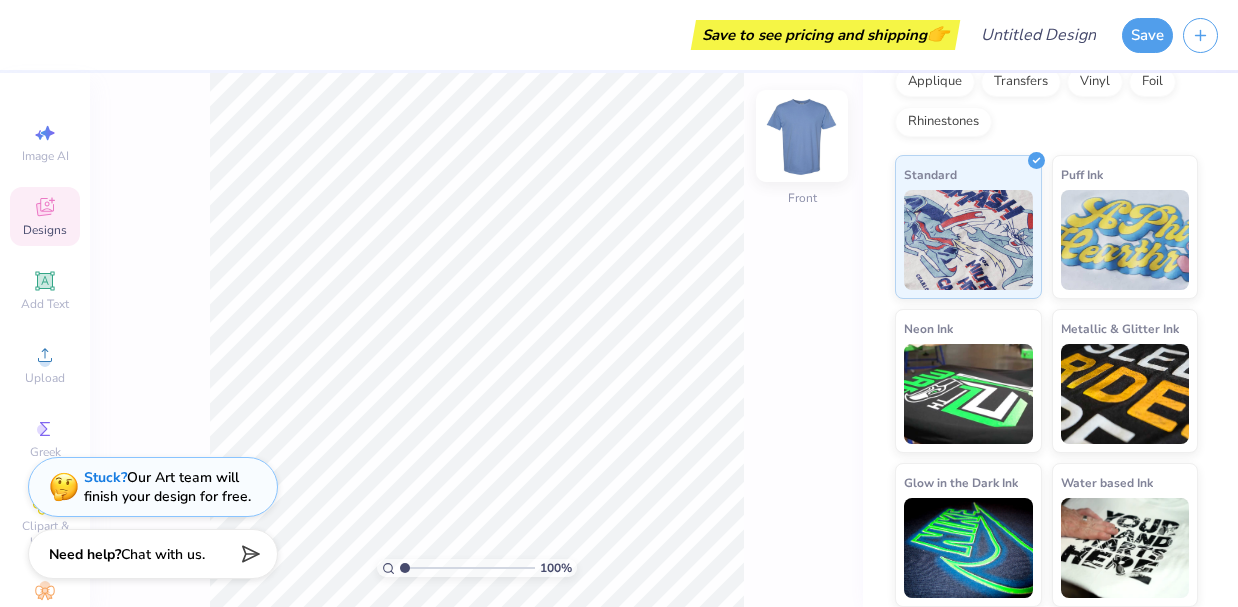 click at bounding box center [802, 136] 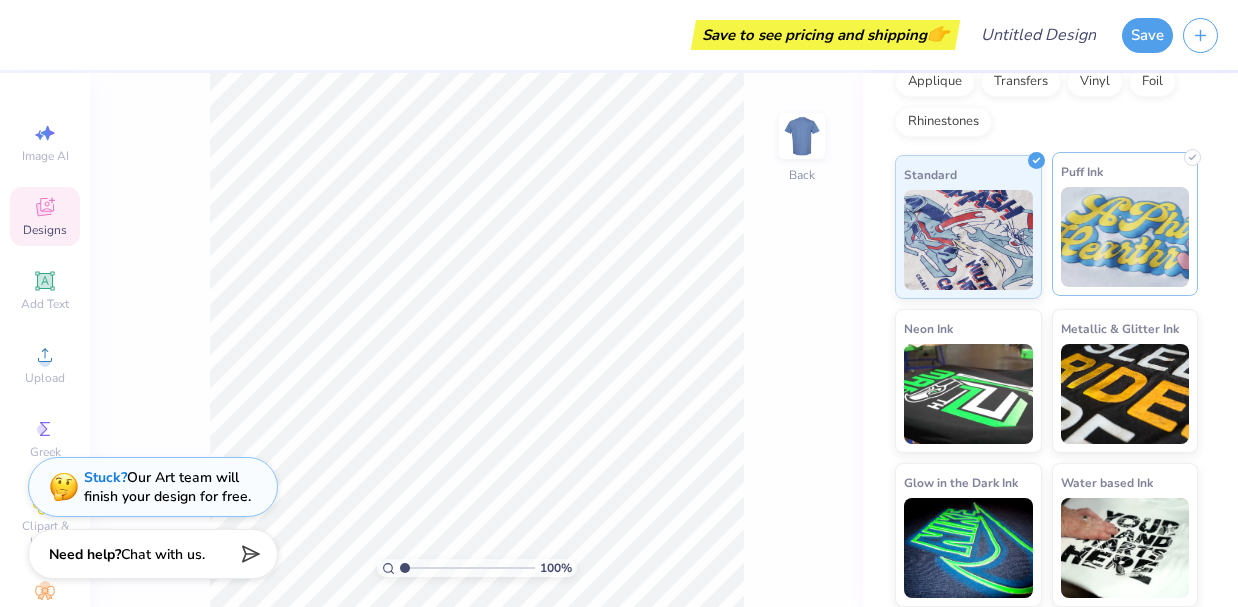 scroll, scrollTop: 0, scrollLeft: 0, axis: both 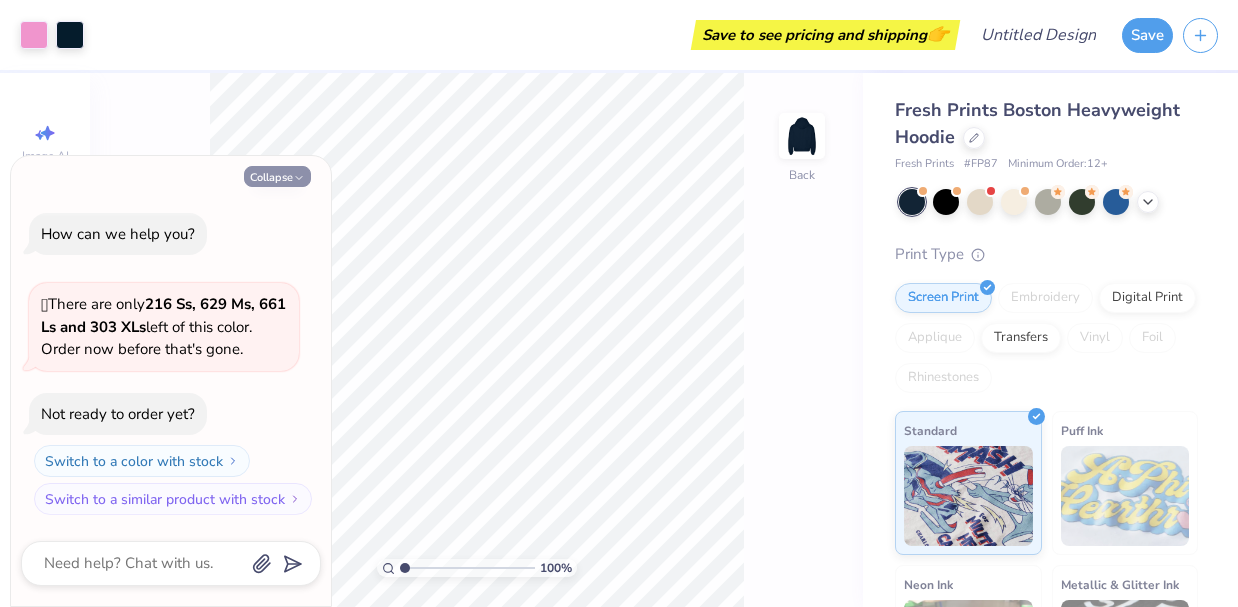 click 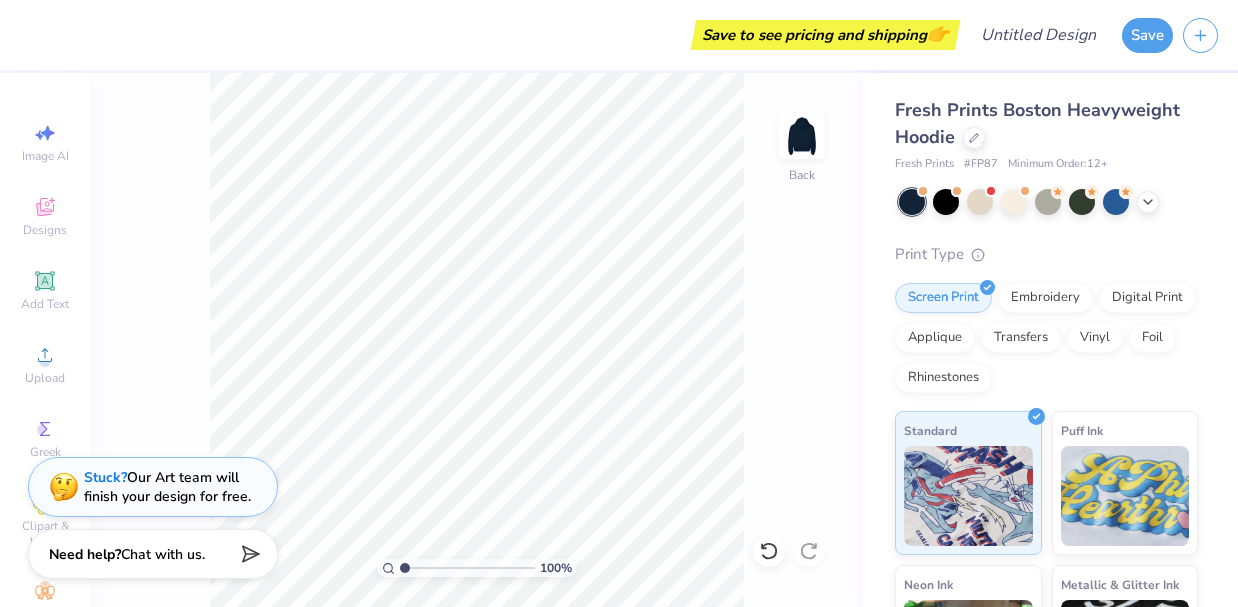 click on "Image AI Designs Add Text Upload Greek Clipart & logos Decorate" at bounding box center [45, 340] 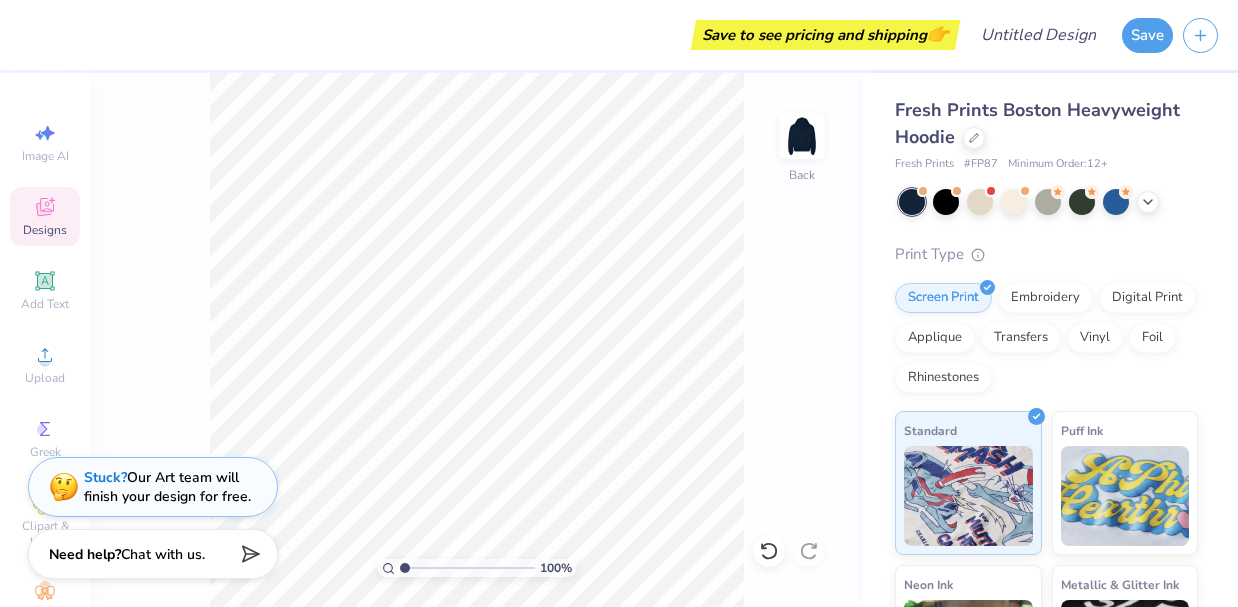 click 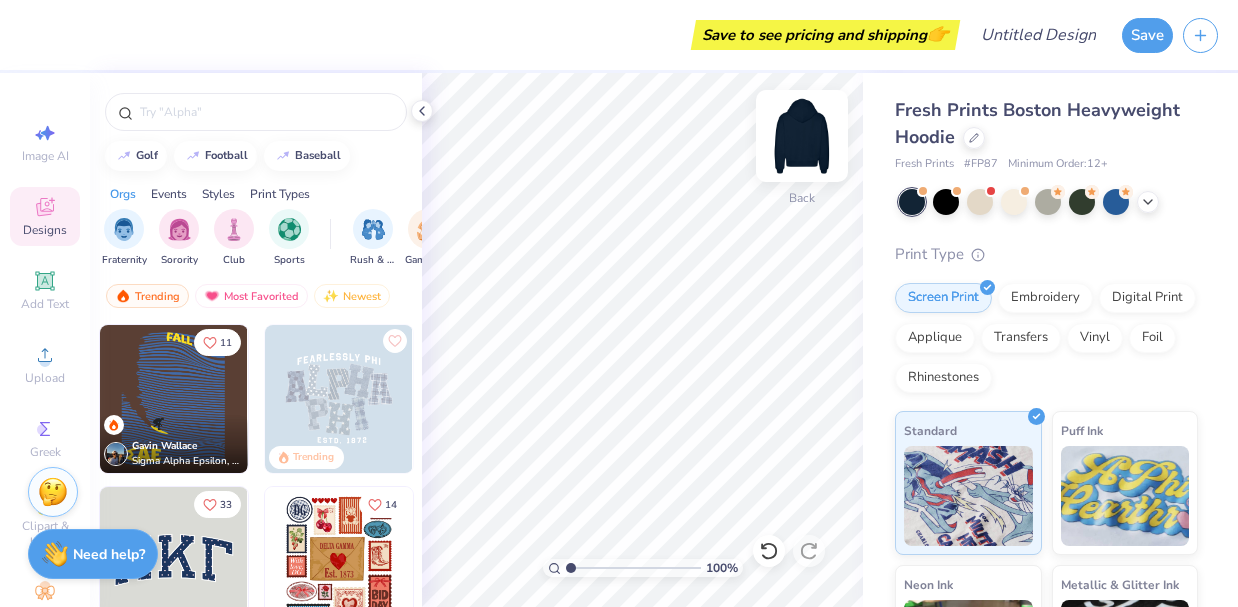 click at bounding box center (802, 136) 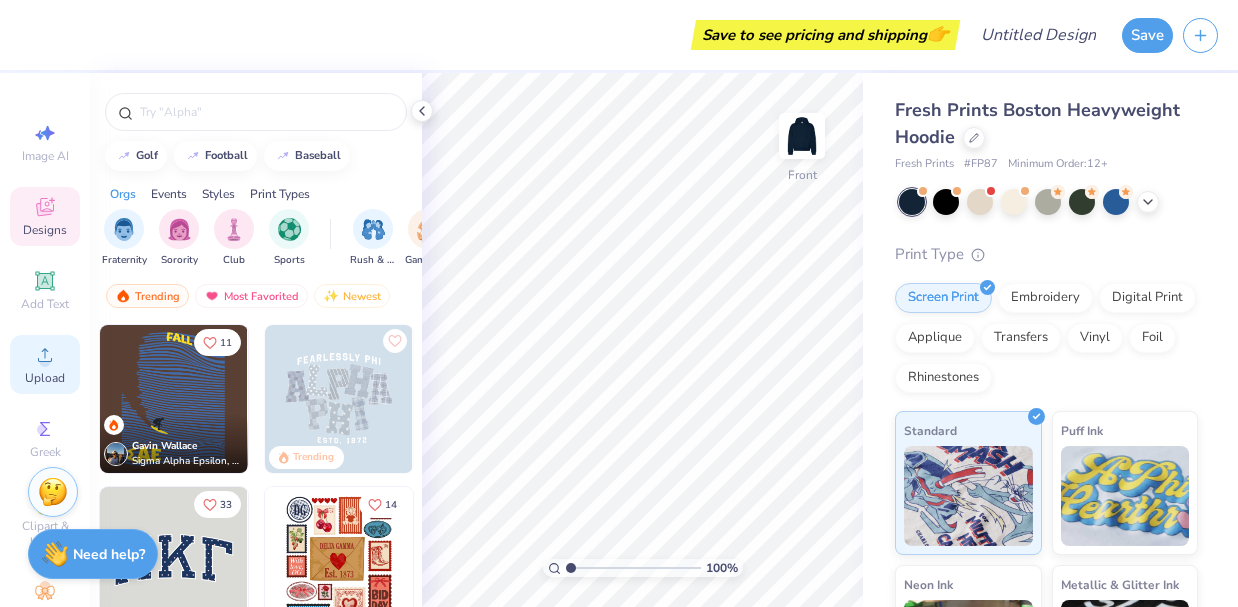 click on "Upload" at bounding box center [45, 364] 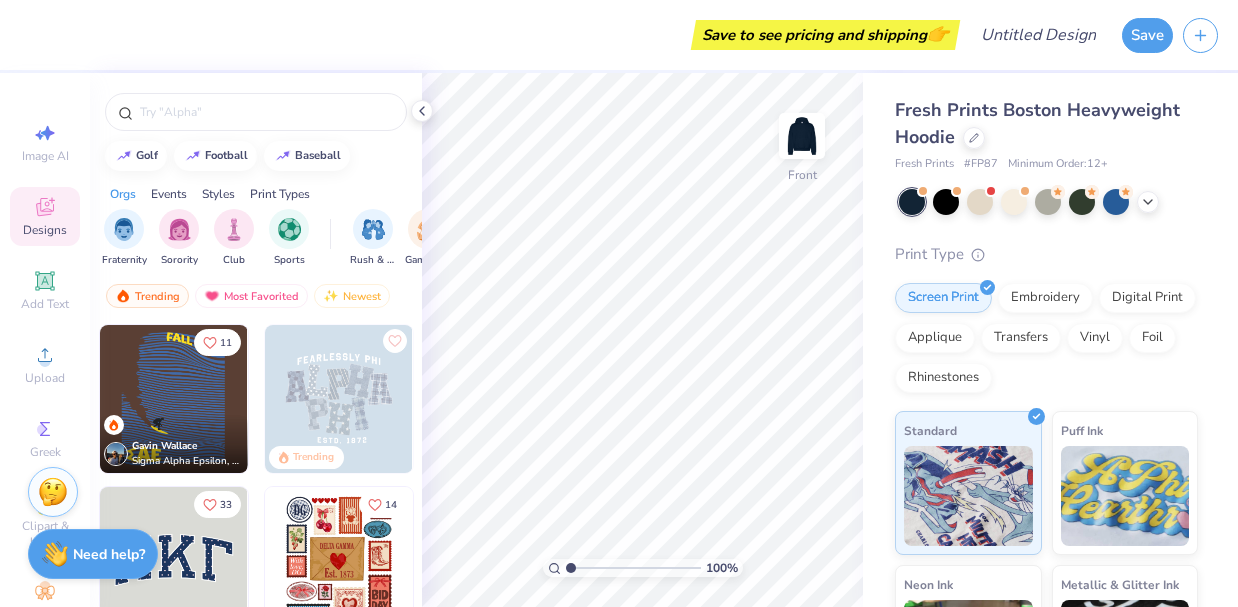 click on "Designs" at bounding box center (45, 230) 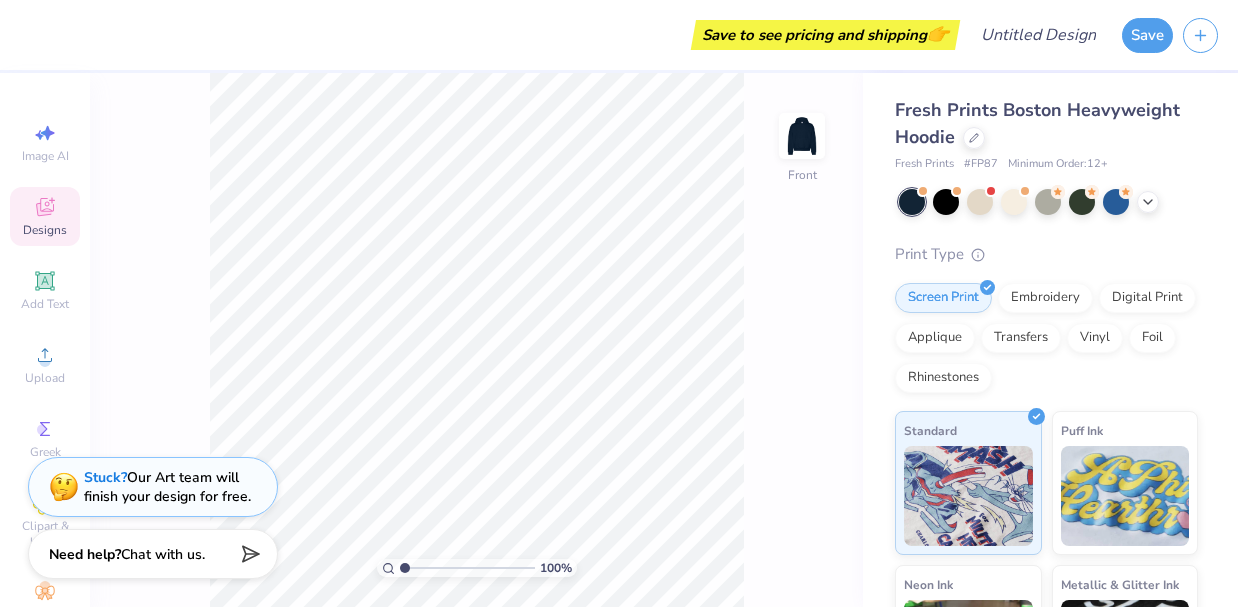 click 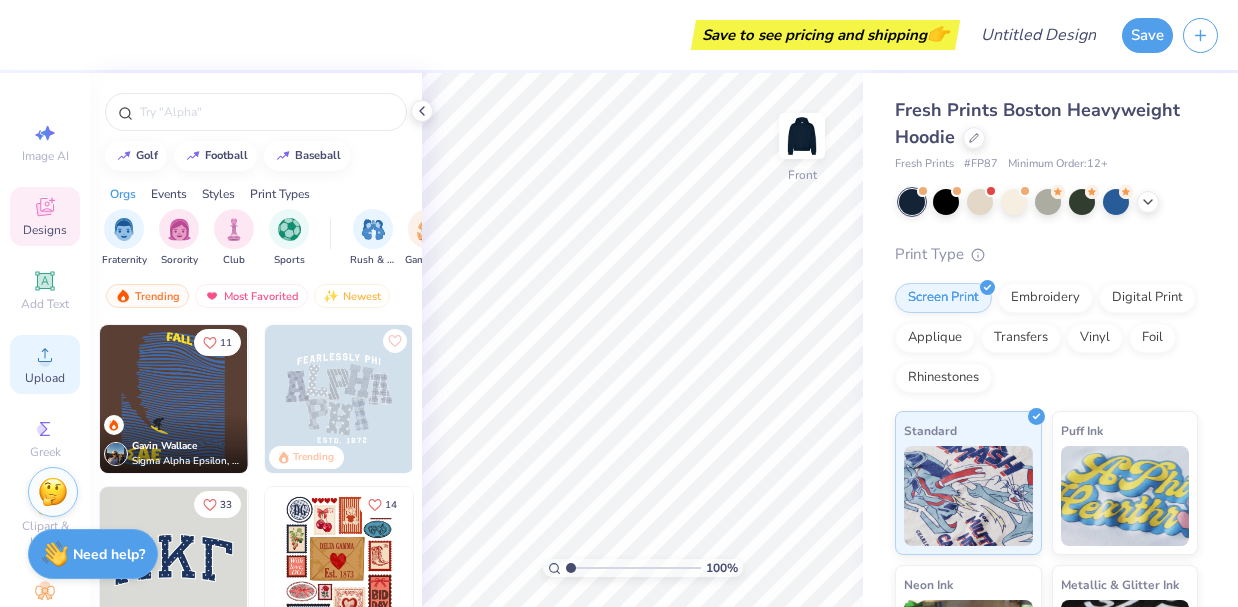 click on "Upload" at bounding box center [45, 378] 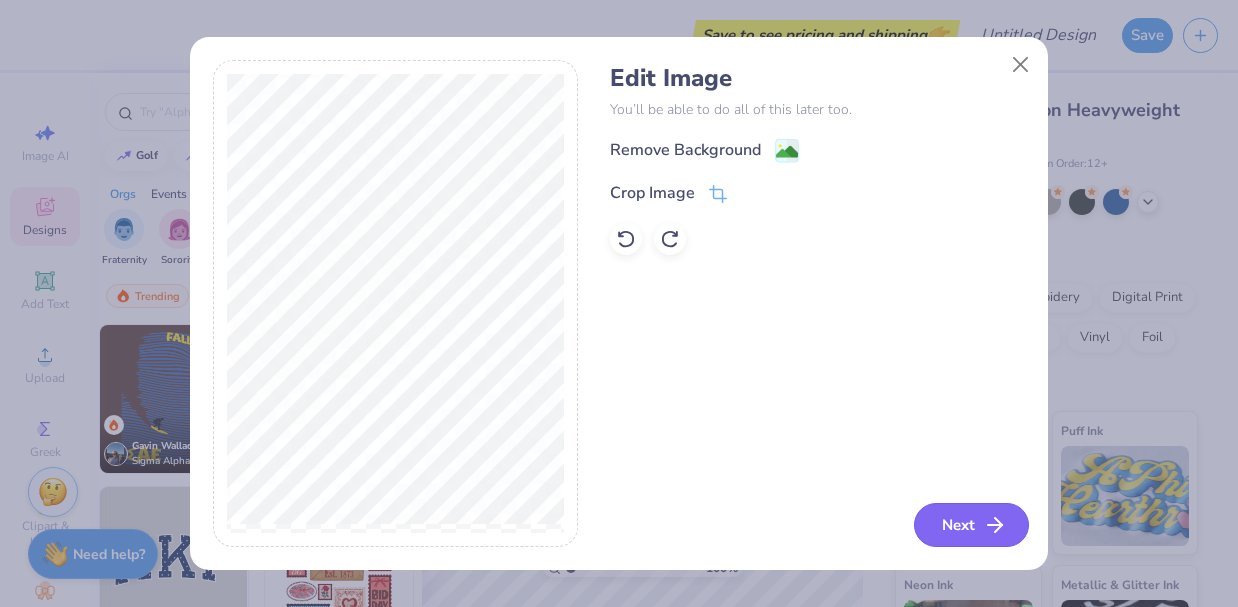 click on "Next" at bounding box center (971, 525) 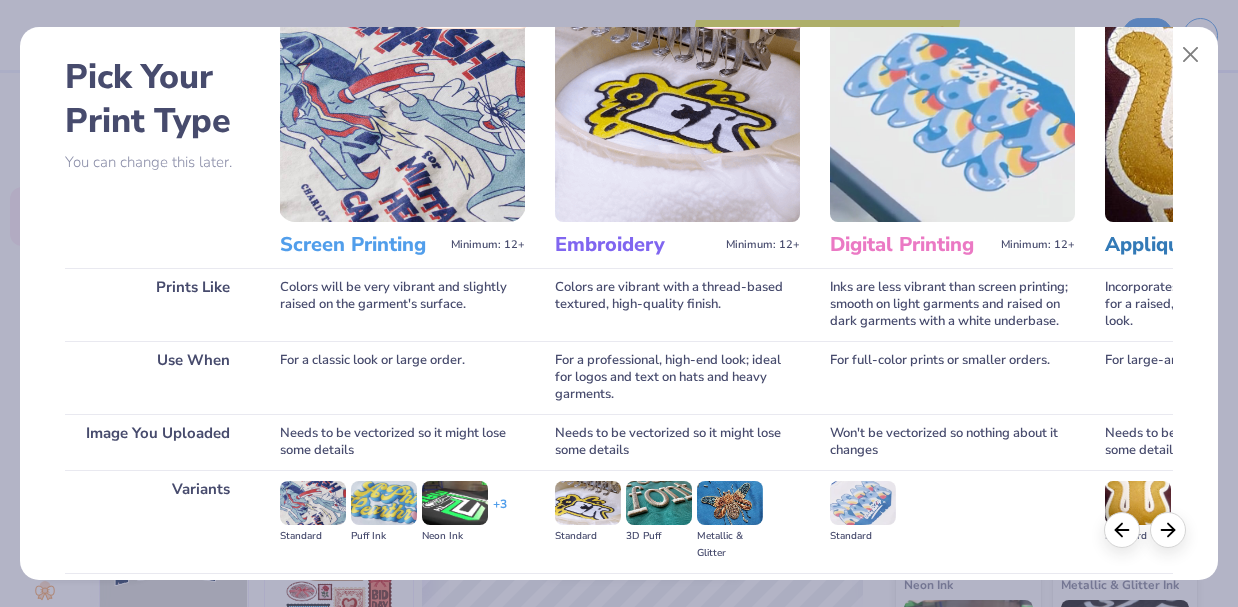 scroll, scrollTop: 86, scrollLeft: 0, axis: vertical 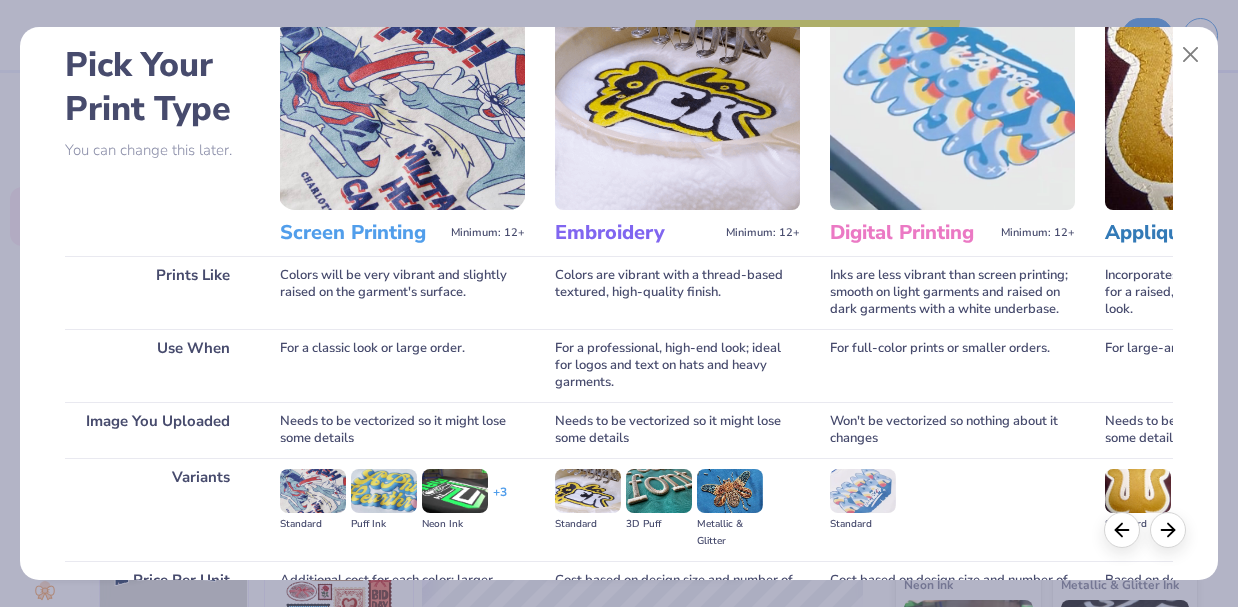 click on "Screen Printing" at bounding box center [361, 233] 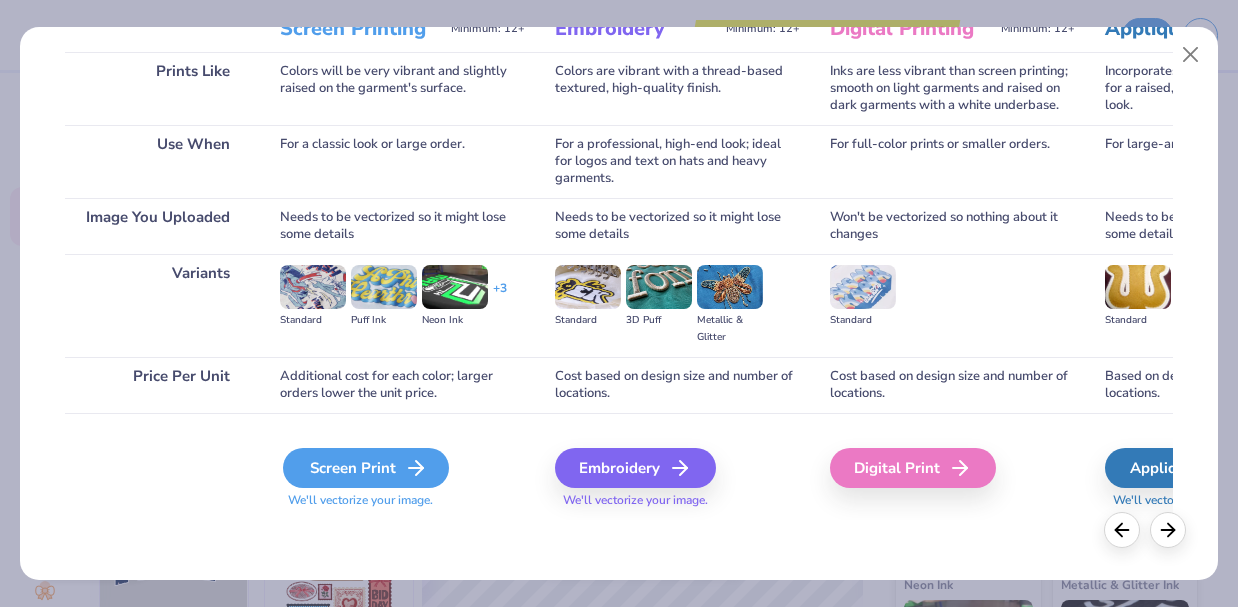 click on "Screen Print" at bounding box center [366, 468] 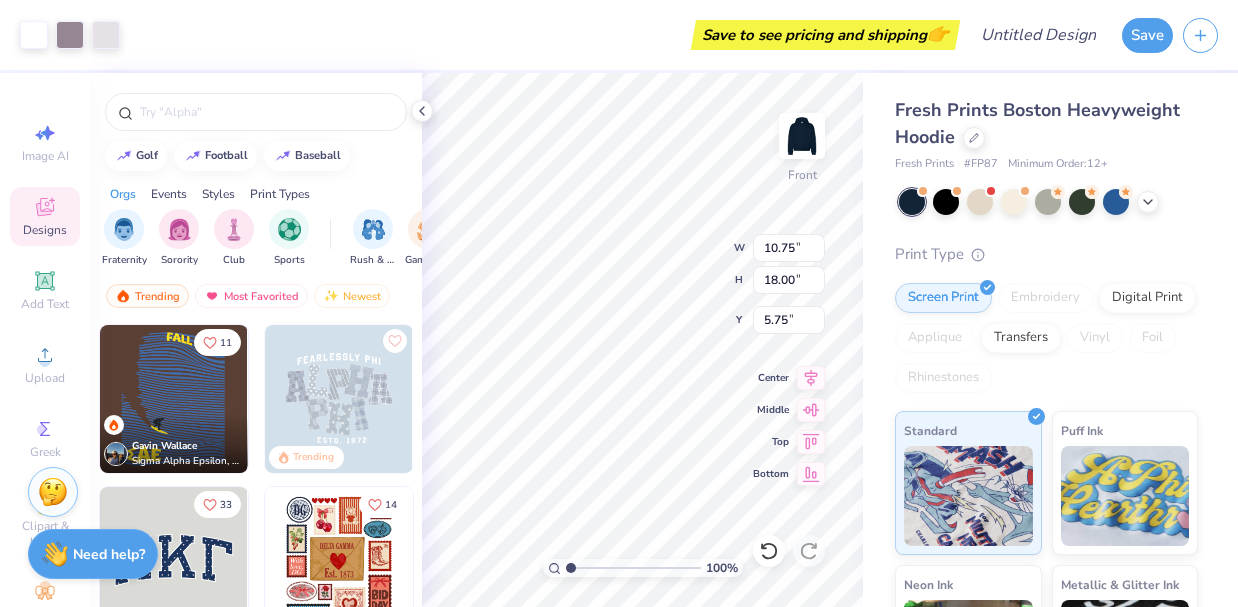 type on "5.00" 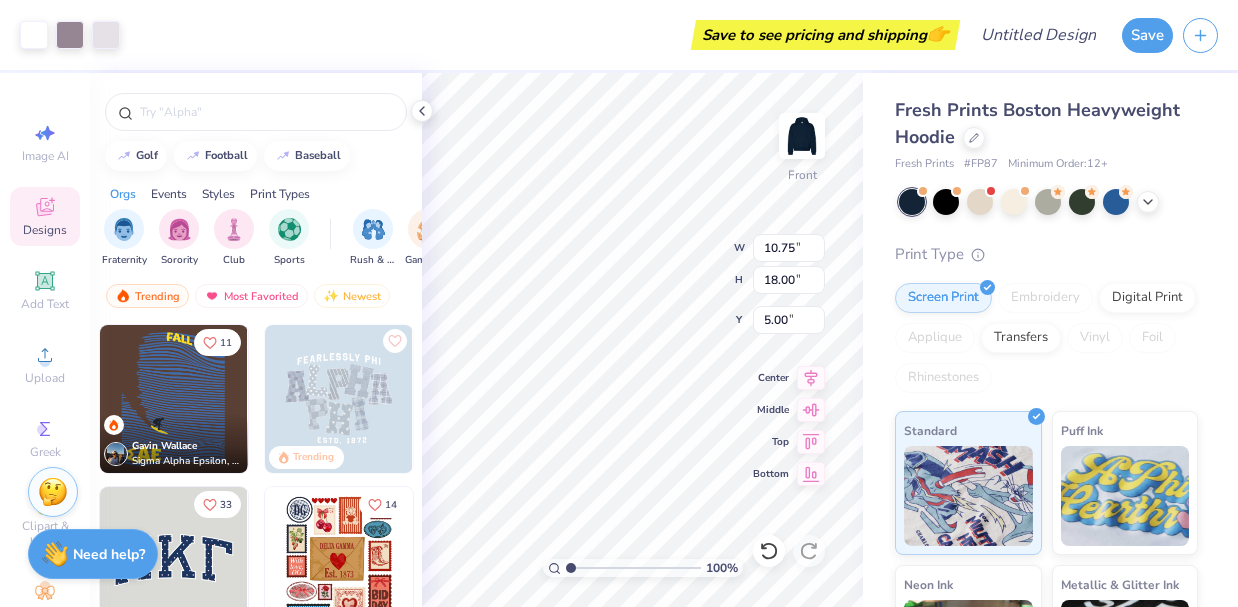 click on "Save to see pricing and shipping  👉" at bounding box center [542, 35] 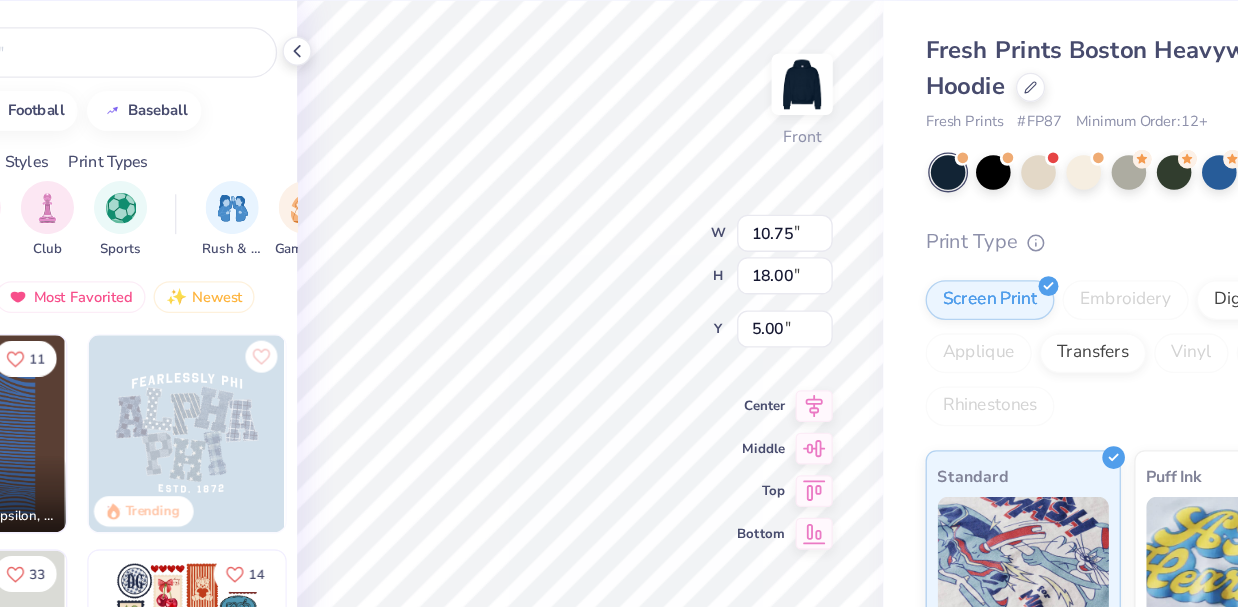 type on "13.17" 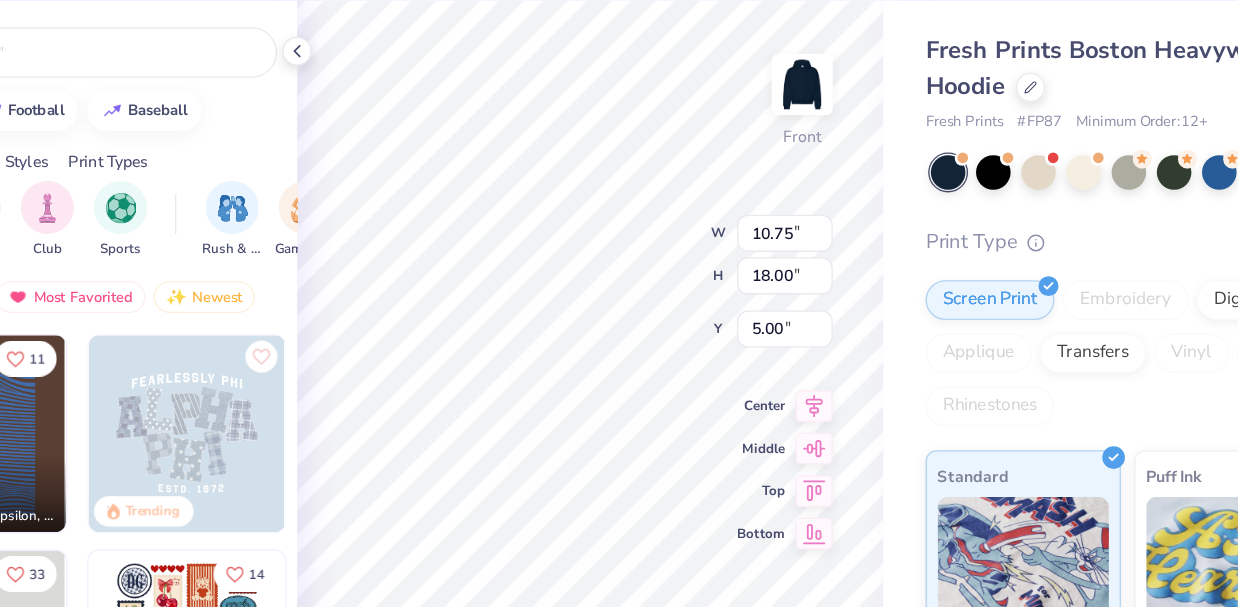type on "17.22" 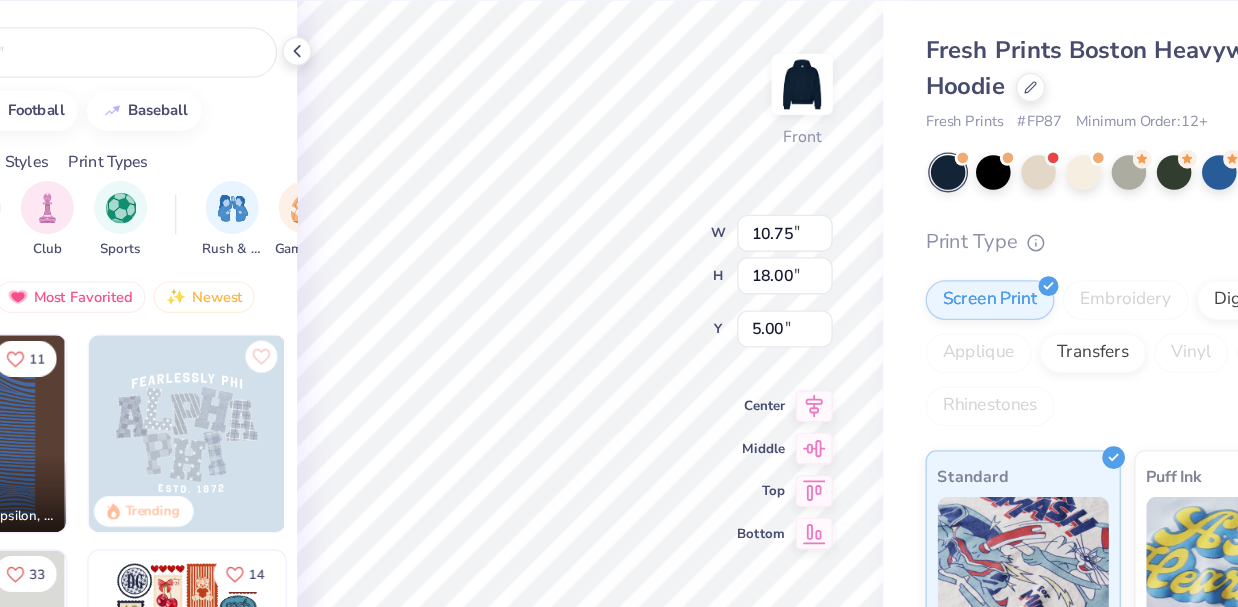 type on "5.60" 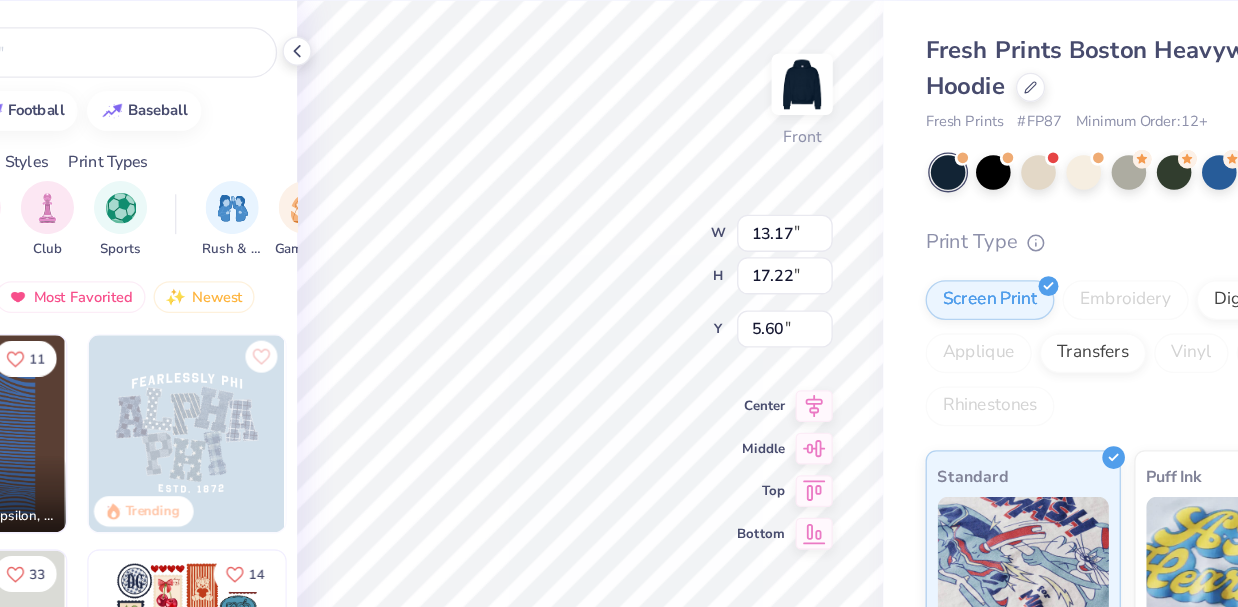 type on "5.00" 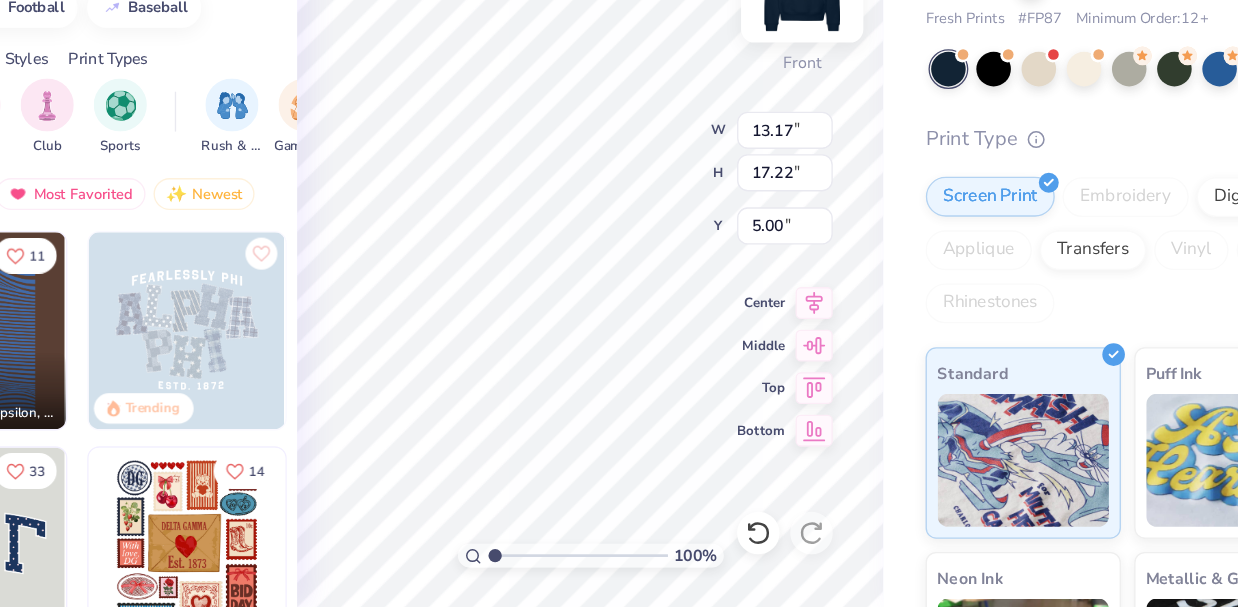 type on "14.46" 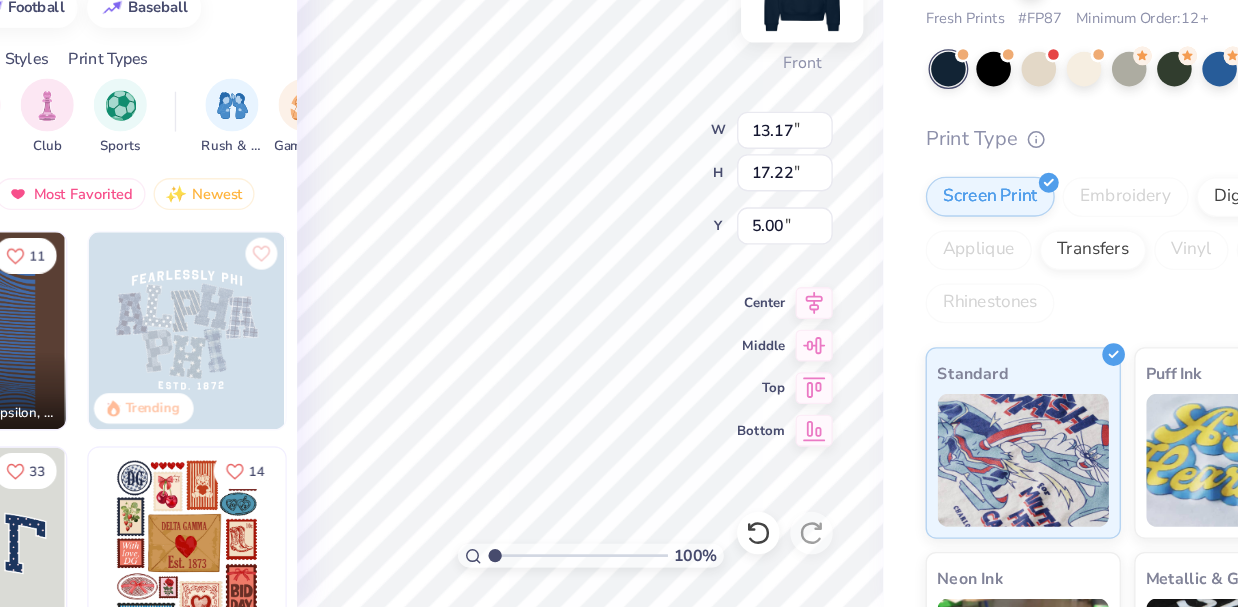 type on "16.73" 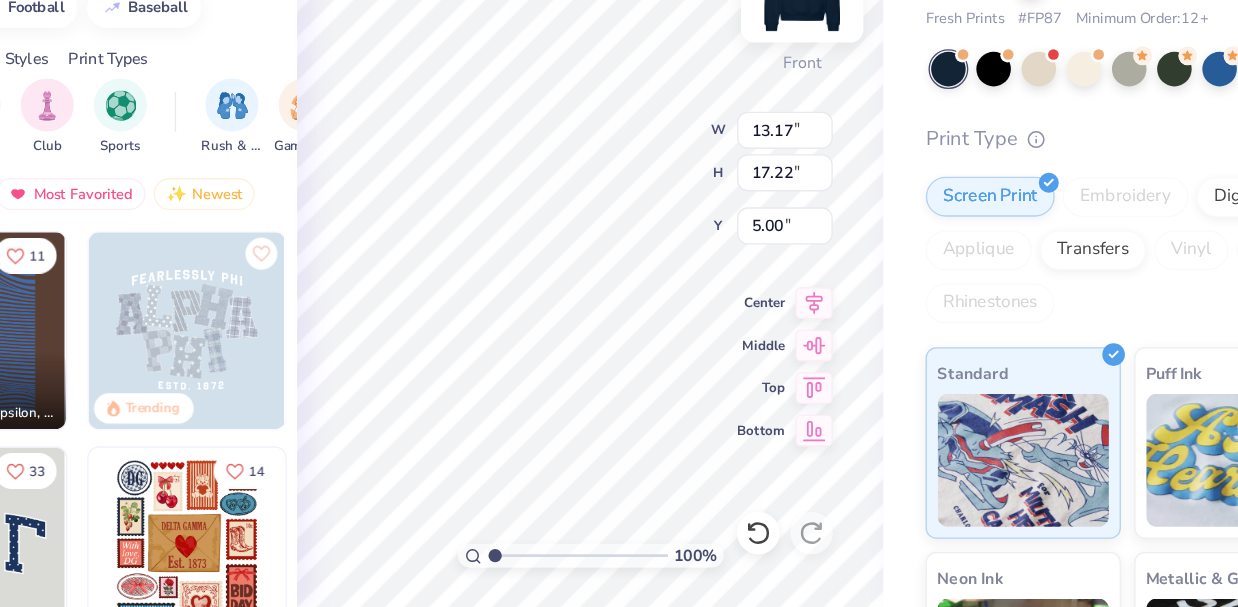type on "5.32" 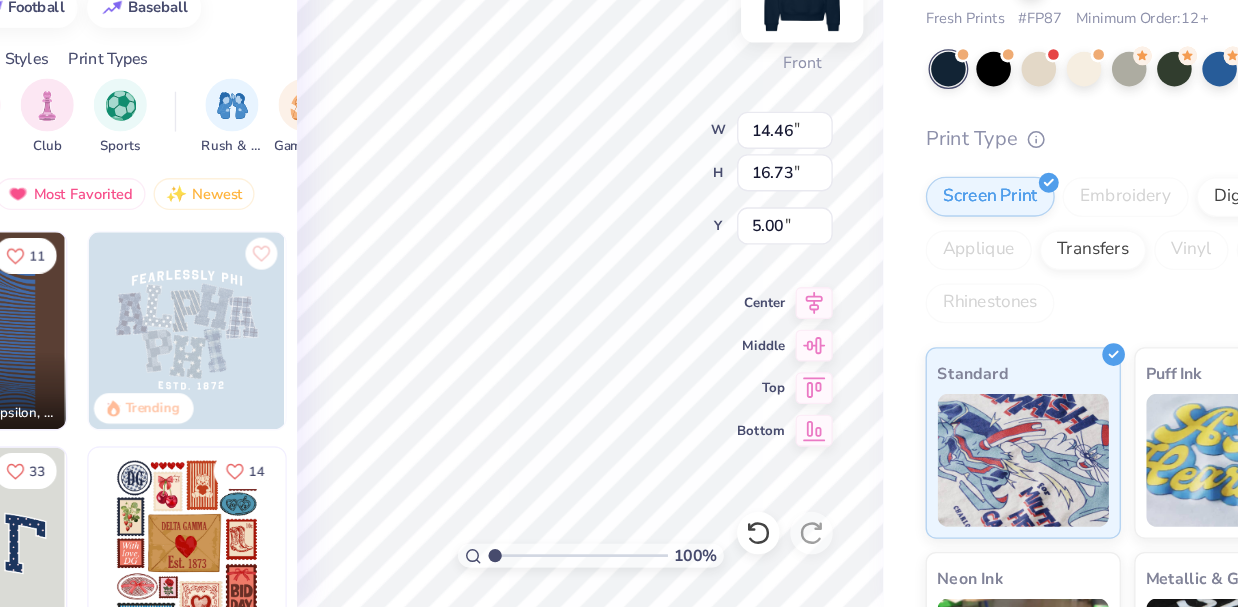 type on "5.00" 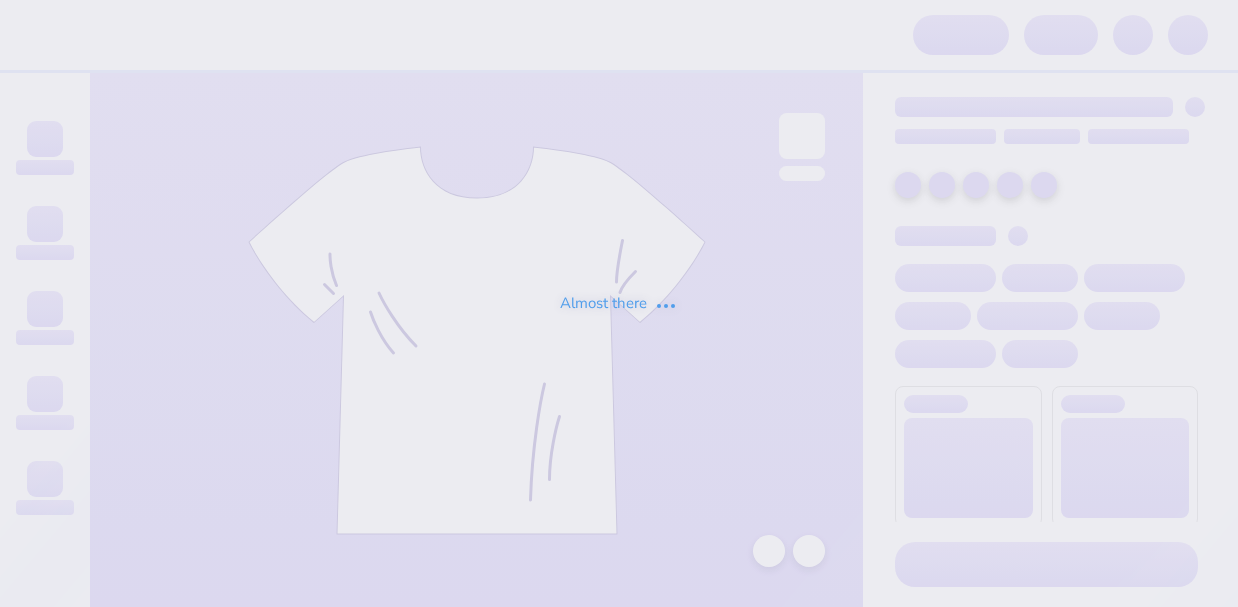 scroll, scrollTop: 0, scrollLeft: 0, axis: both 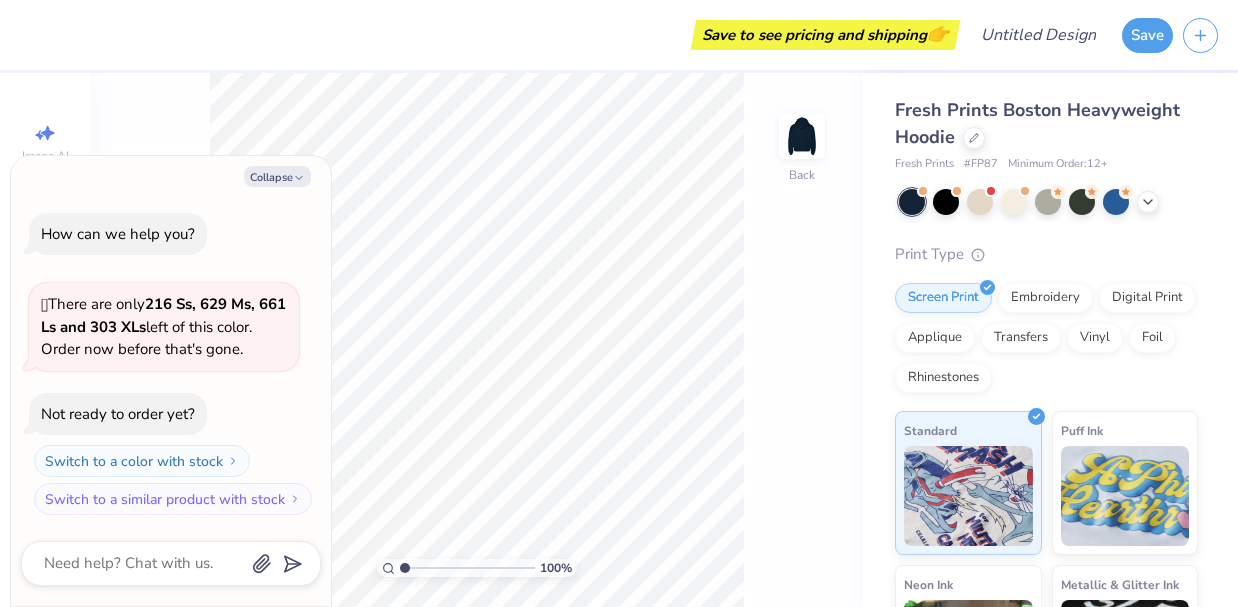 type on "x" 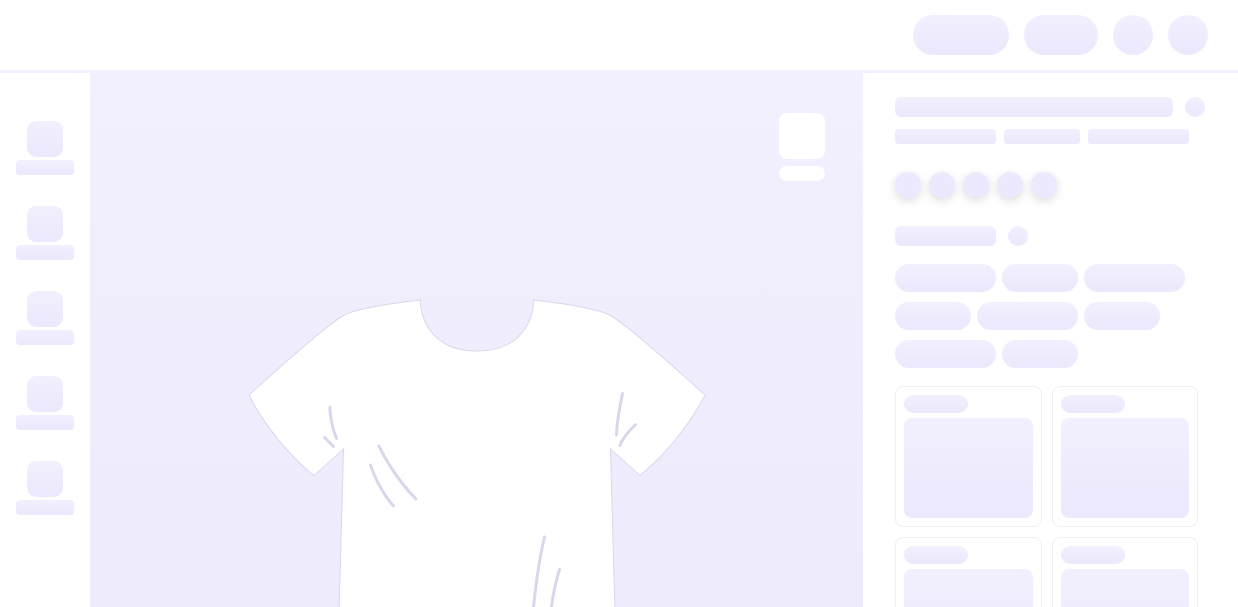 scroll, scrollTop: 0, scrollLeft: 0, axis: both 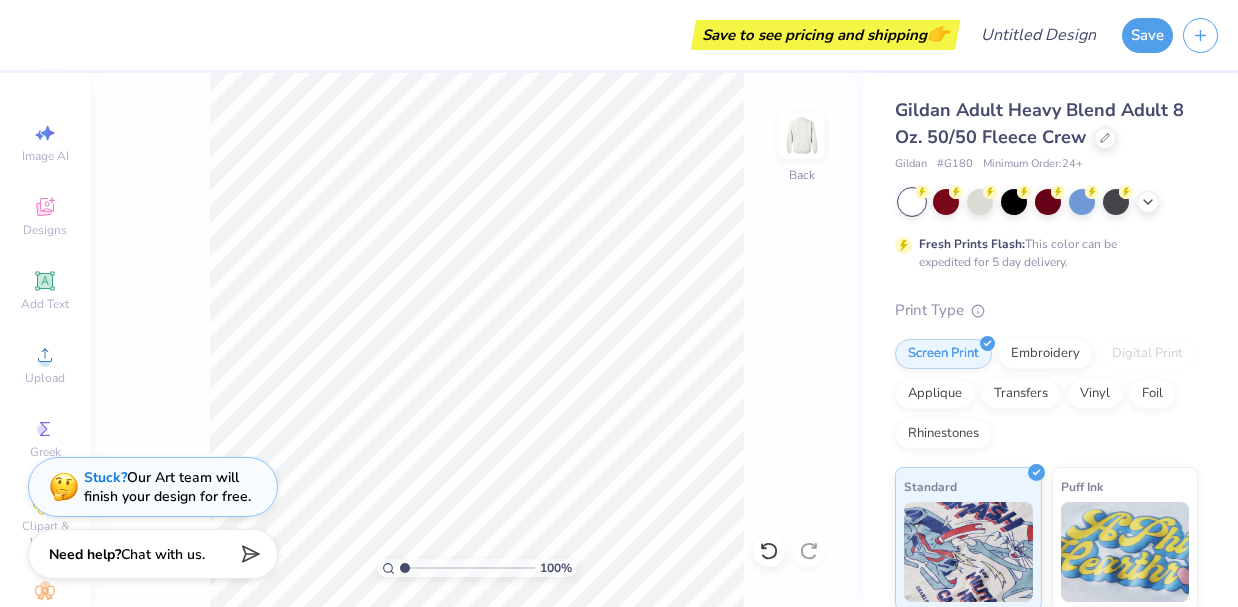 click at bounding box center [1048, 202] 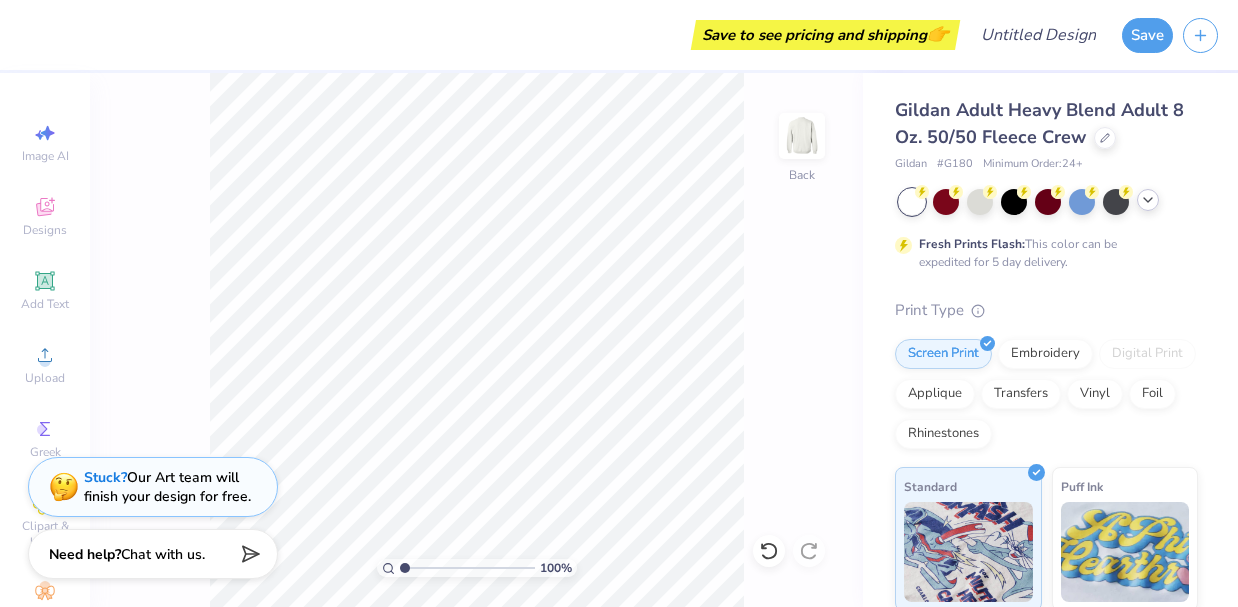 click 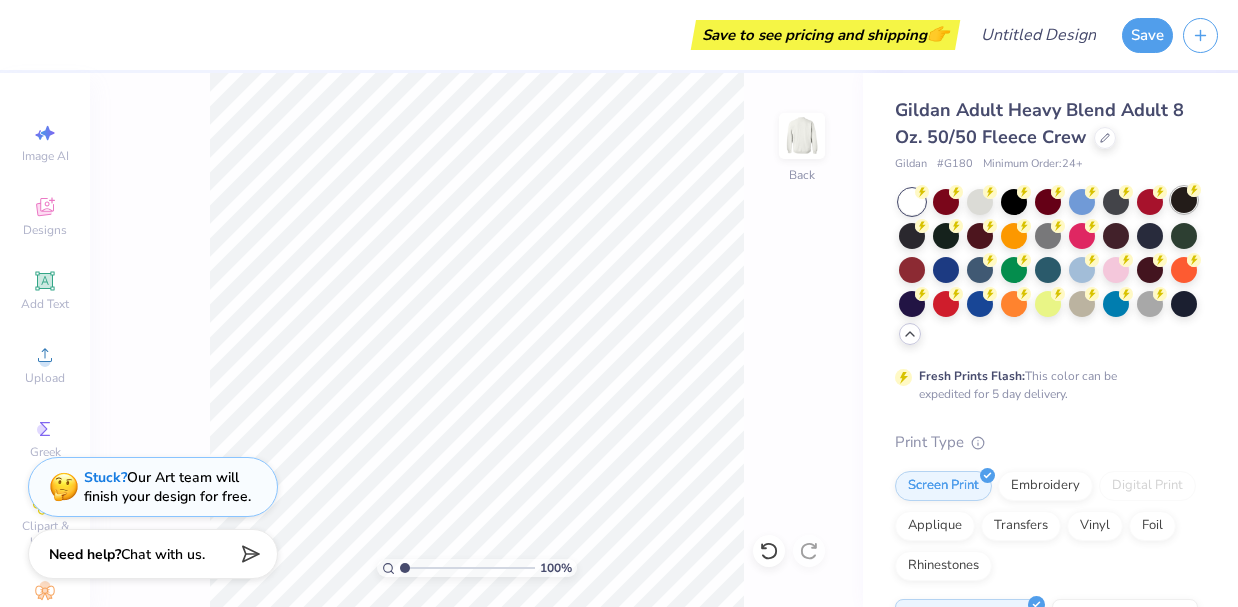 click at bounding box center [1184, 200] 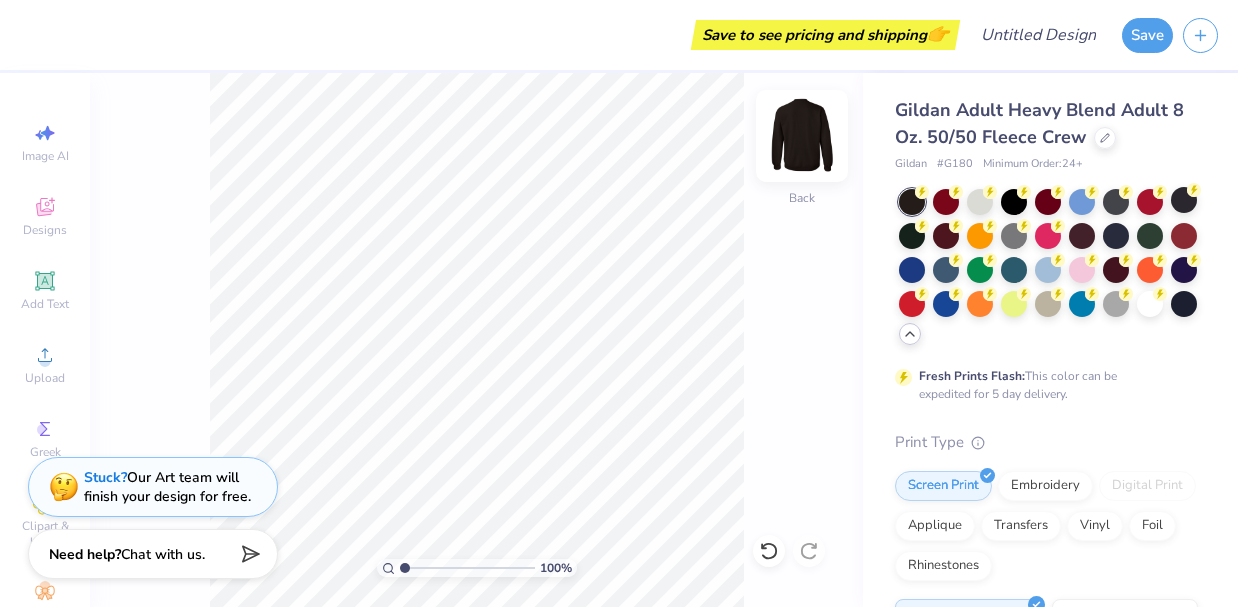 click at bounding box center (802, 136) 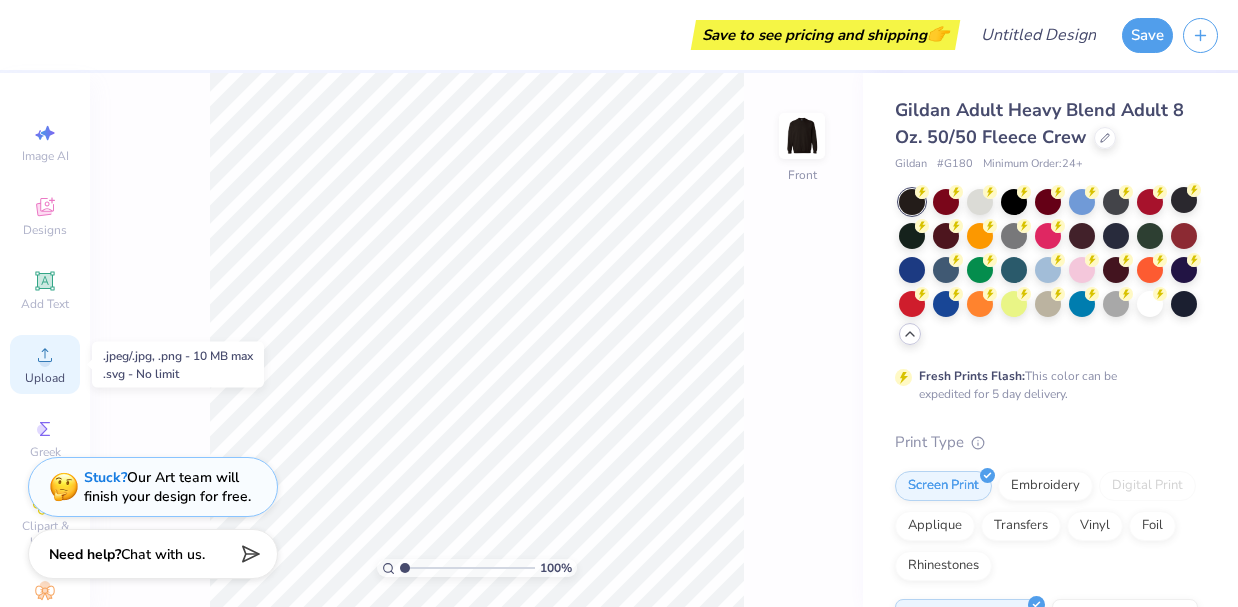 click 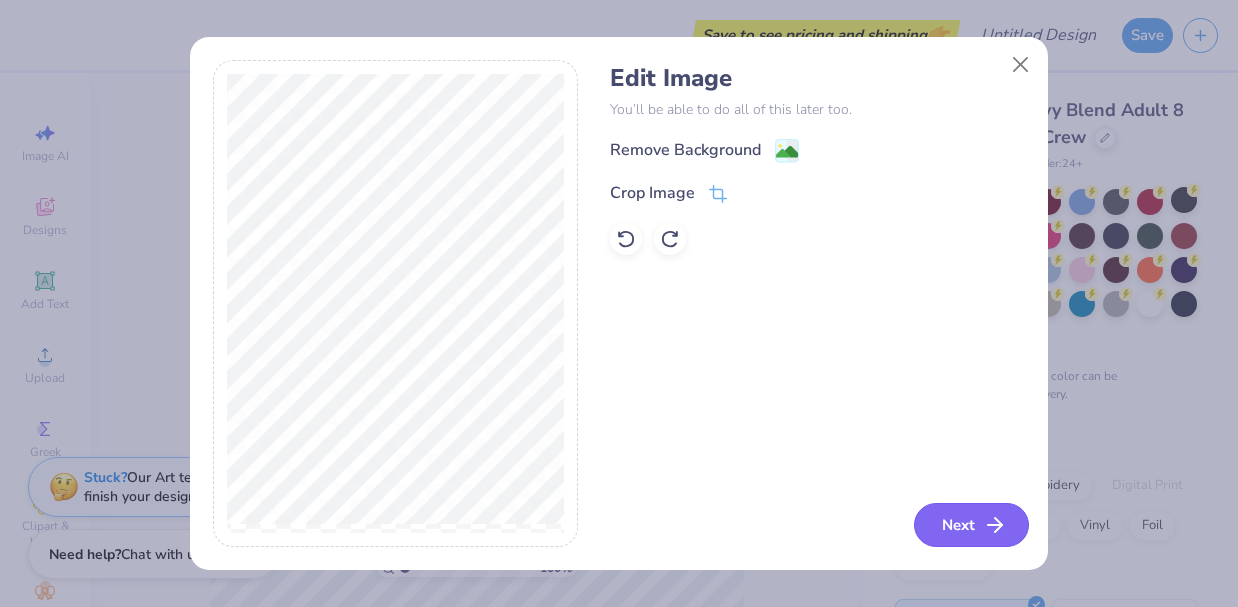 click on "Next" at bounding box center [971, 525] 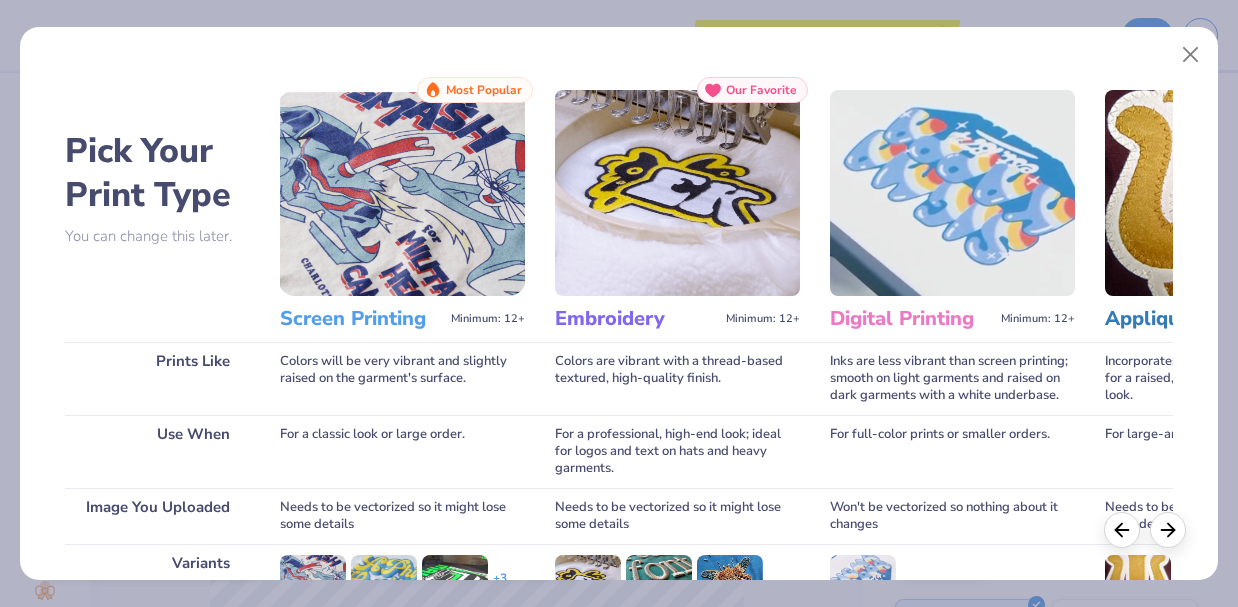 scroll, scrollTop: 290, scrollLeft: 0, axis: vertical 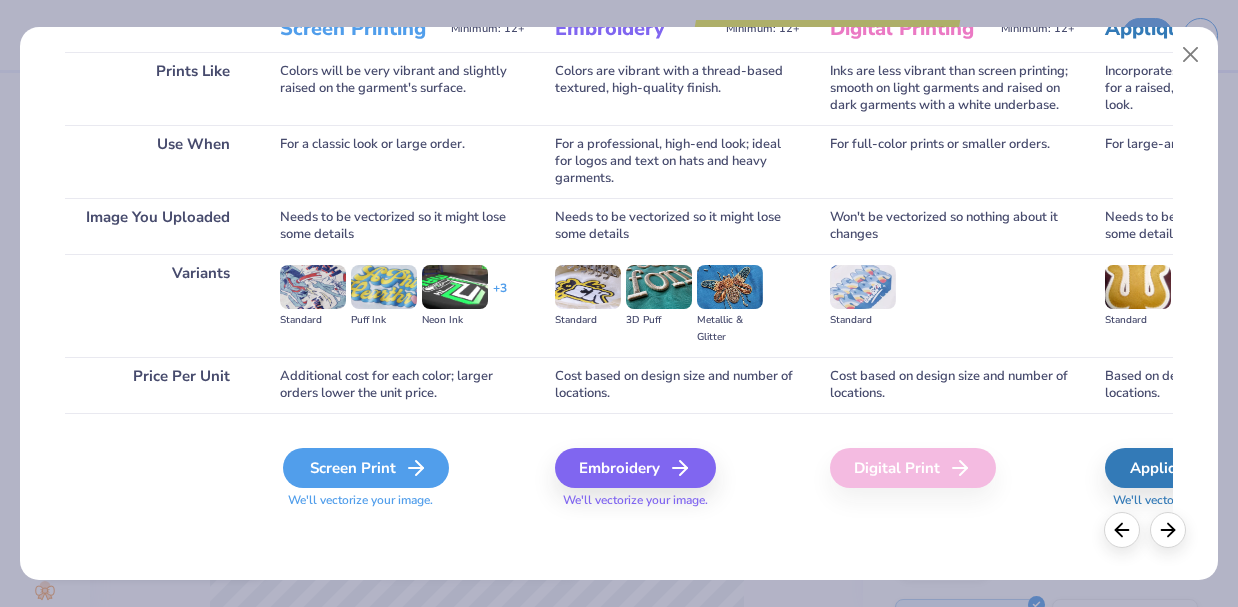 click on "Screen Print" at bounding box center (366, 468) 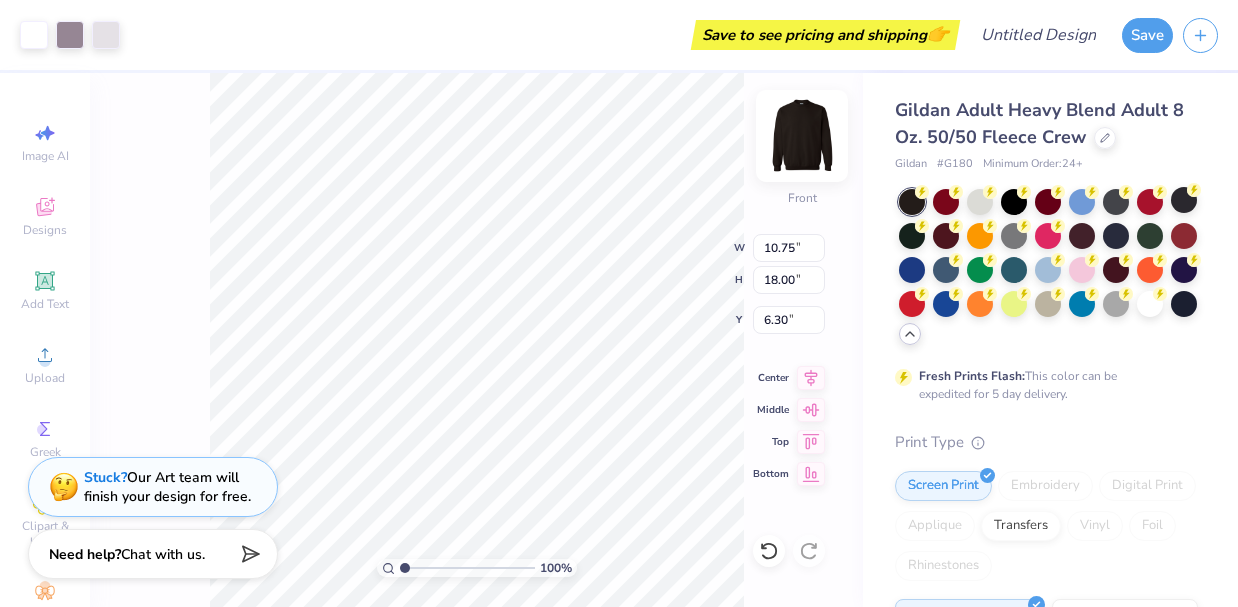 type on "2.20" 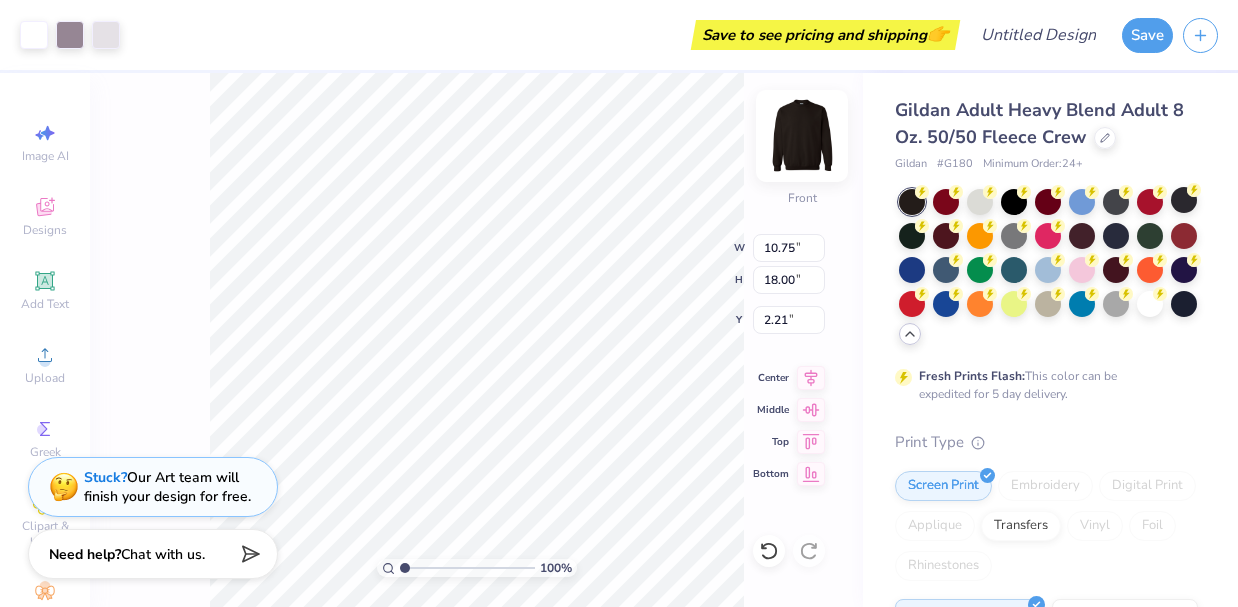 type on "4.63" 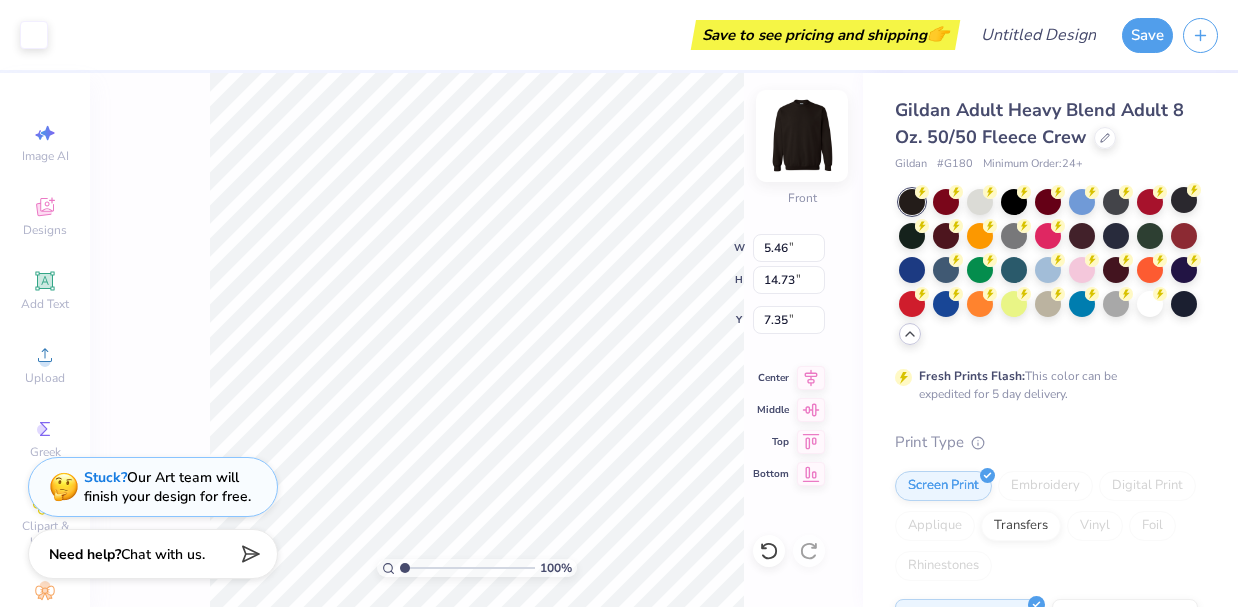 type on "7.27" 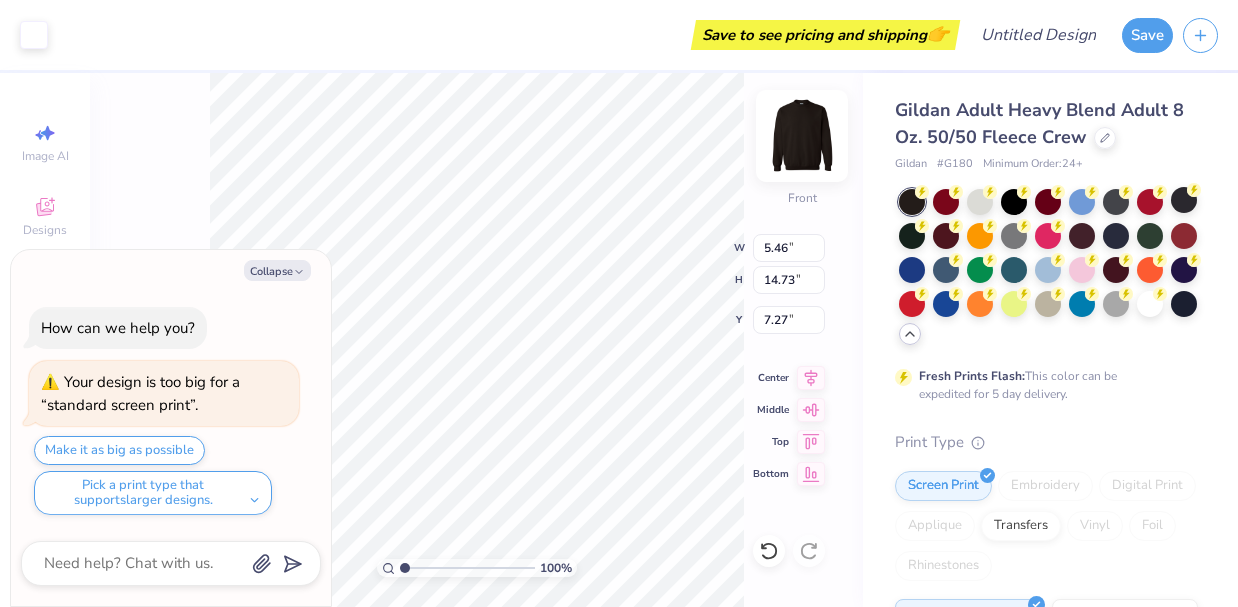 type on "2.74" 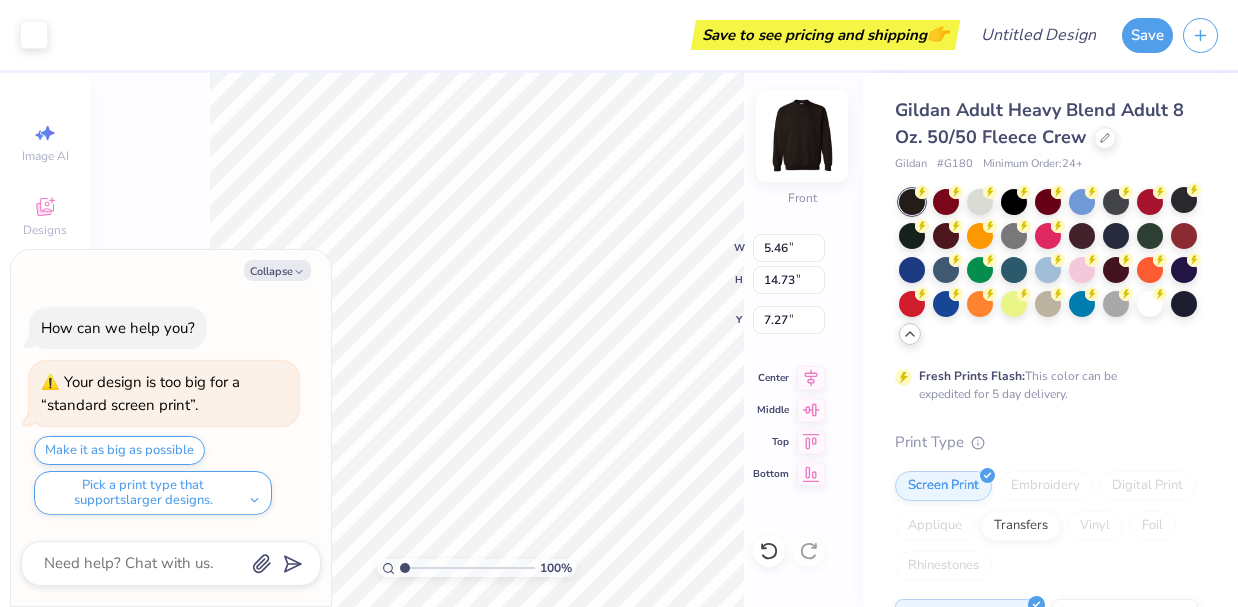 type on "1.14" 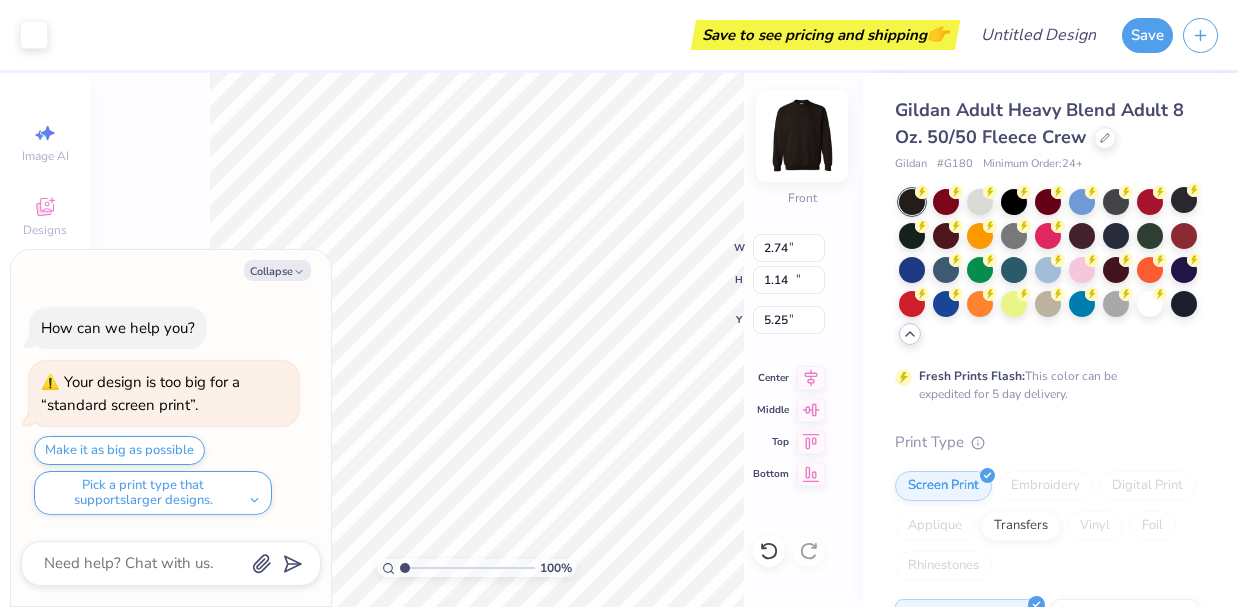type on "5.24" 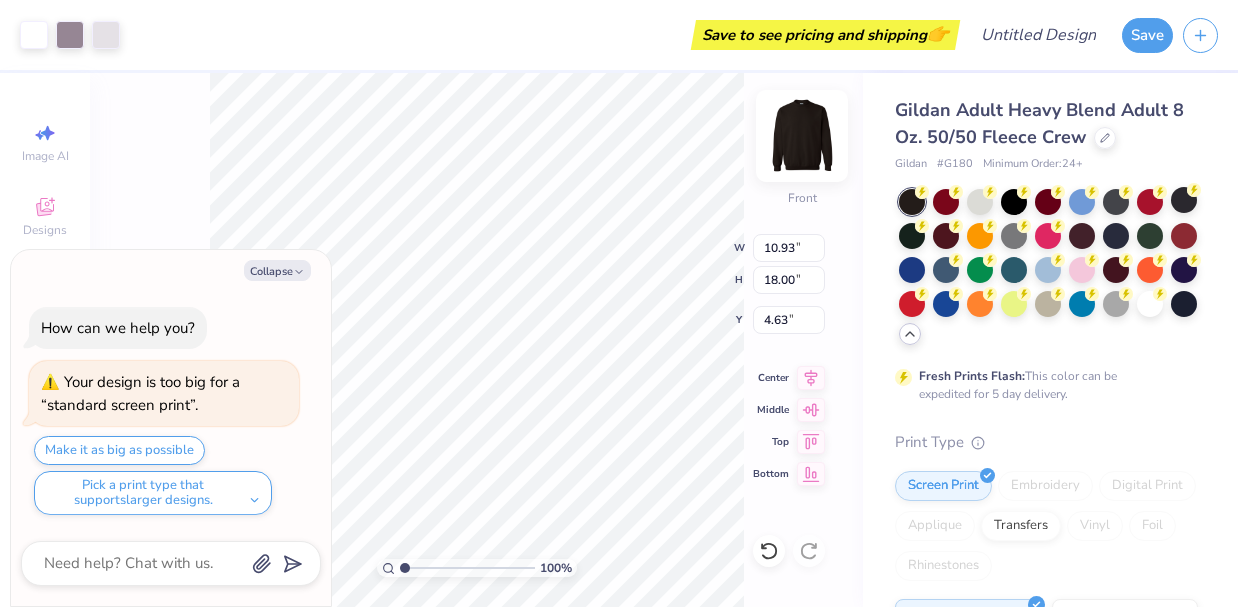 type on "x" 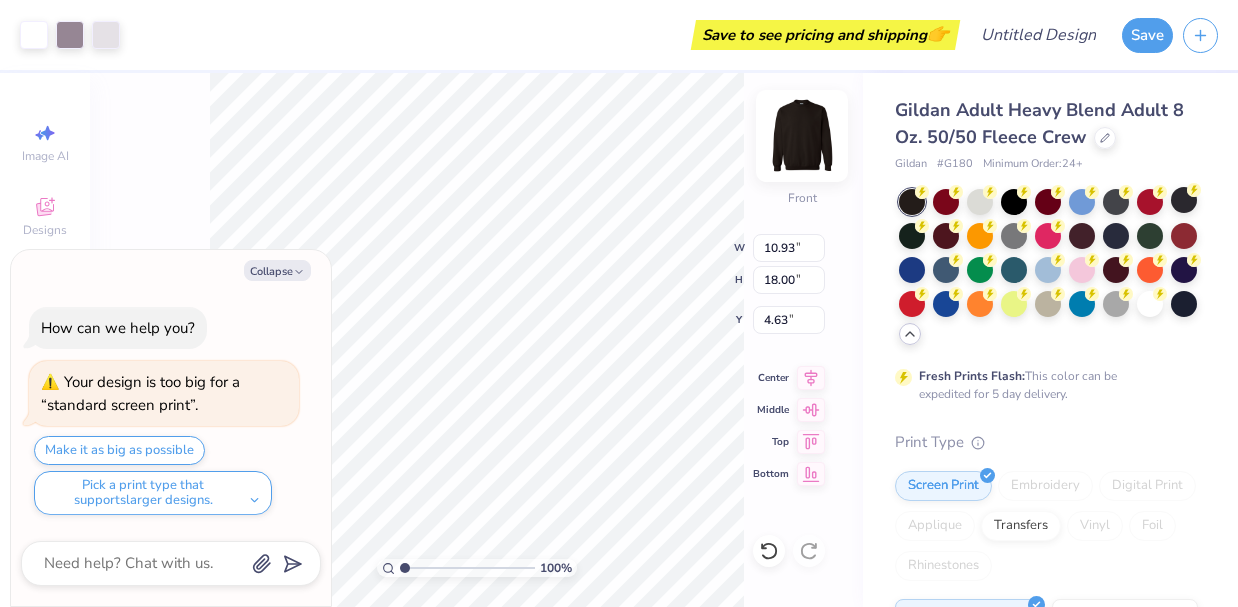 type on "4.80" 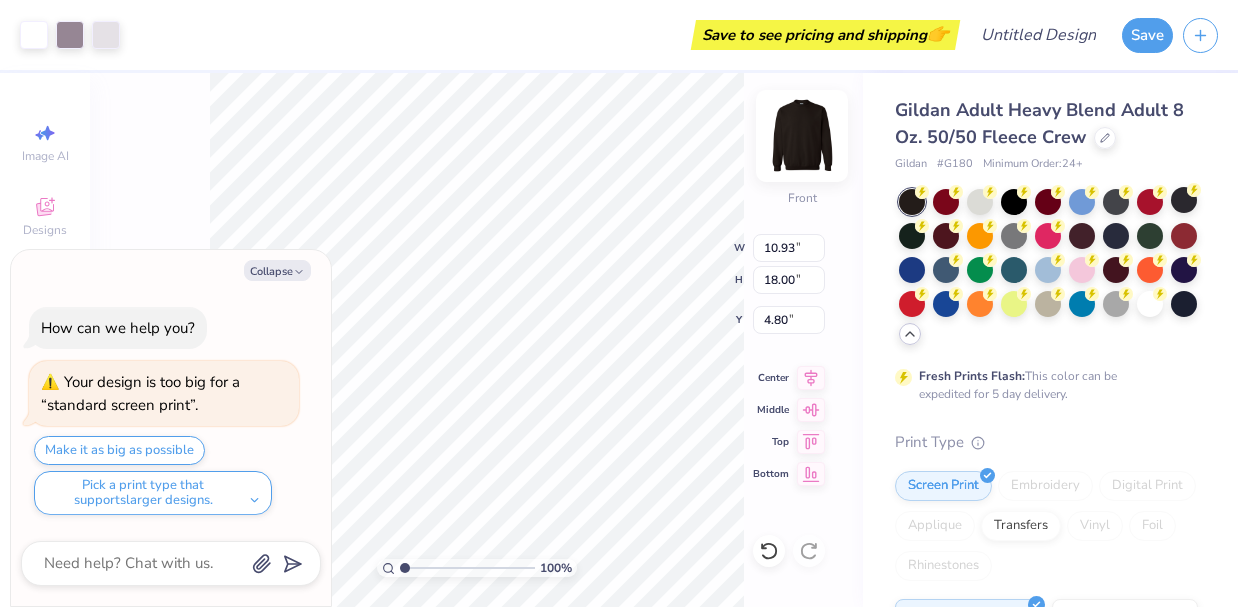 type on "x" 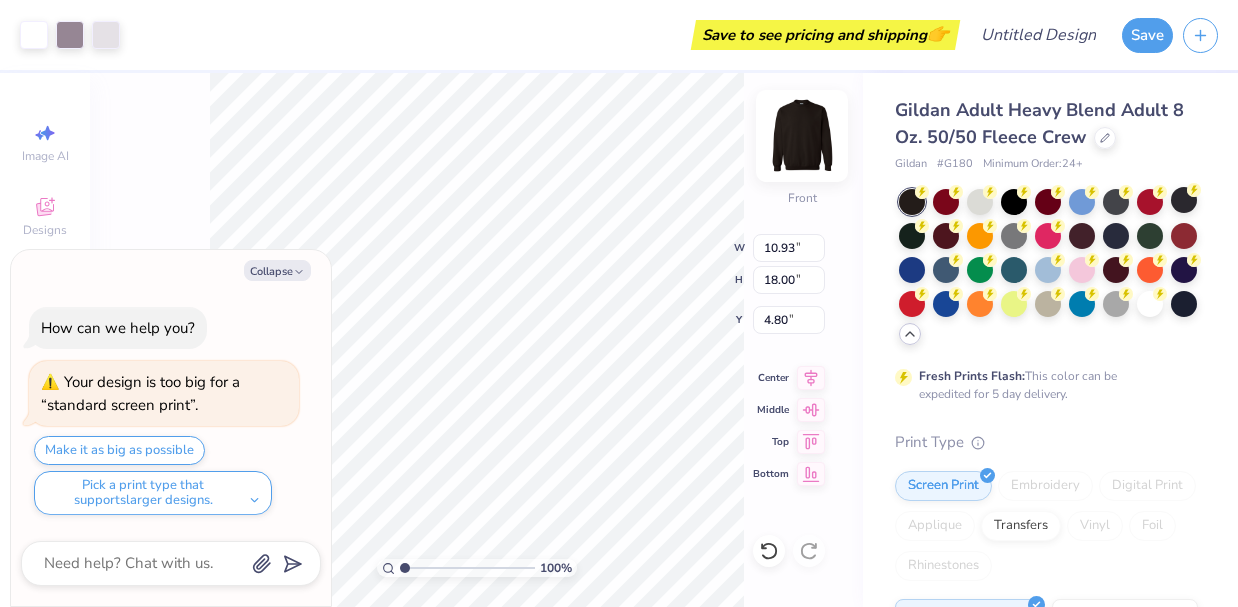 type on "4.96" 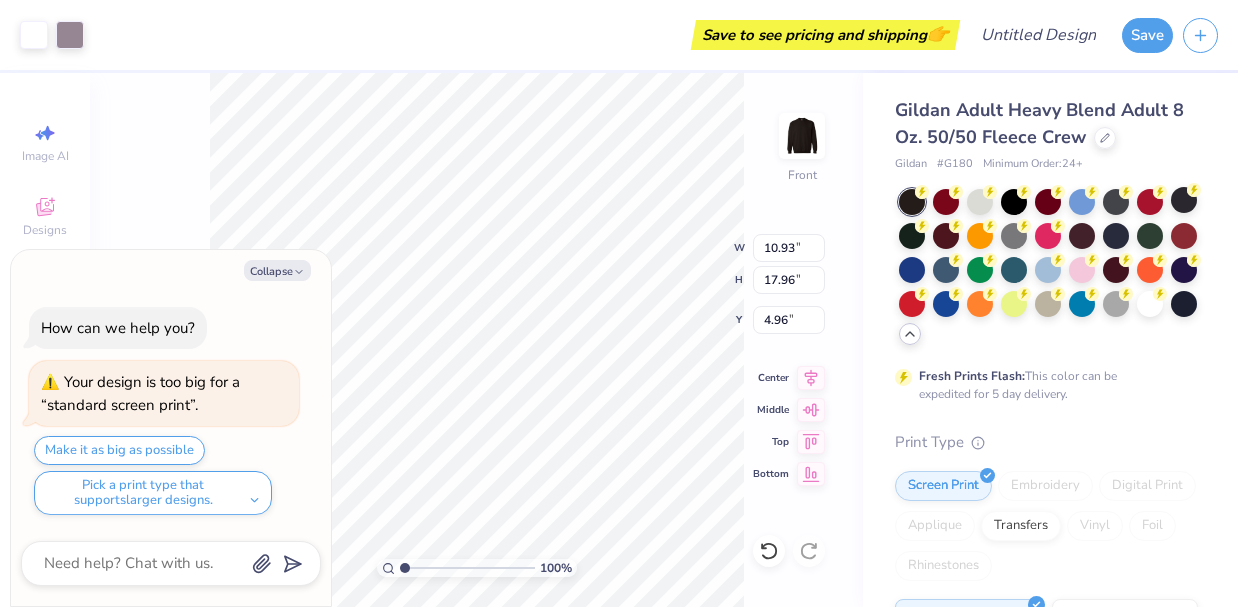 type on "x" 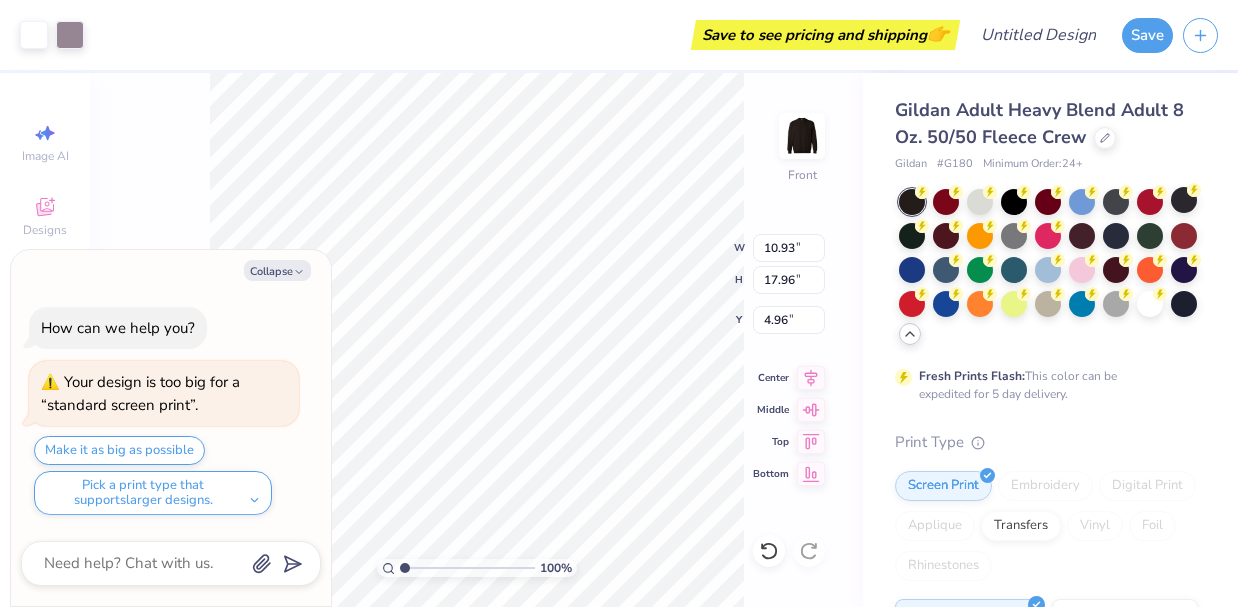 type on "13.78" 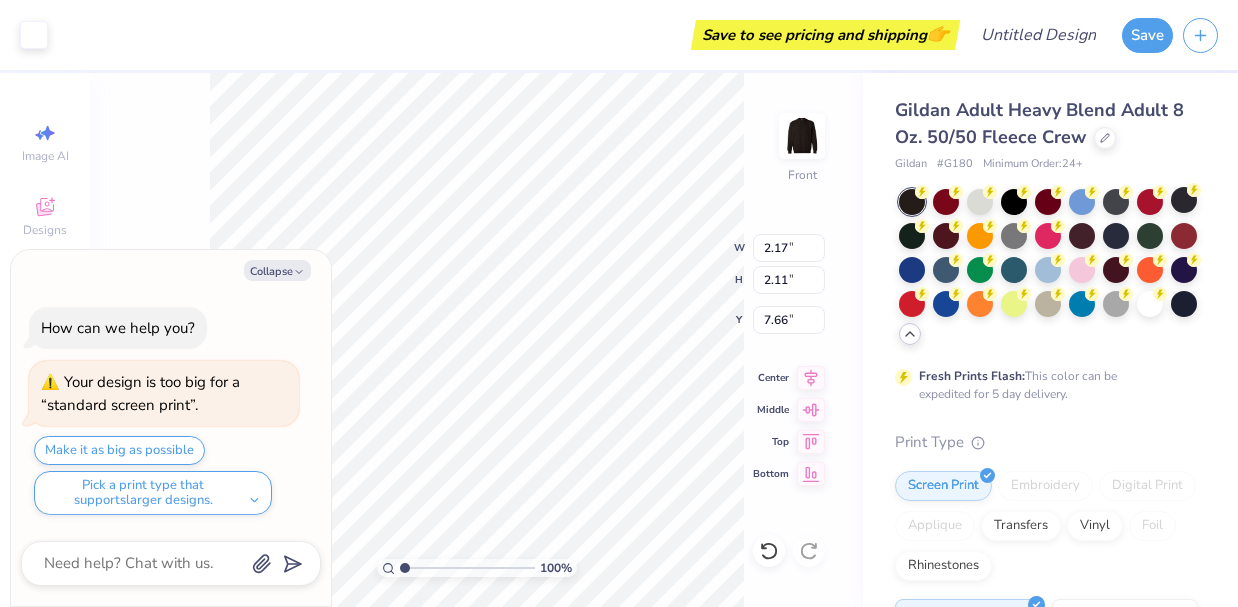 type on "x" 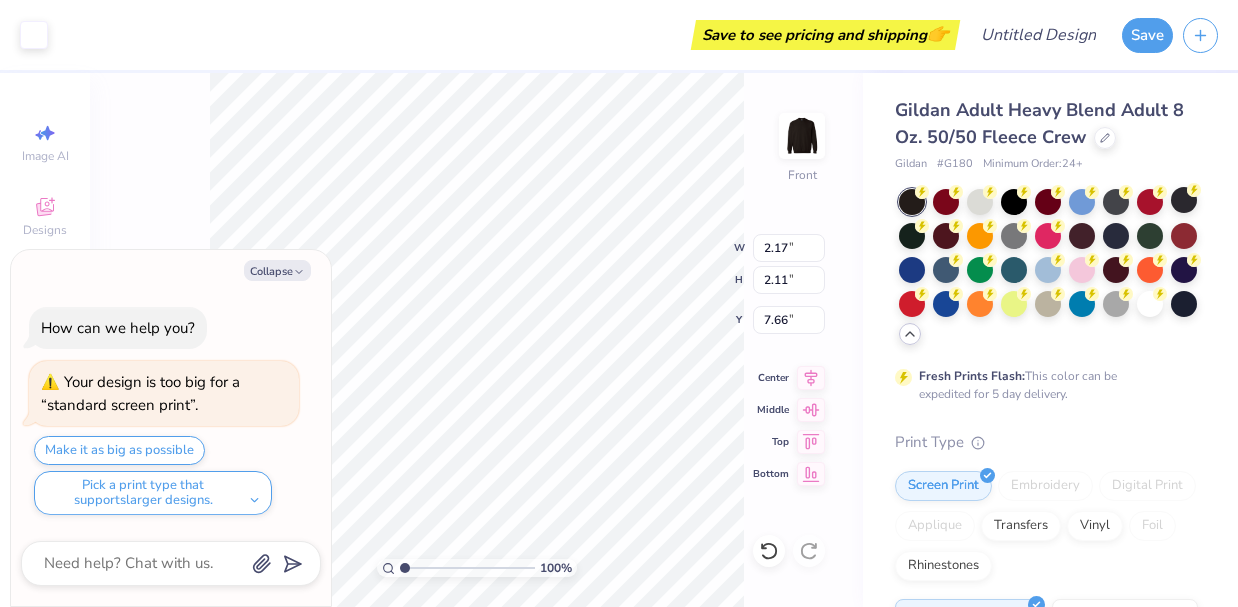 type on "7.37" 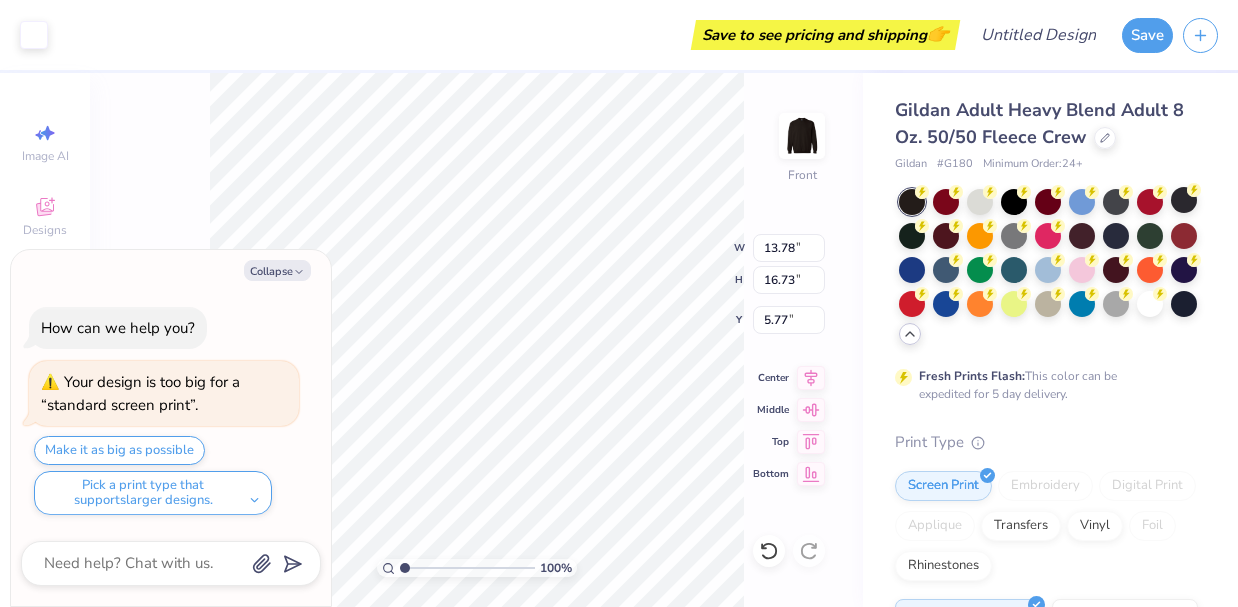type on "x" 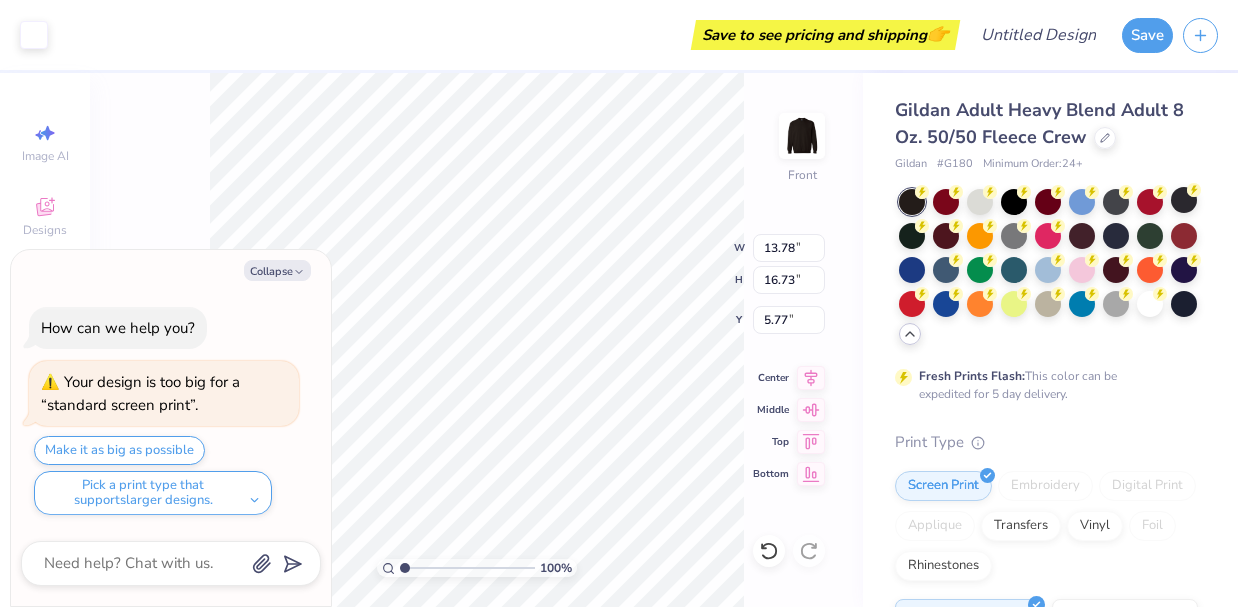 type on "13.13" 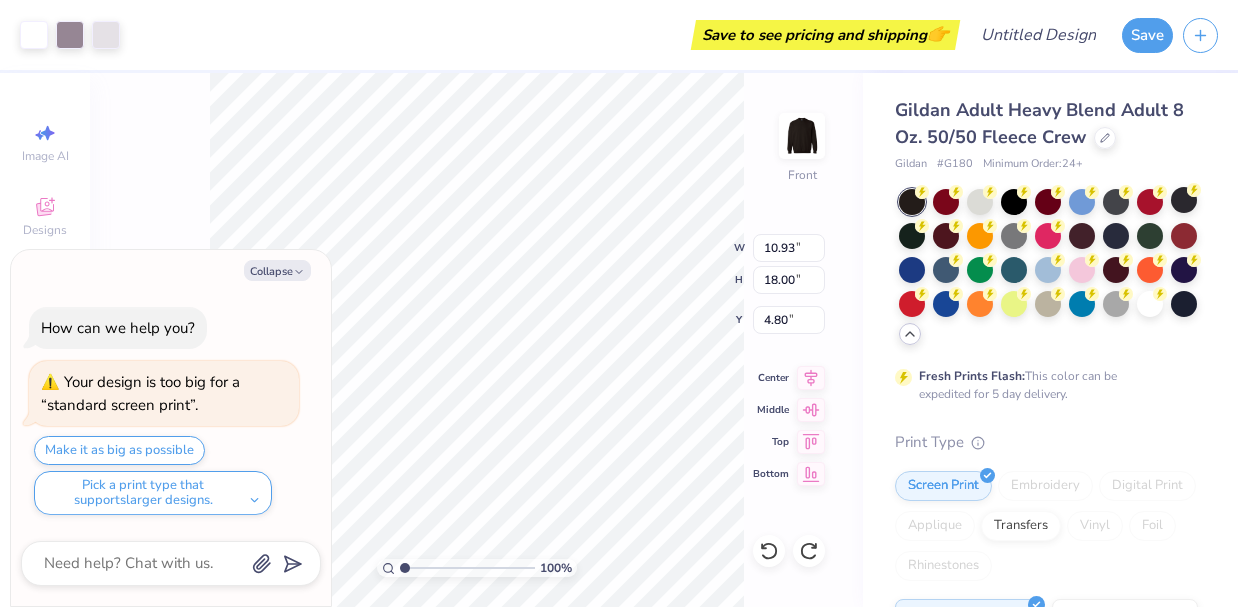 type on "x" 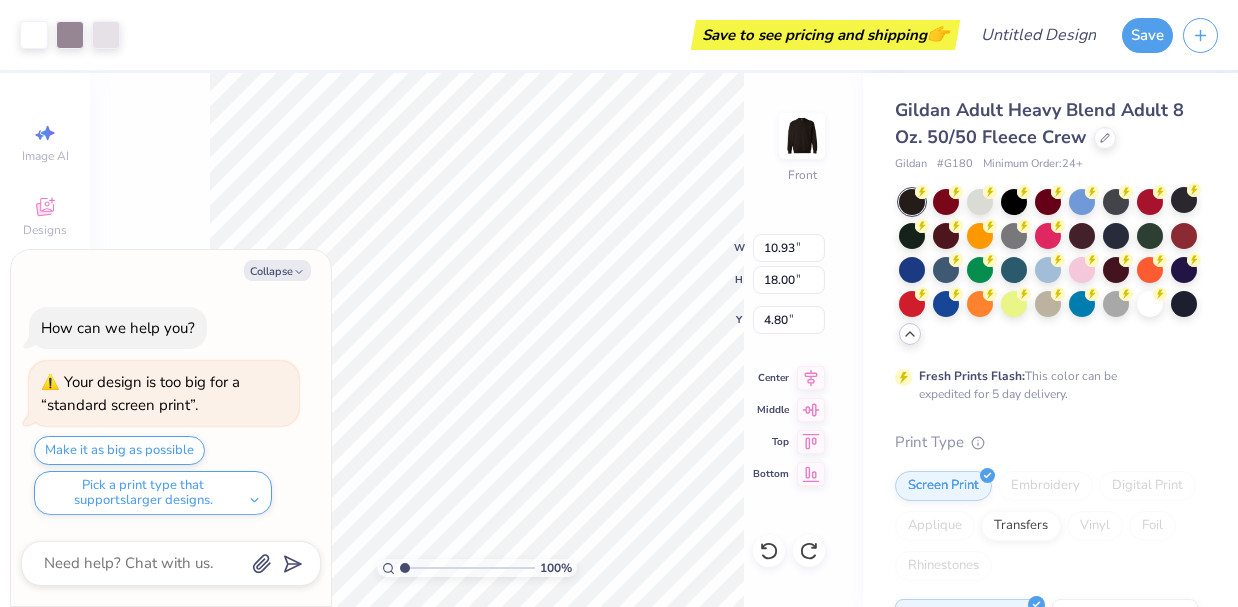 type on "4.77" 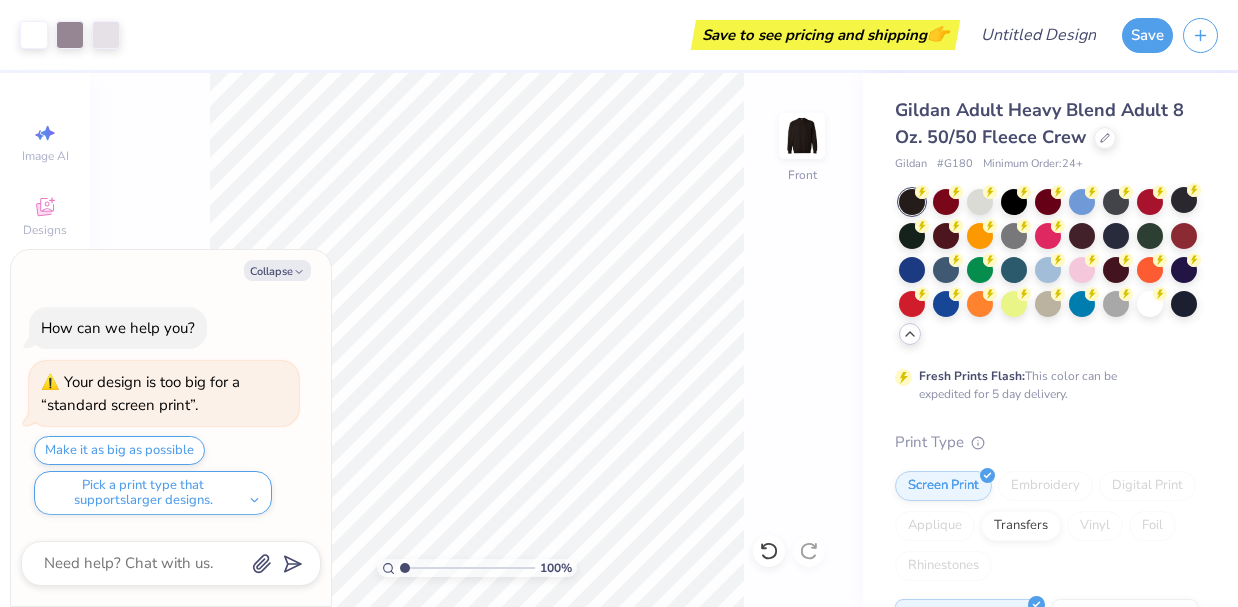 click on "Your design is too big for a “standard screen print”." at bounding box center [164, 393] 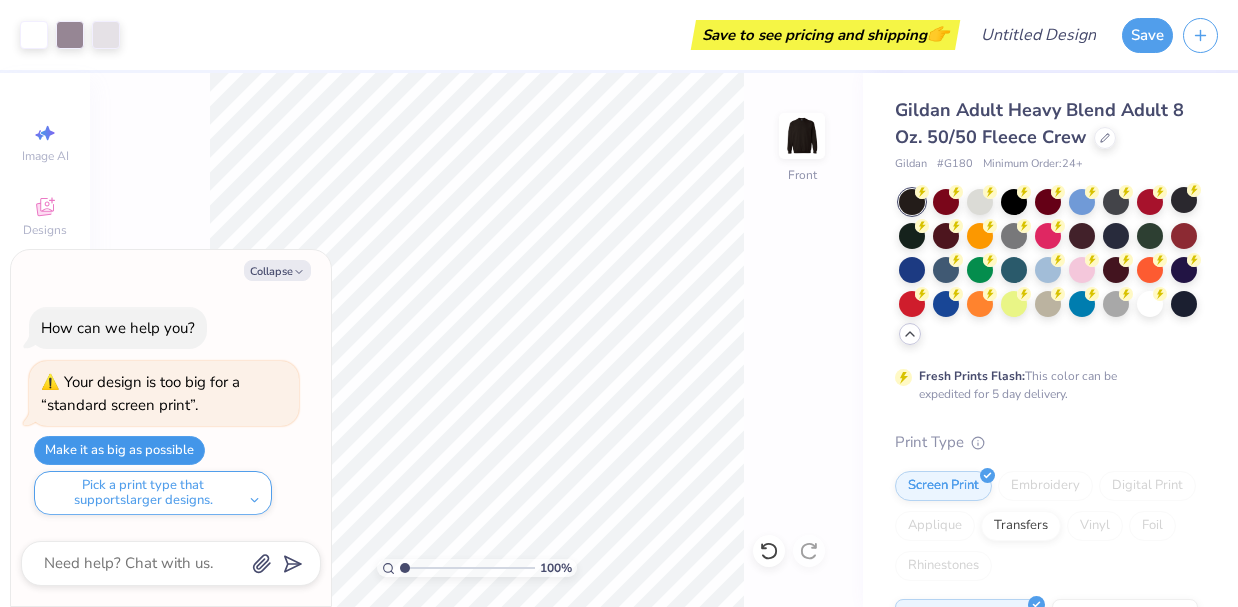 click on "Make it as big as possible" at bounding box center (119, 450) 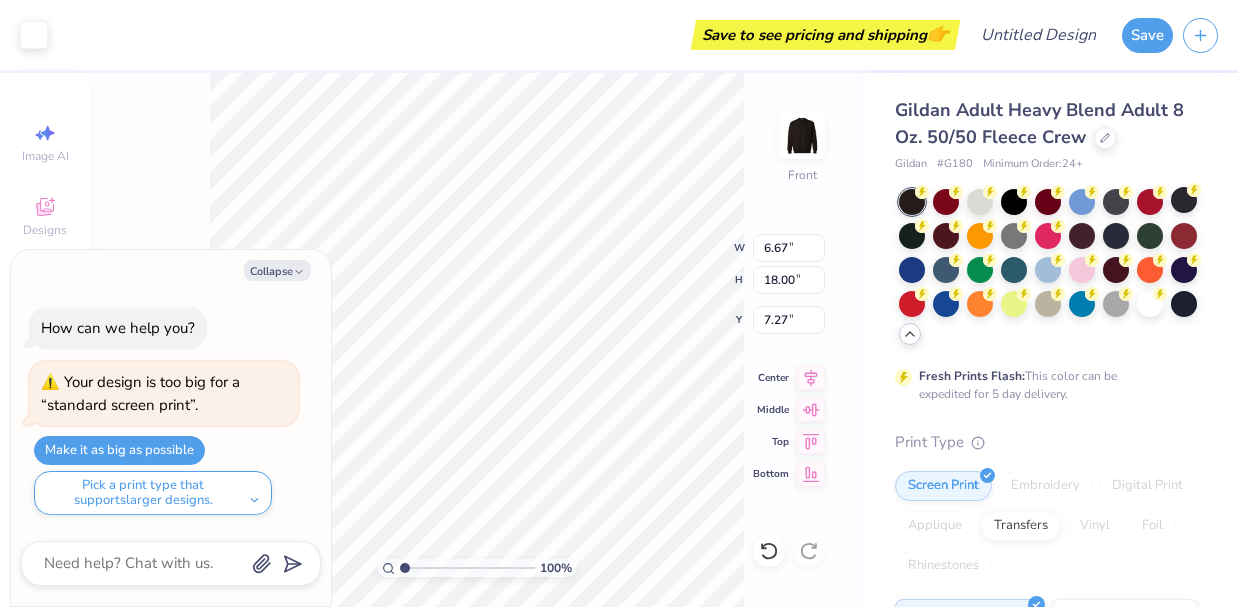 type 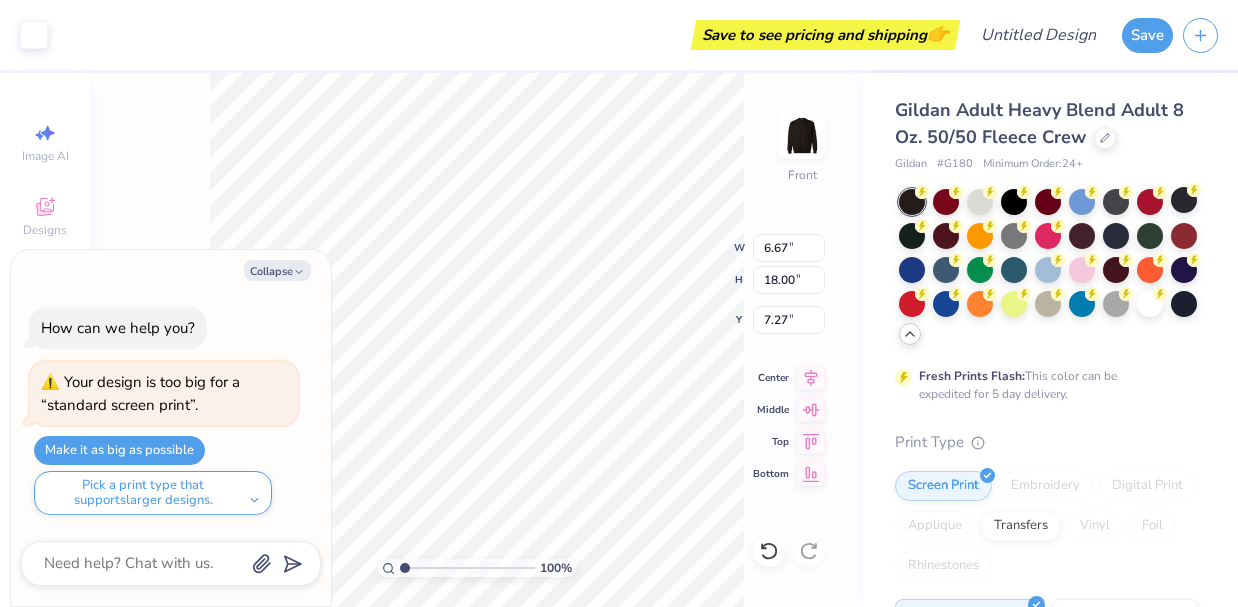 type on "x" 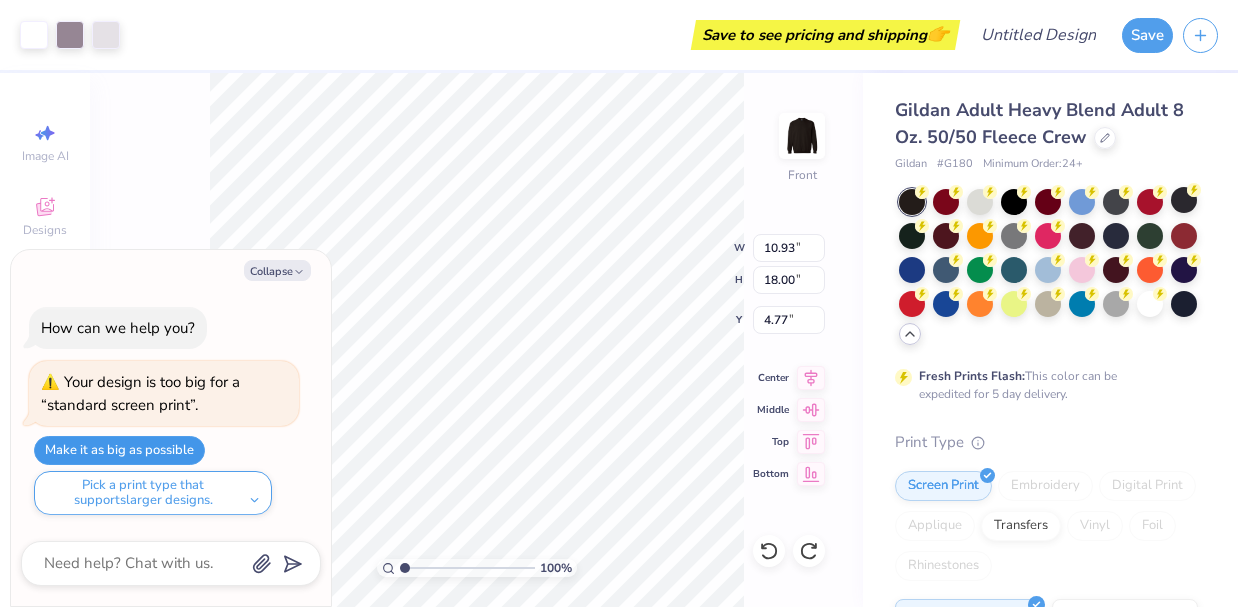 click on "Make it as big as possible" at bounding box center (119, 450) 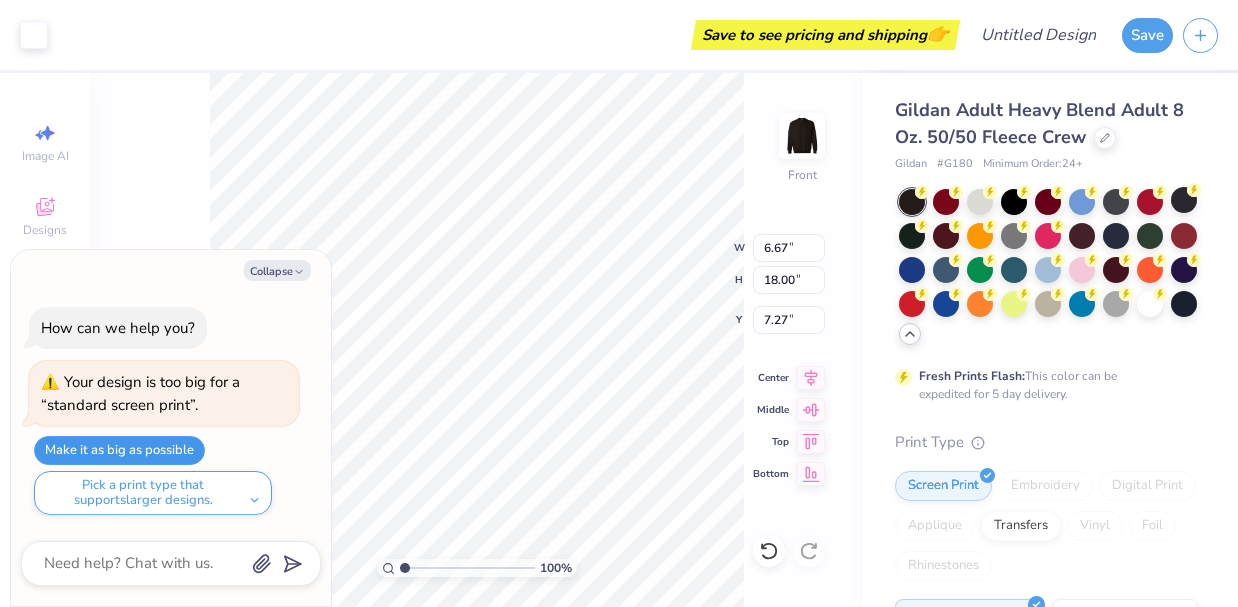 type on "x" 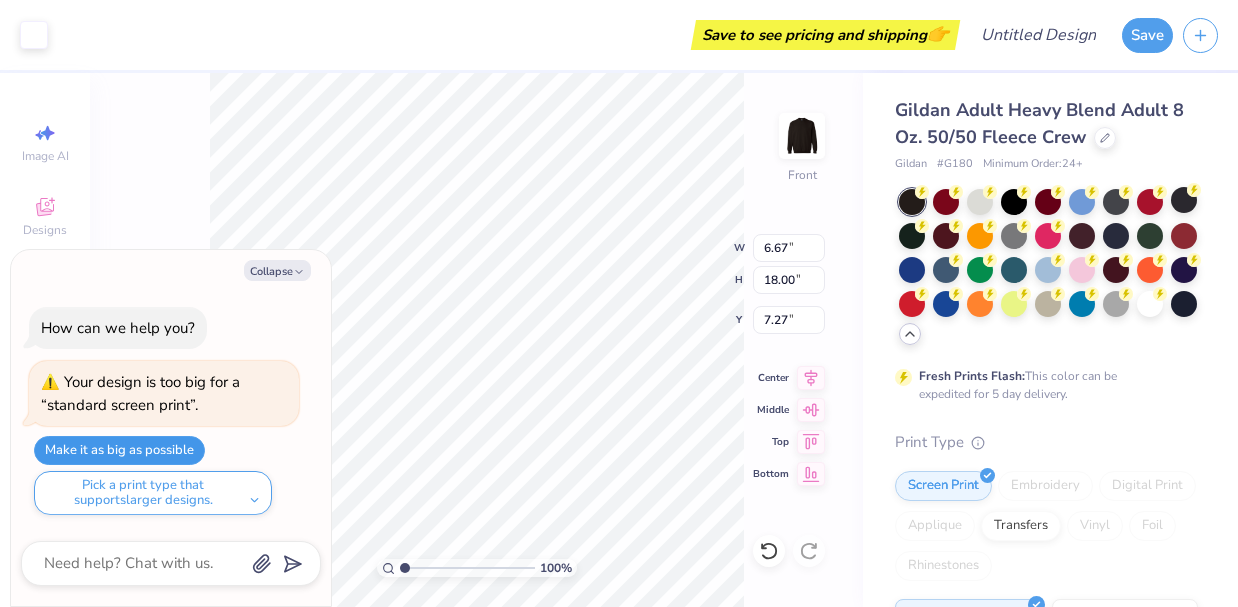type on "5.46" 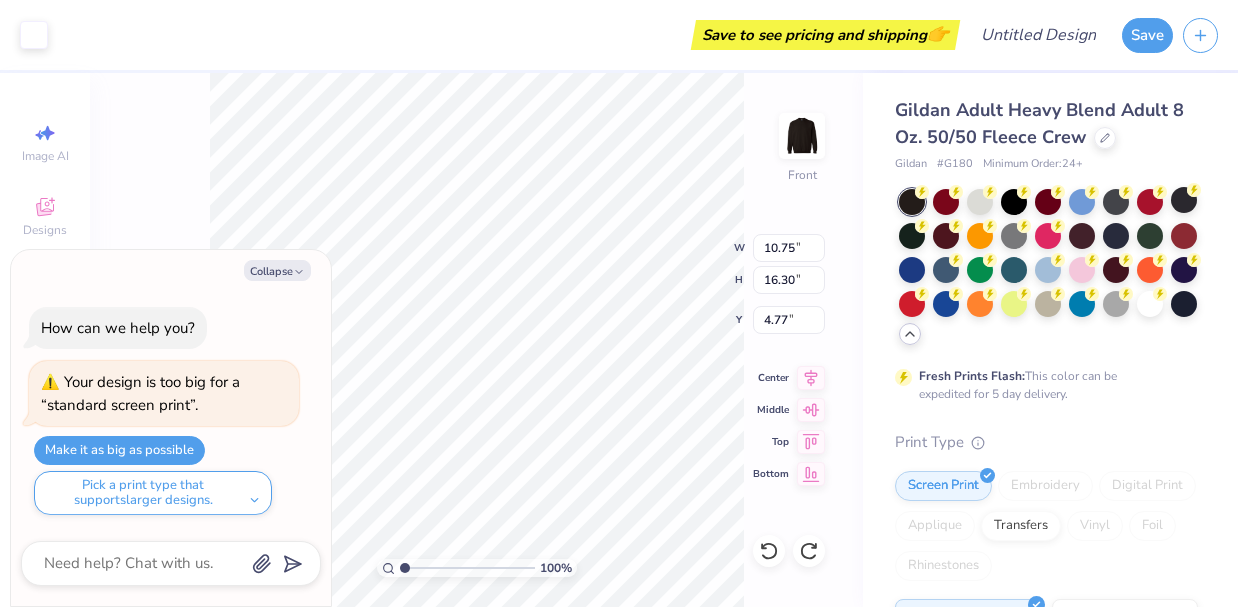 type on "x" 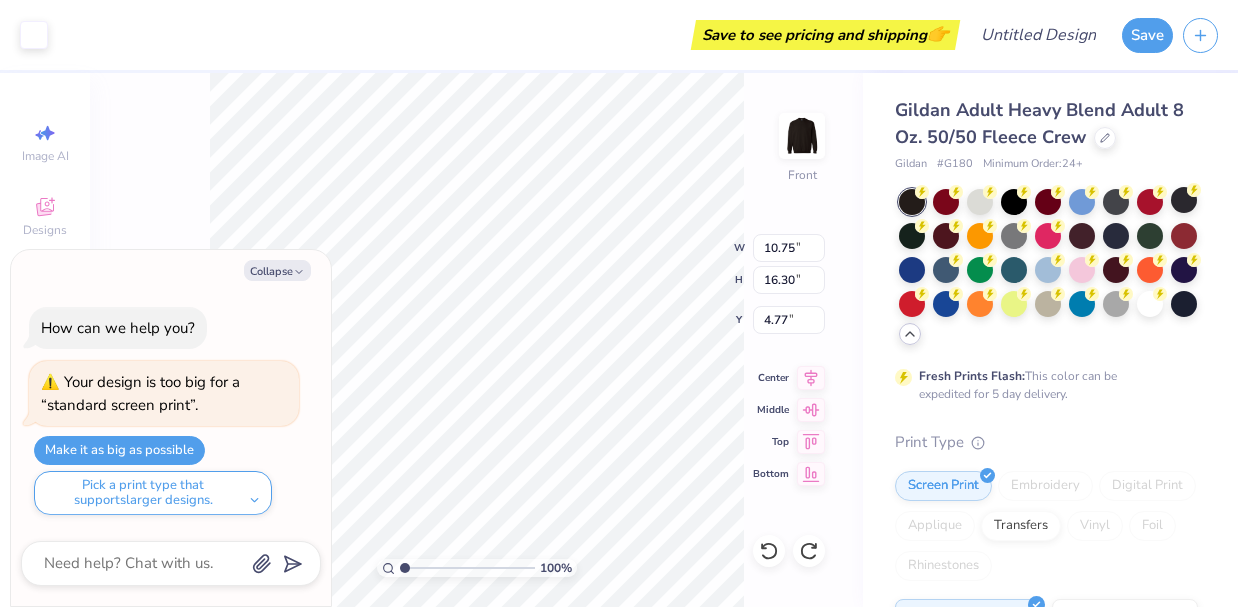 type on "4.75" 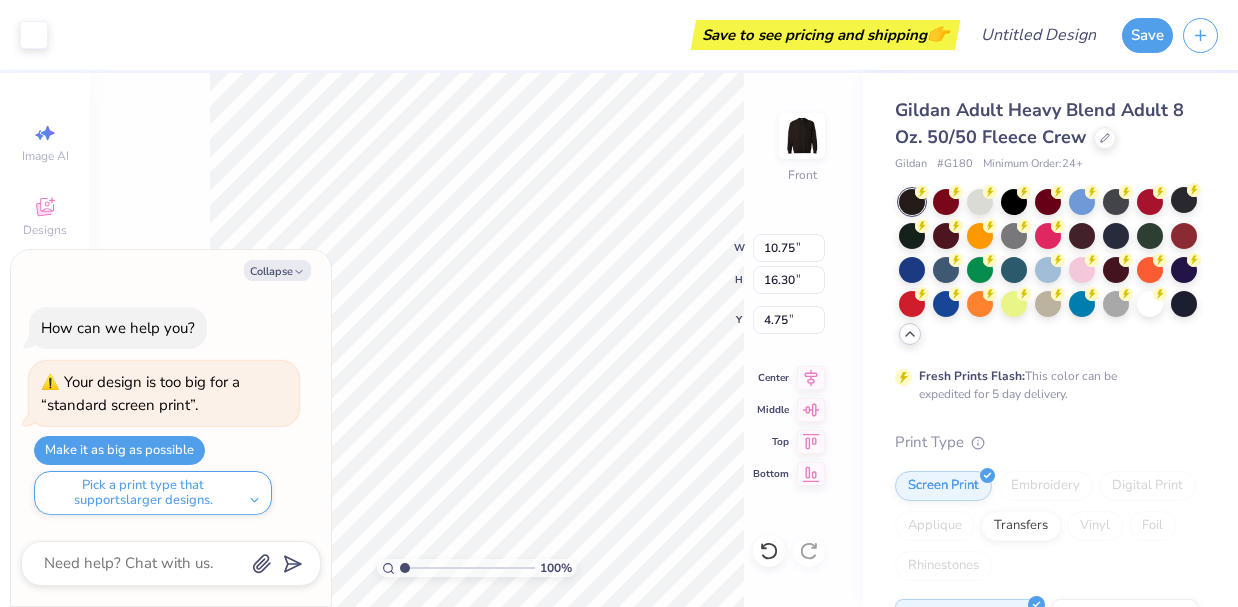 type on "x" 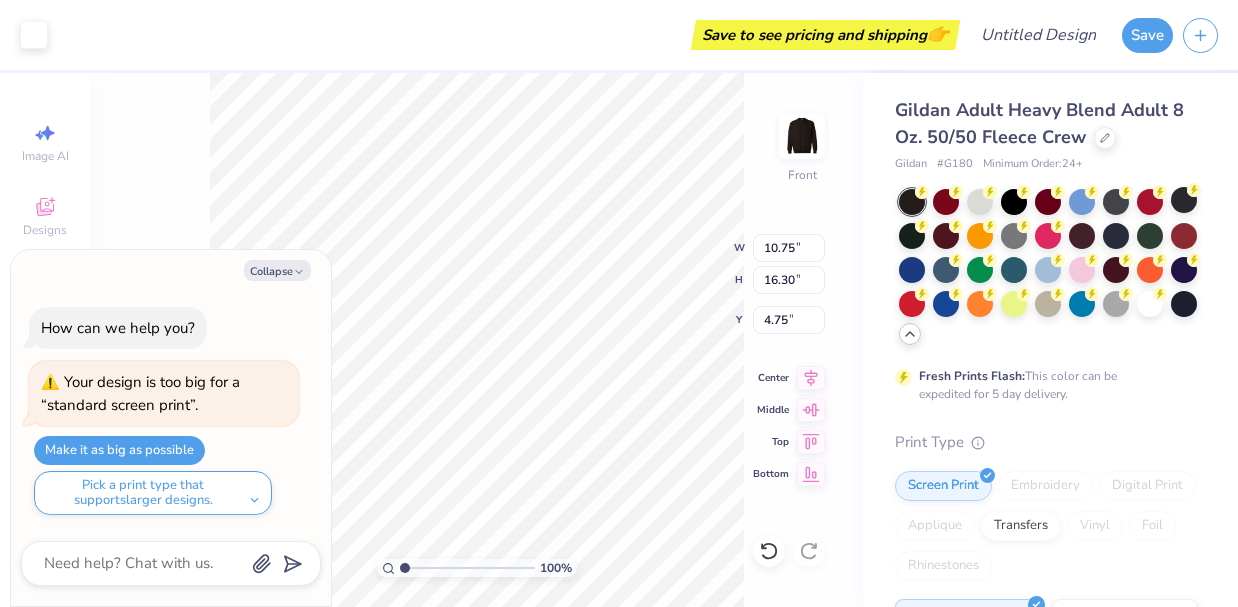 type on "12.70" 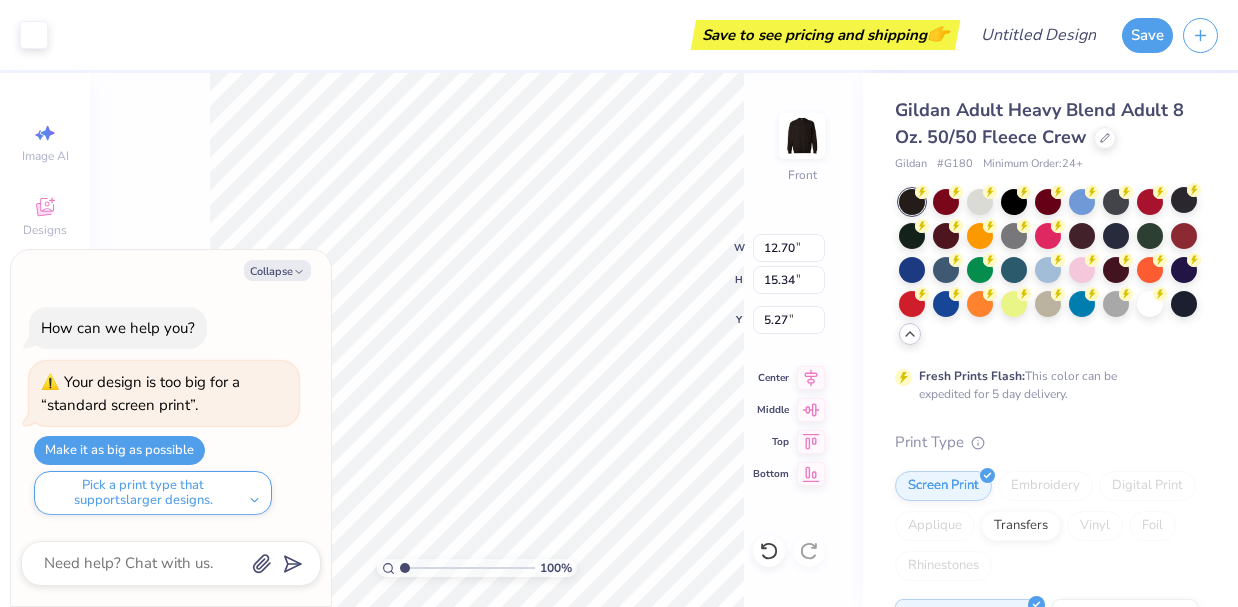 type on "x" 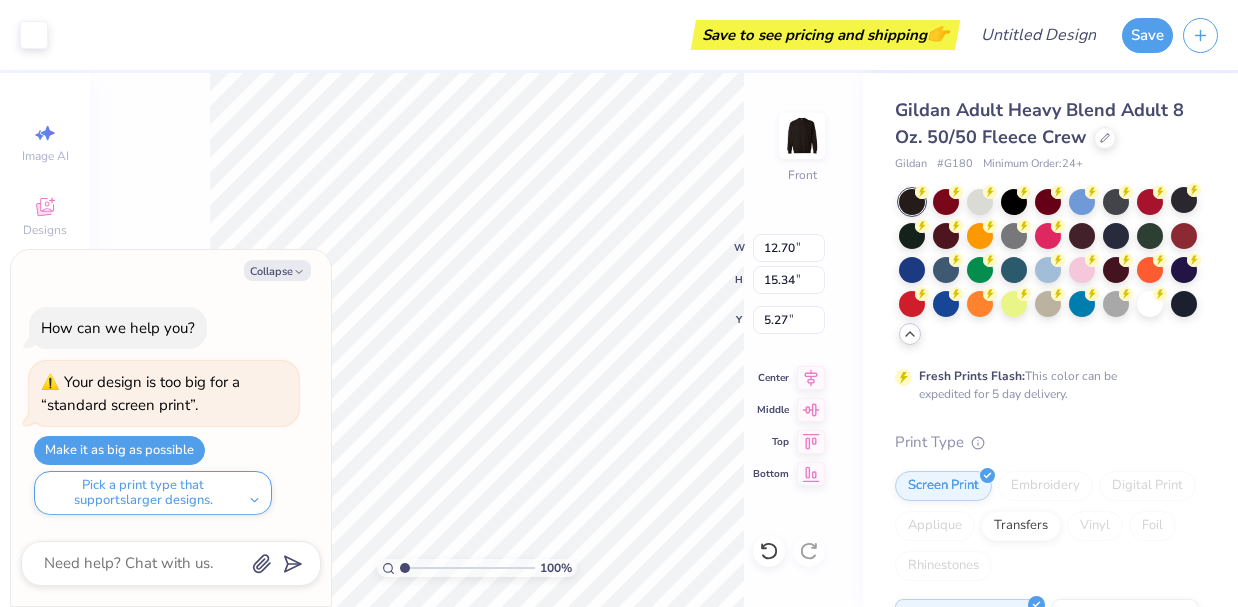 type on "10.75" 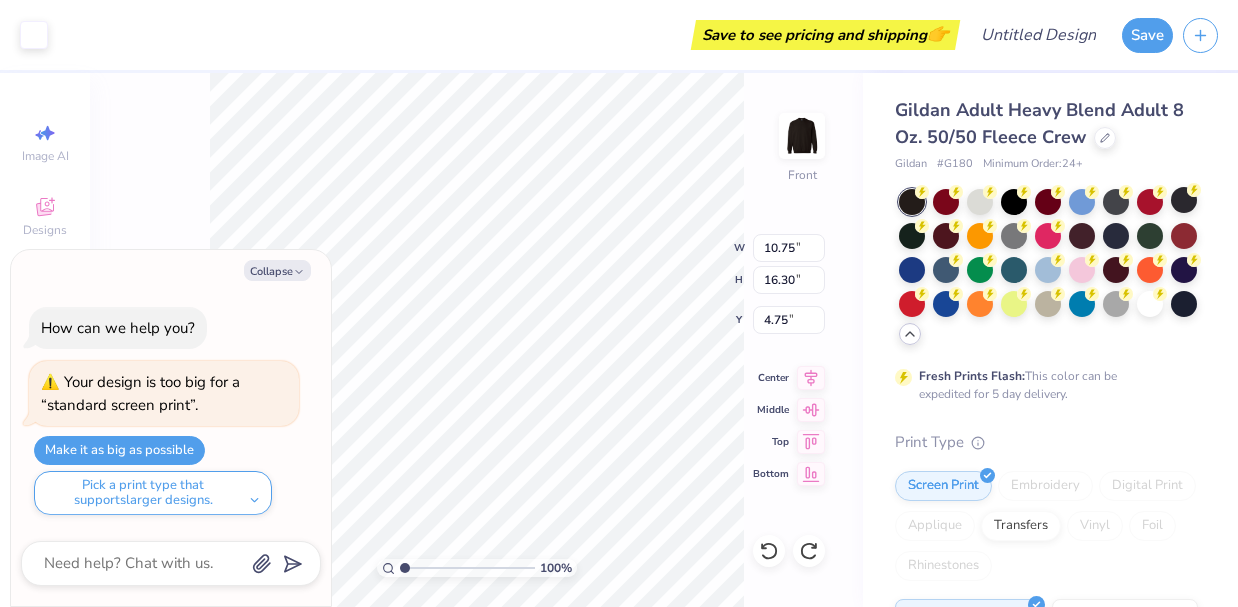 type on "x" 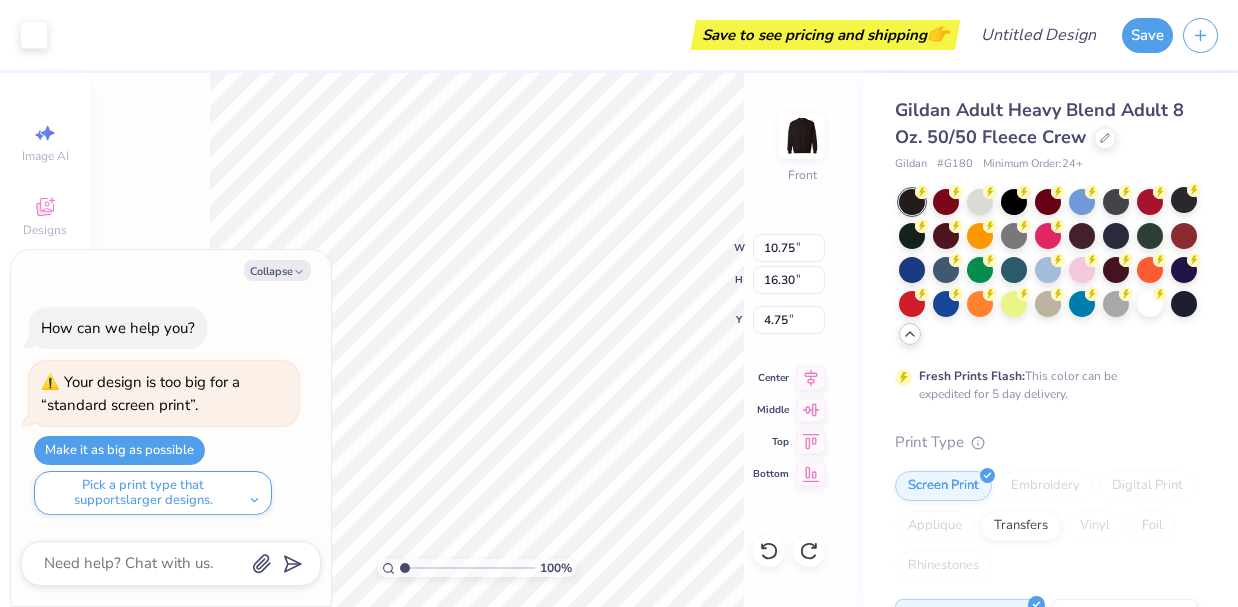 type on "9.79" 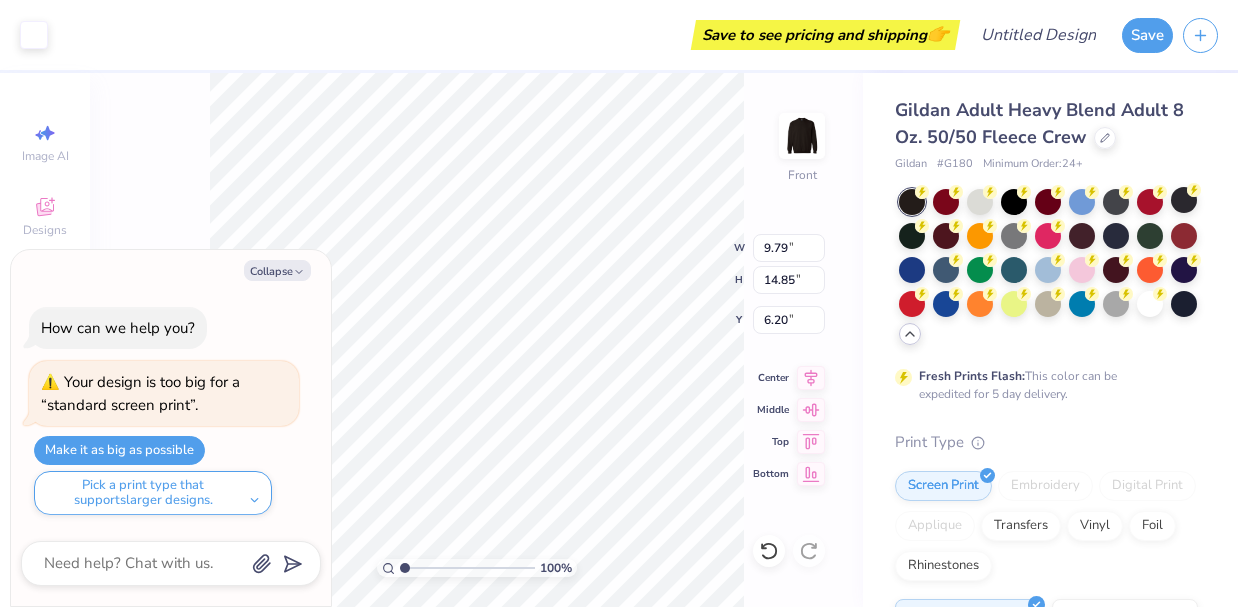 type on "x" 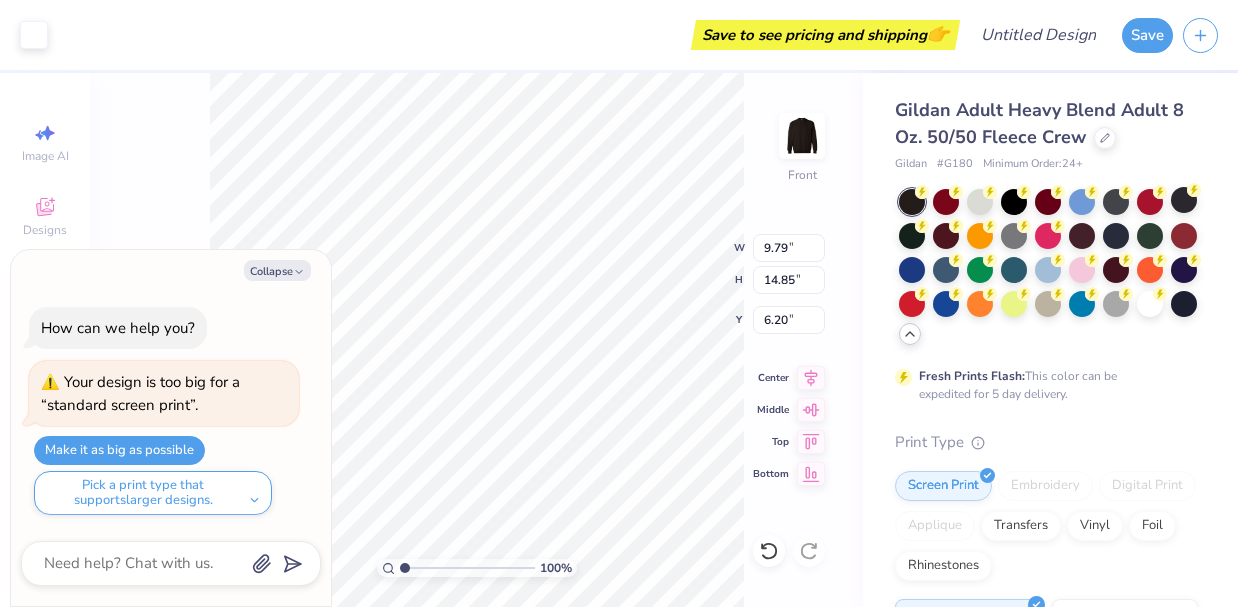 type on "10.75" 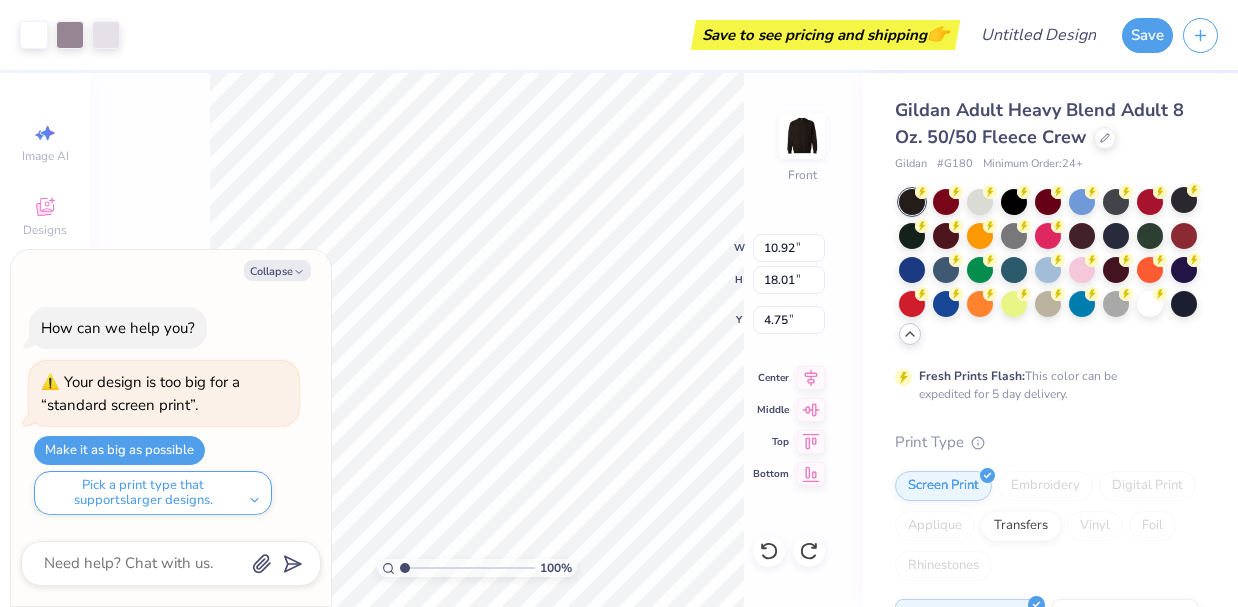 type on "x" 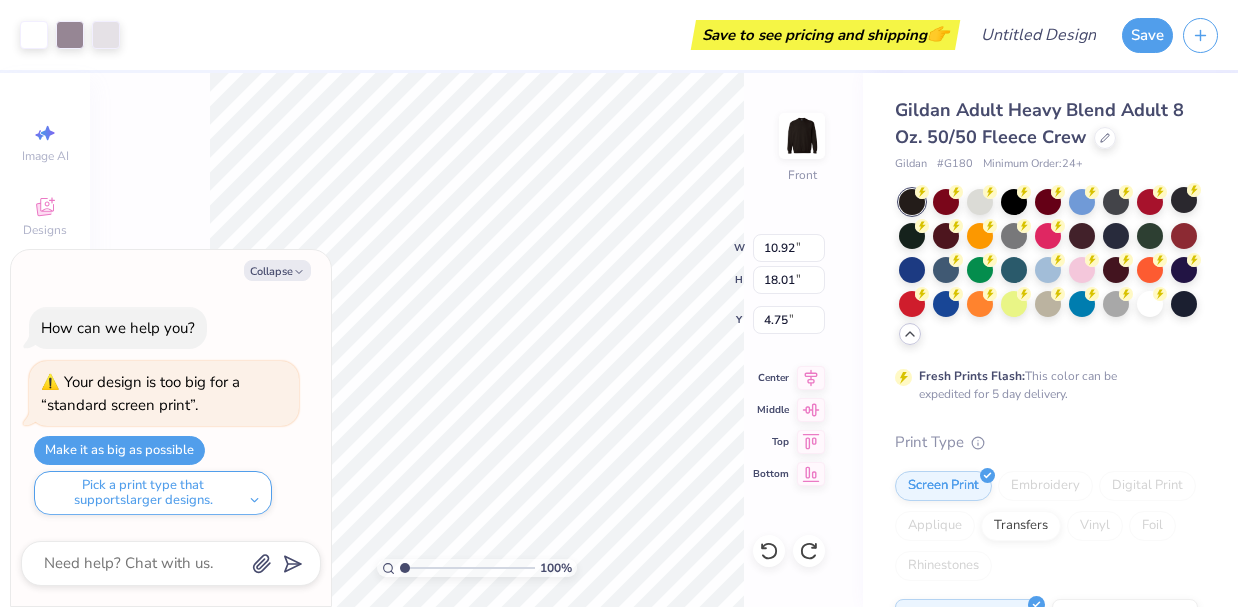 type on "9.95" 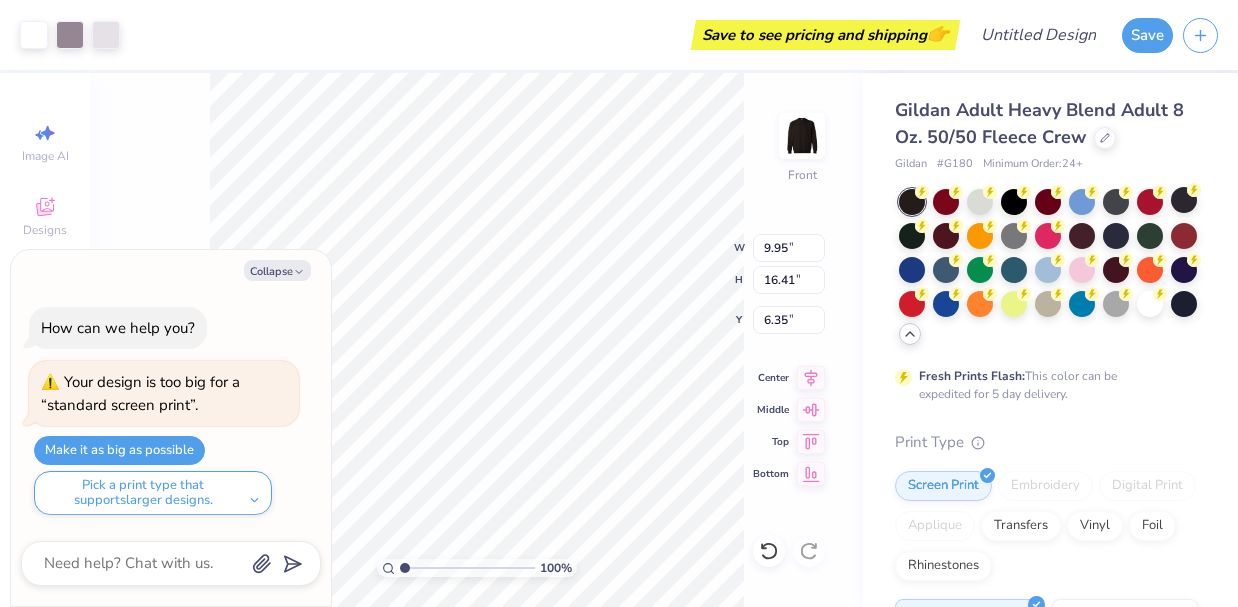 type on "x" 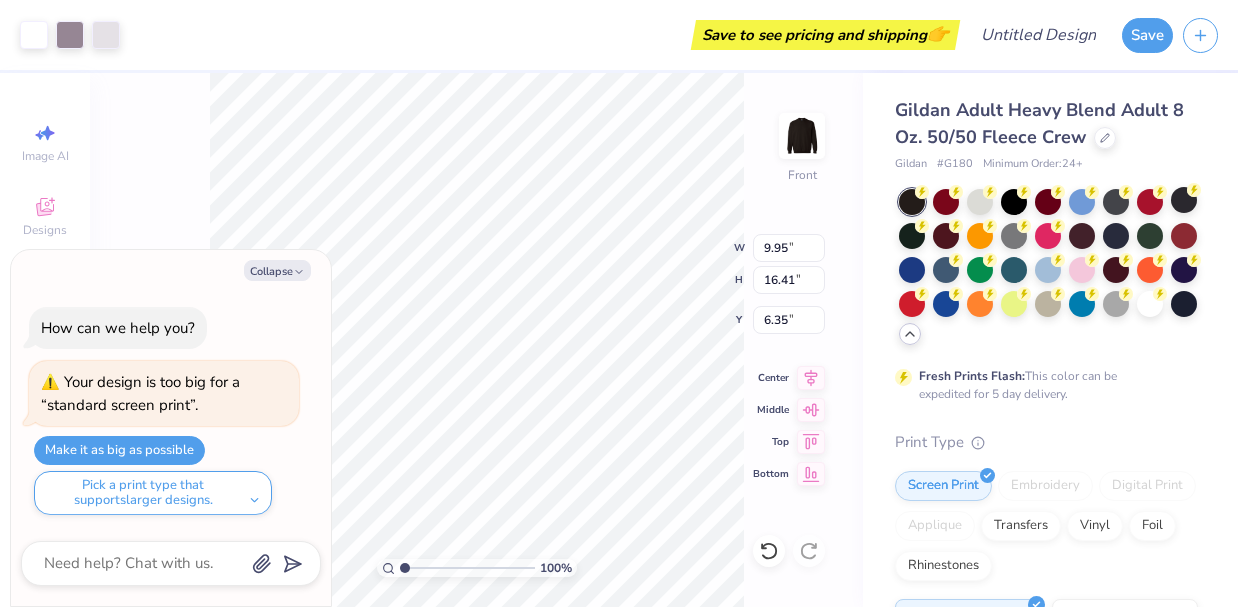 type on "12.20" 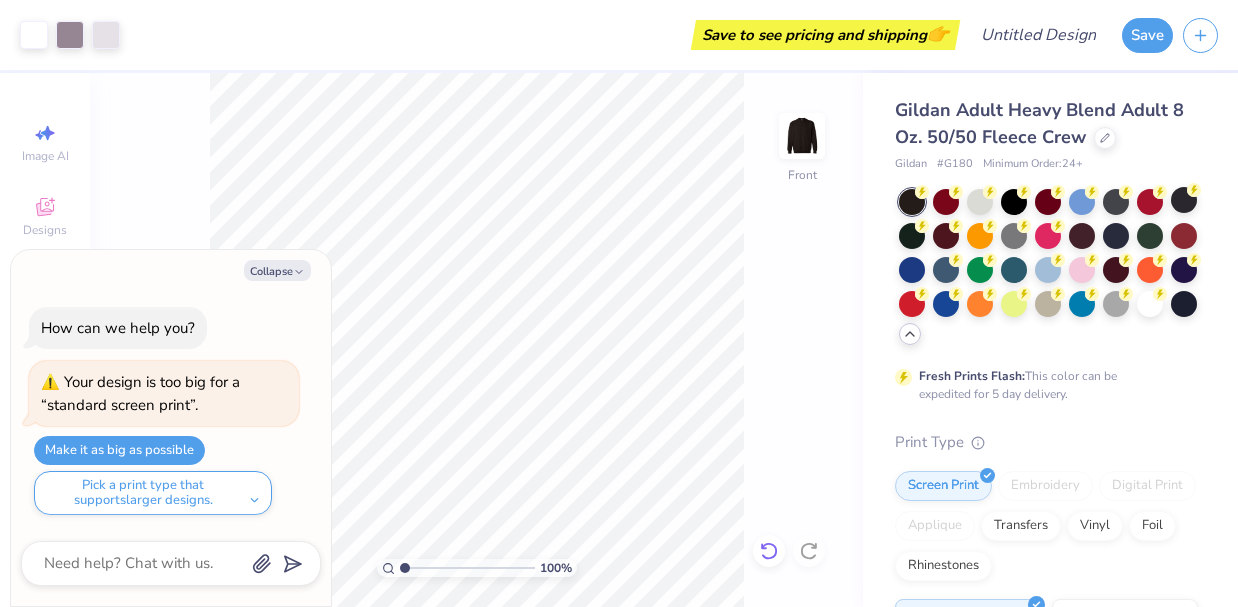 click on "100  % Front" at bounding box center (476, 340) 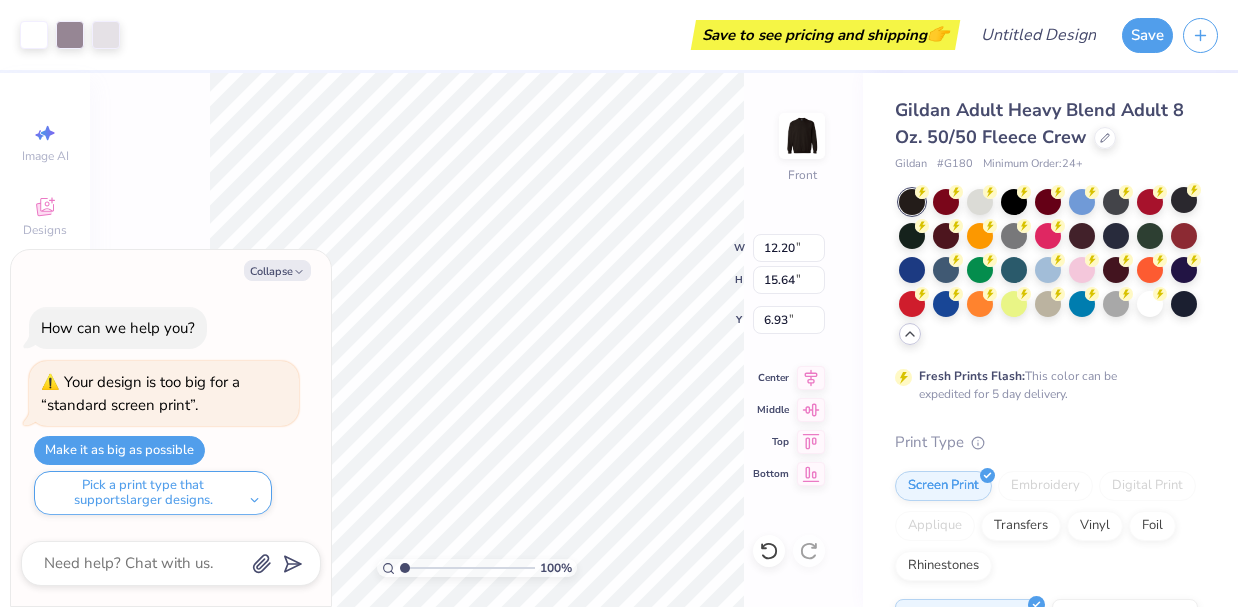 type on "x" 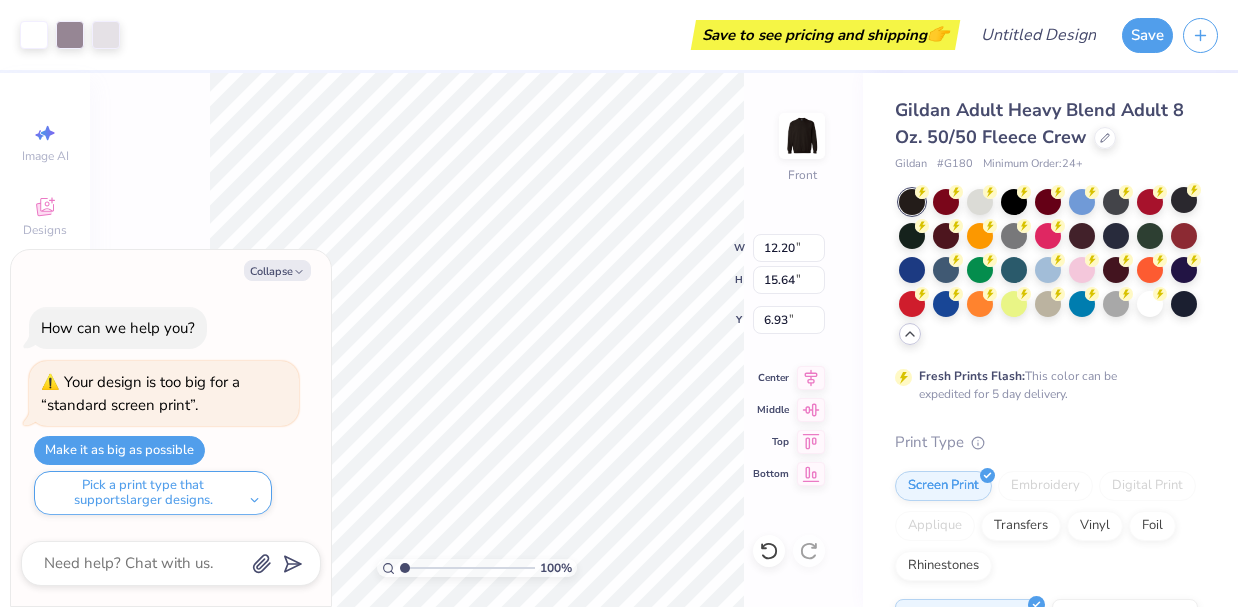 type on "5.43" 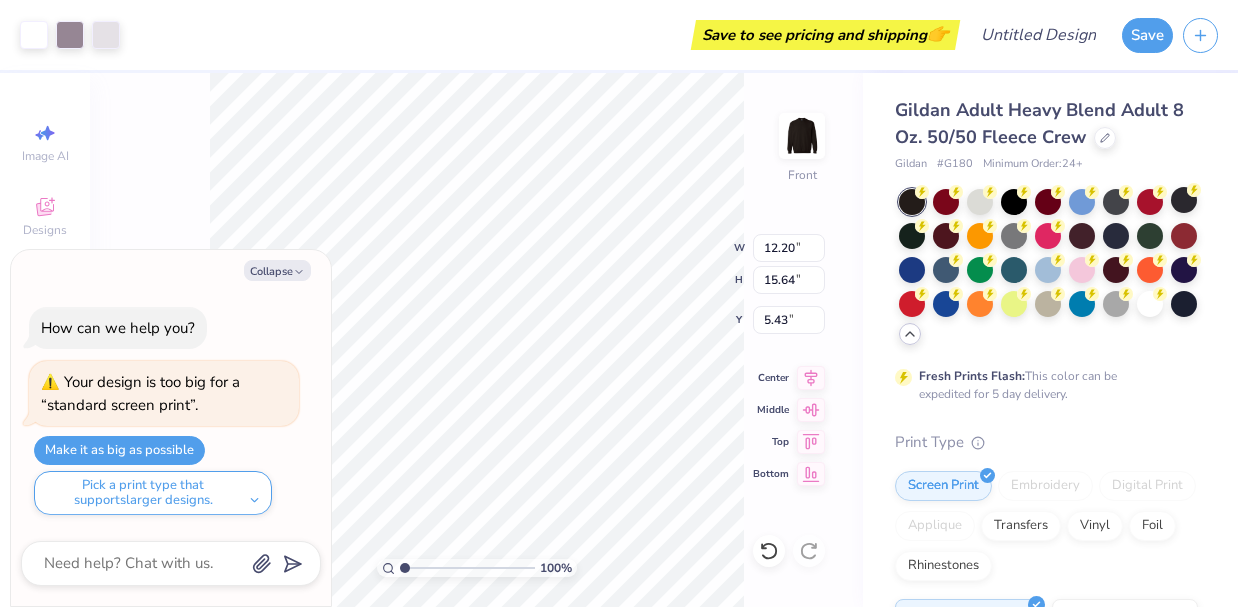 type on "x" 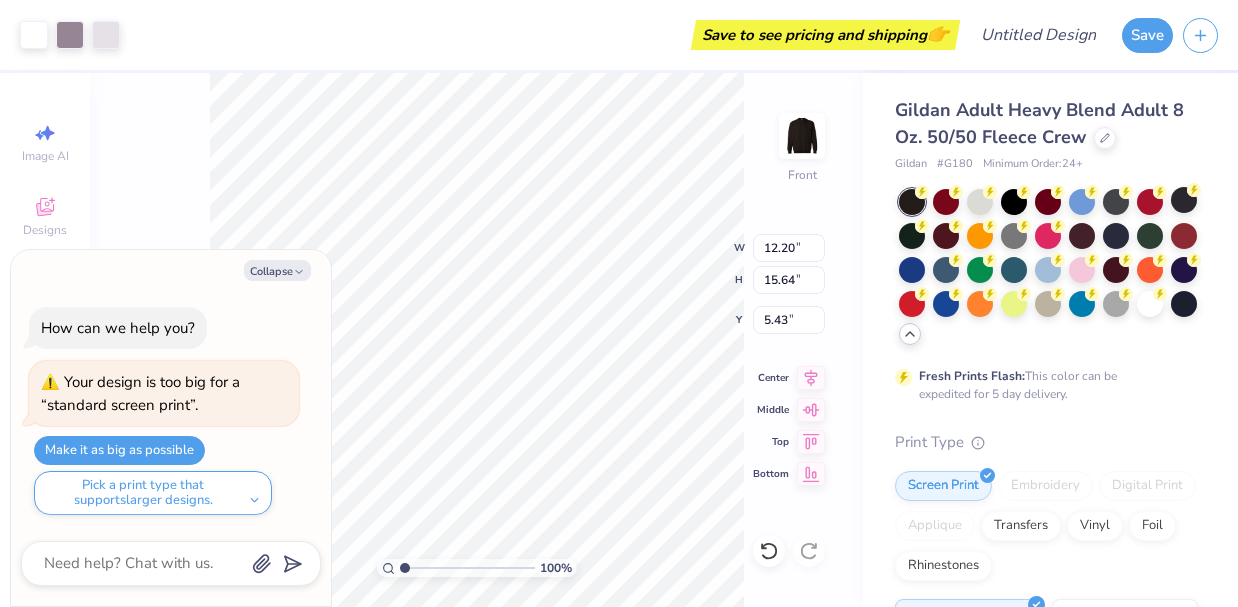 type on "13.43" 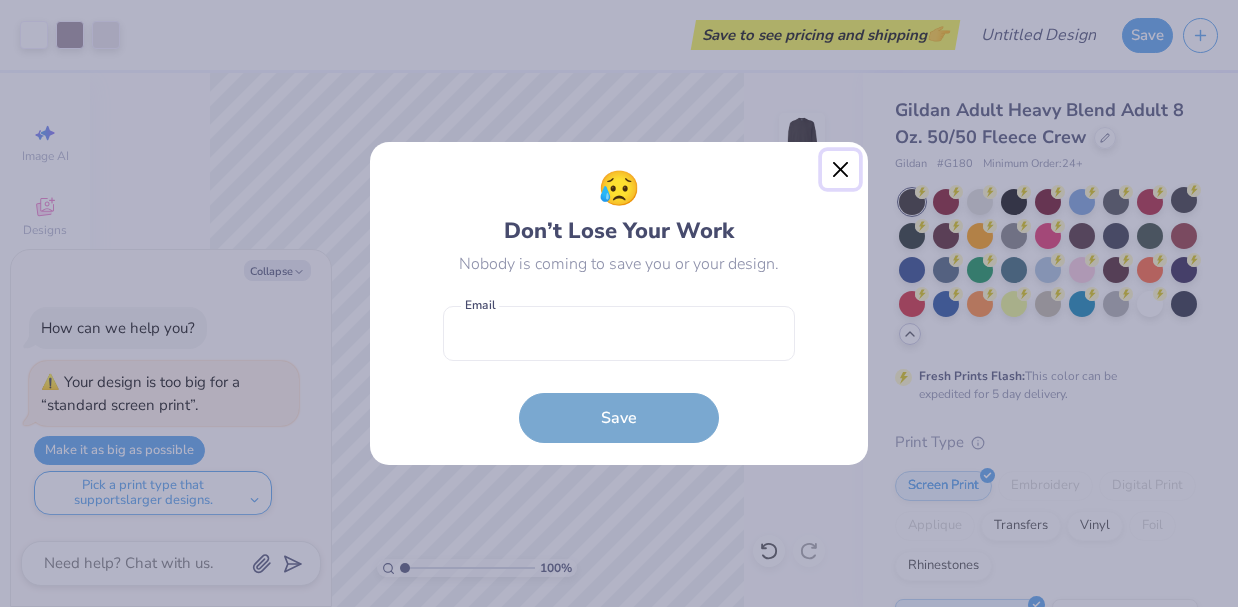 click at bounding box center (841, 170) 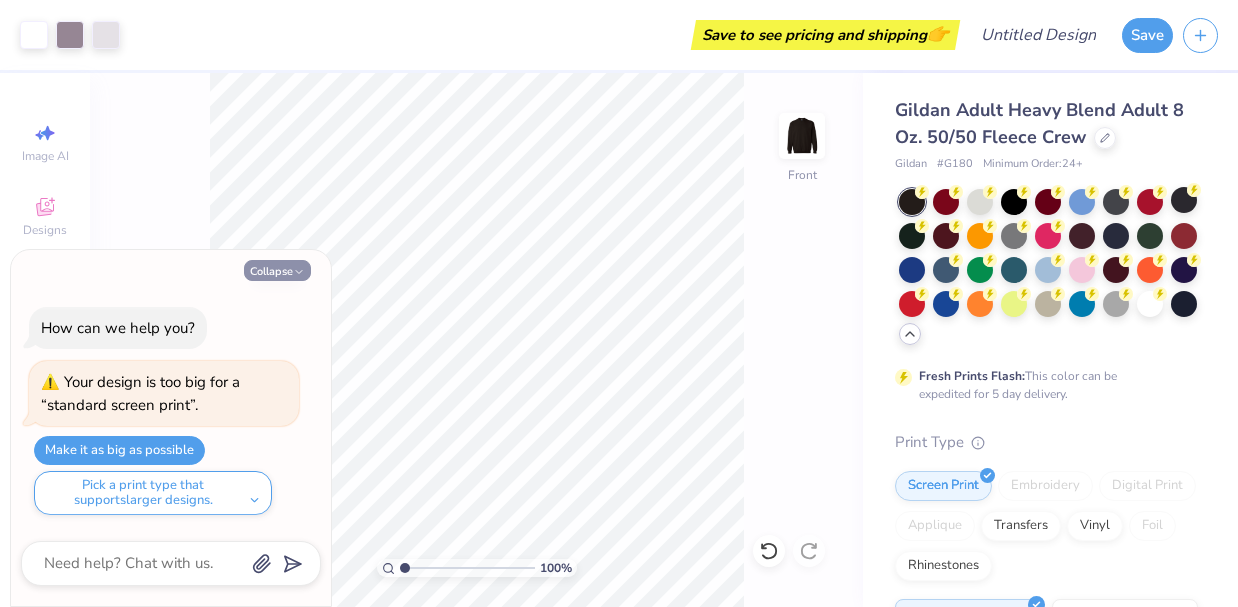 click on "Collapse" at bounding box center (277, 270) 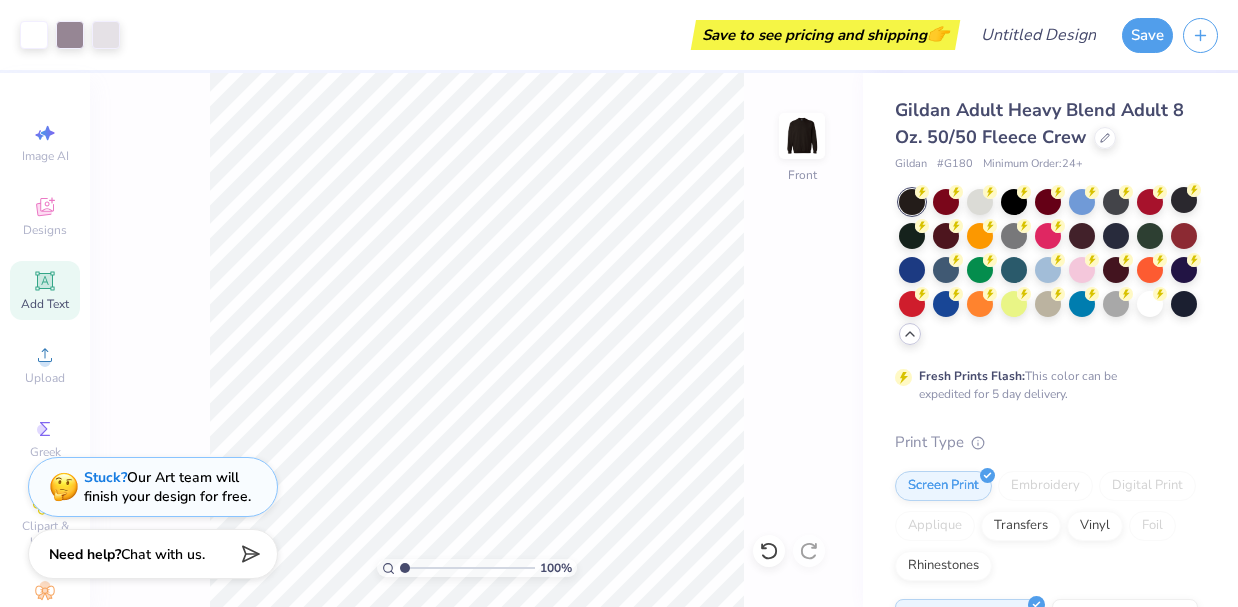 click on "Add Text" at bounding box center (45, 290) 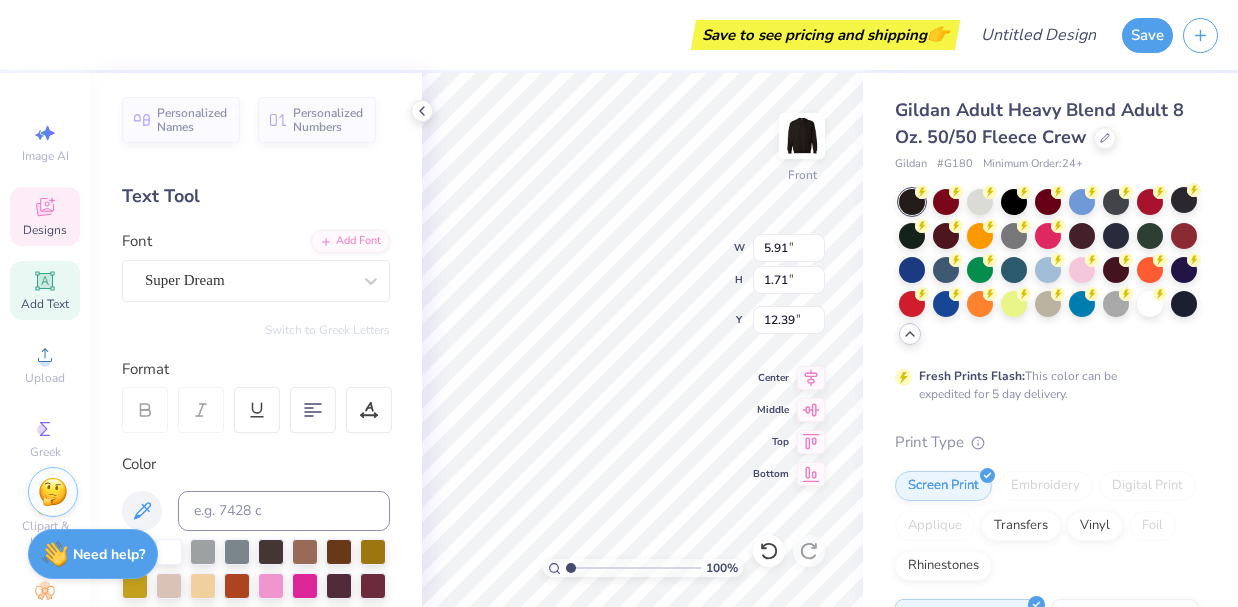 click 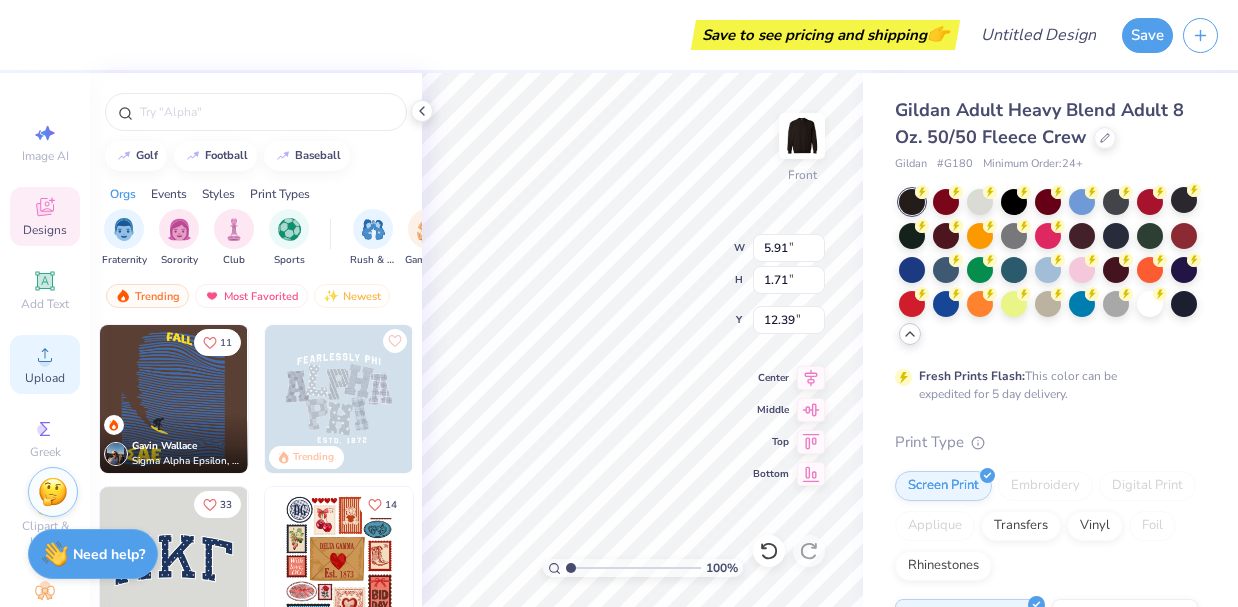 click on "Upload" at bounding box center [45, 378] 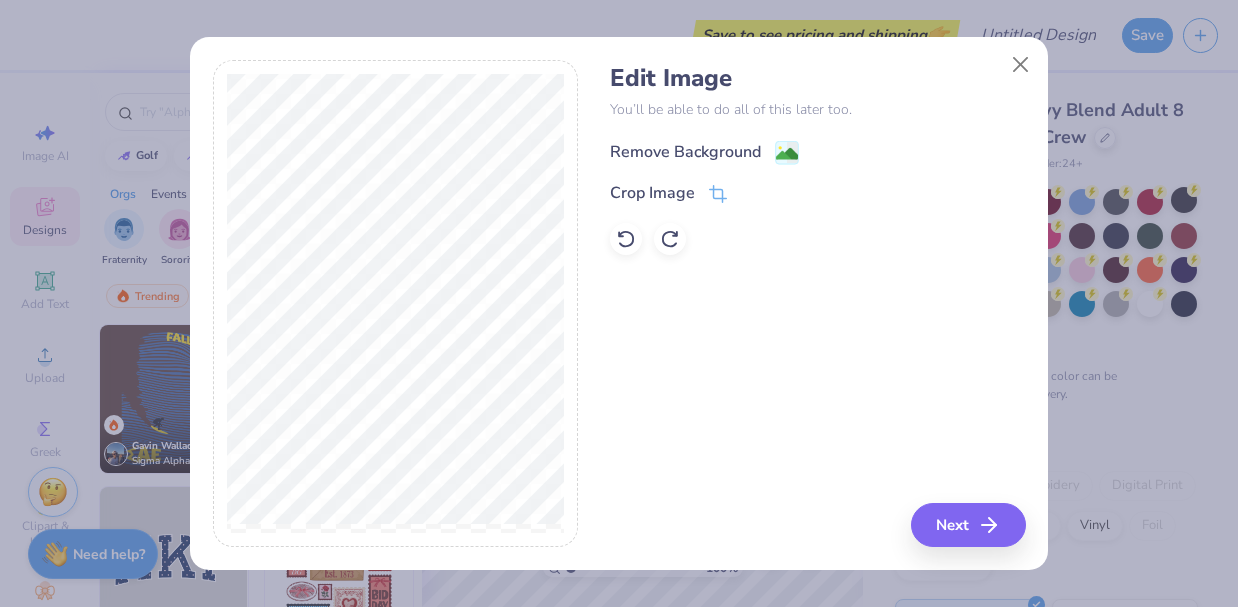 click on "Remove Background" at bounding box center (685, 152) 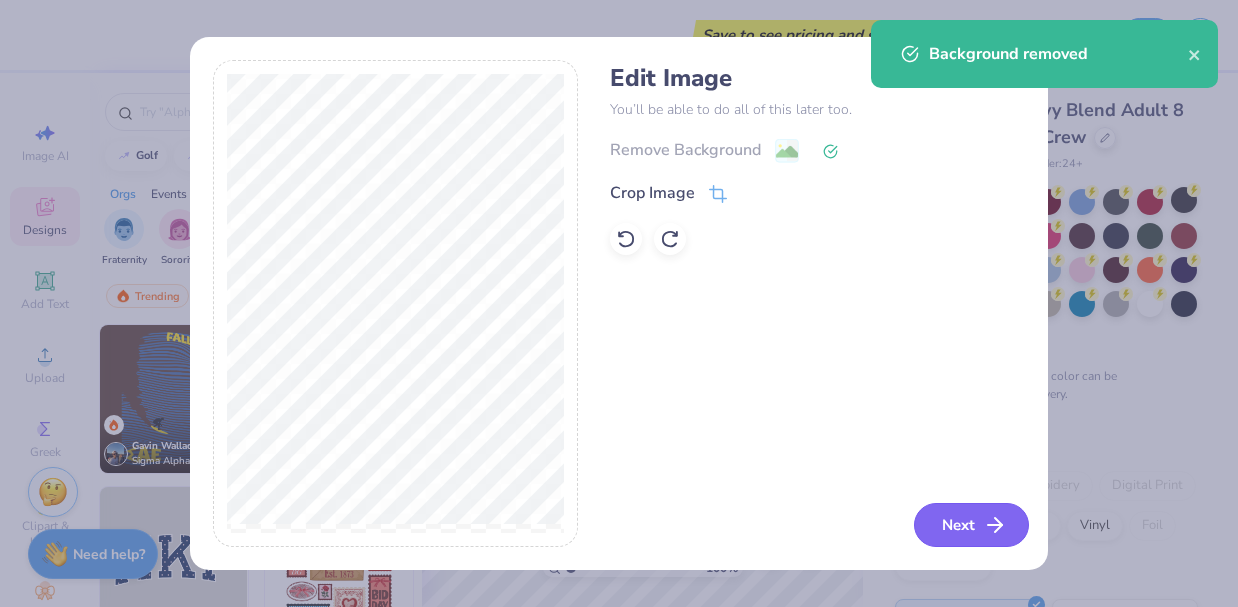 click on "Next" at bounding box center [971, 525] 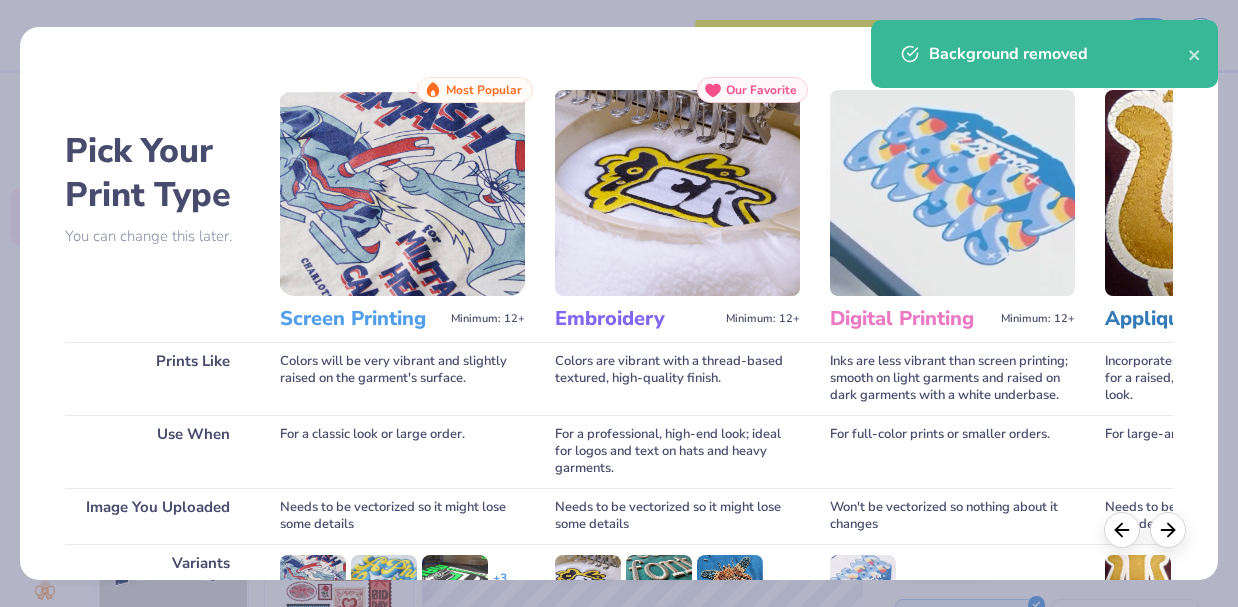 click on "Screen Printing" at bounding box center (361, 319) 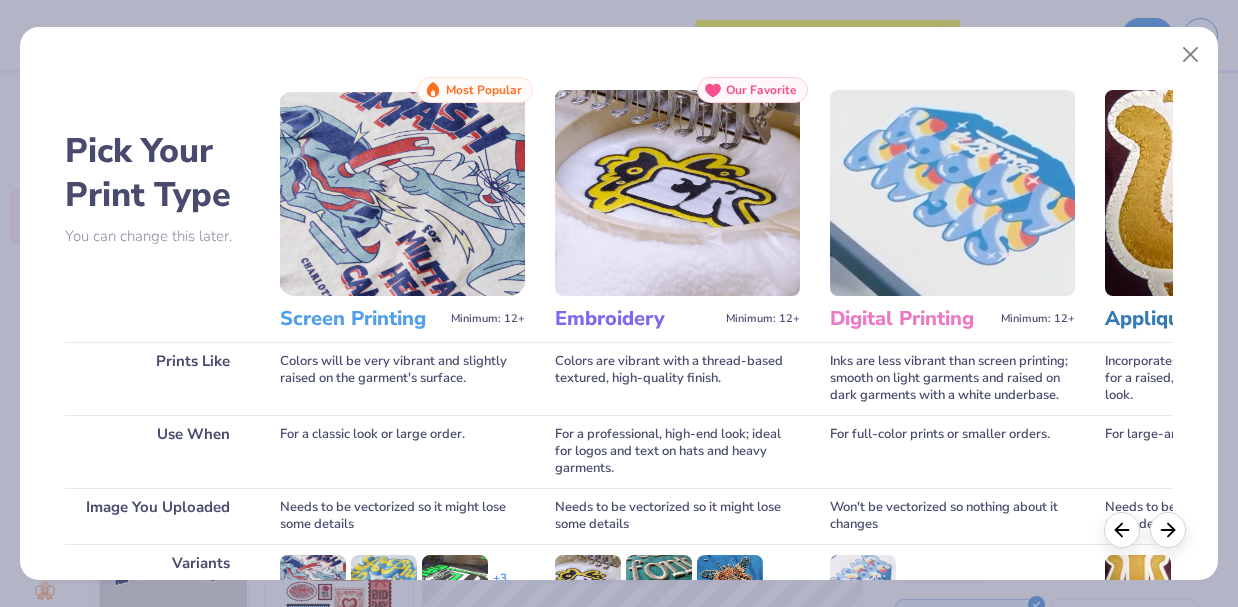 scroll, scrollTop: 290, scrollLeft: 0, axis: vertical 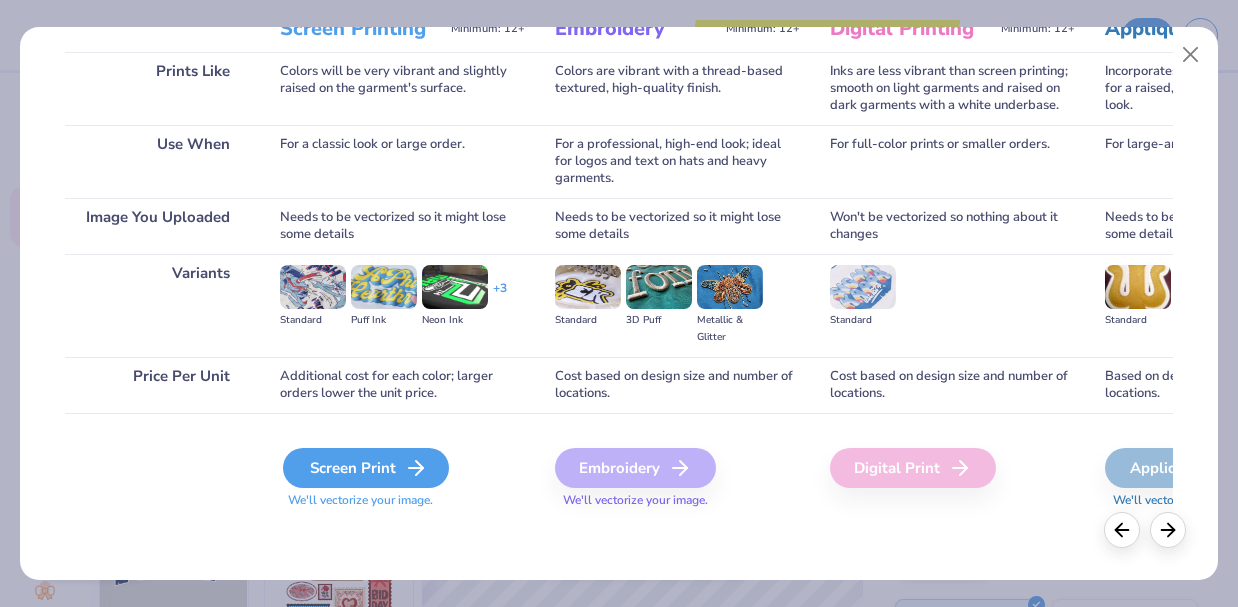 click on "Screen Print" at bounding box center [366, 468] 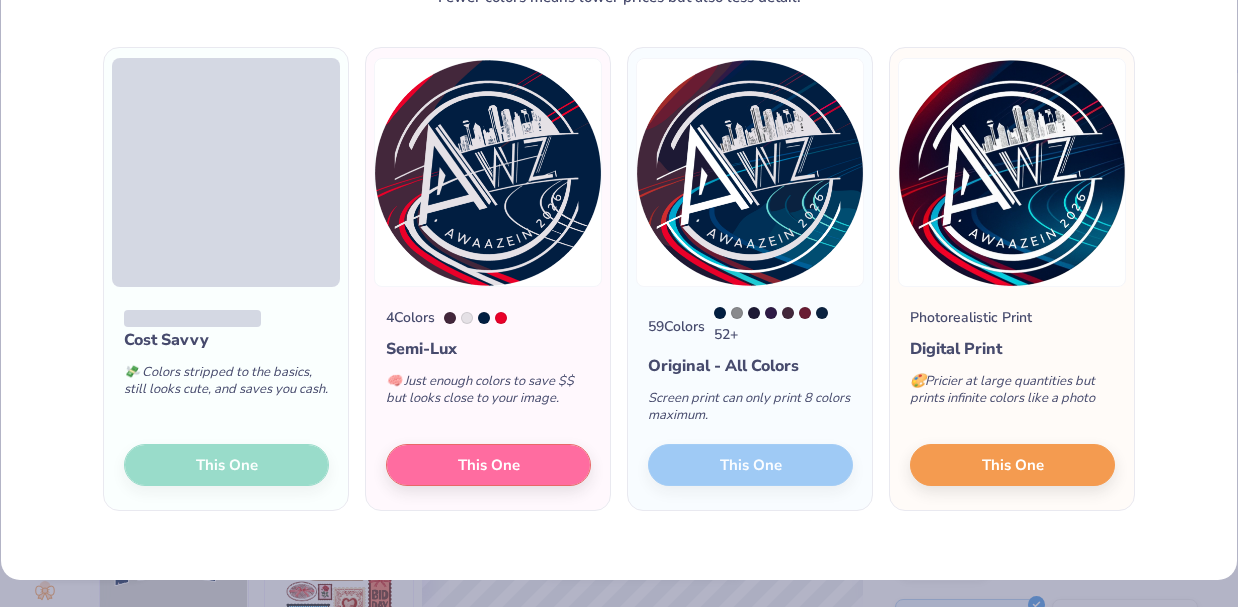 scroll, scrollTop: 121, scrollLeft: 0, axis: vertical 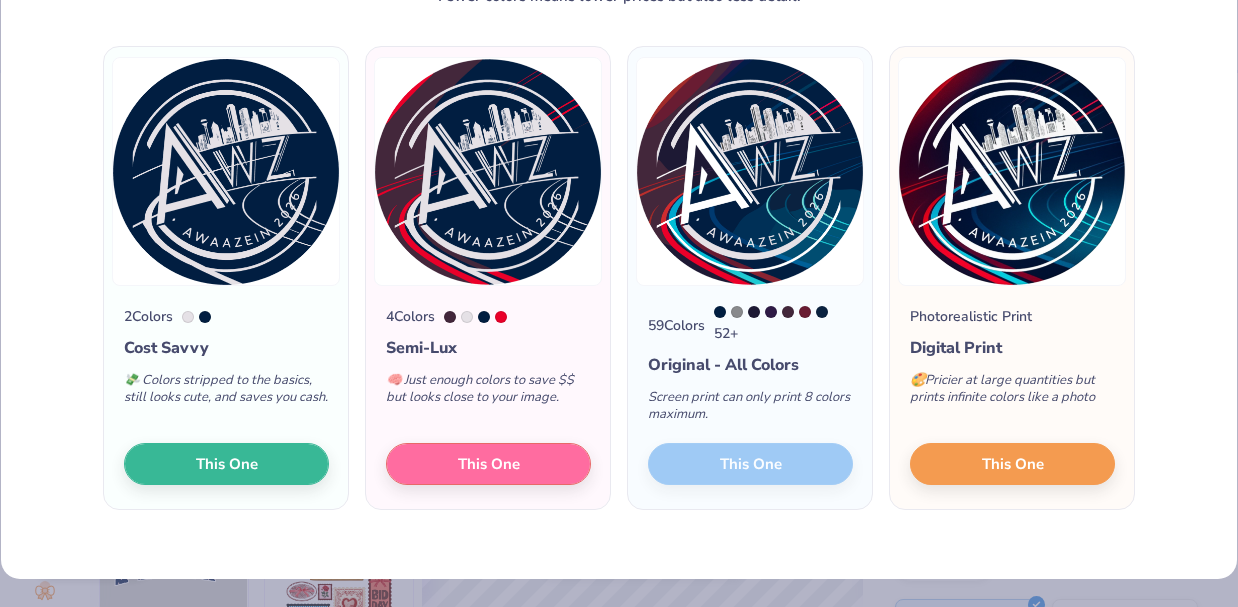 click at bounding box center (205, 317) 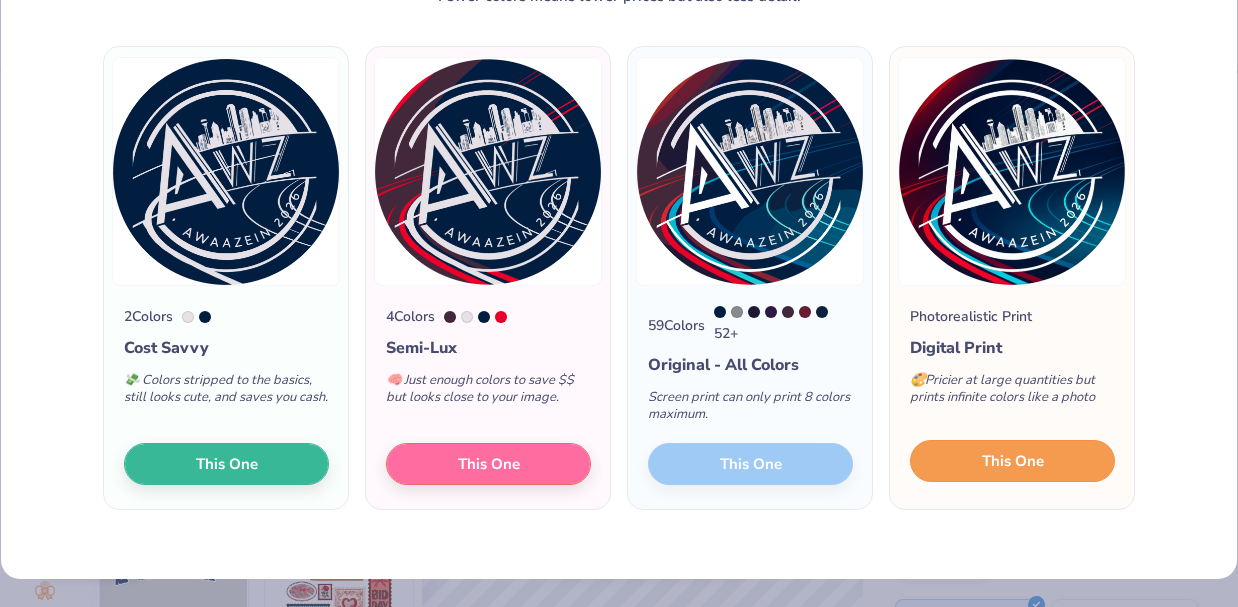 click on "This One" at bounding box center [1012, 461] 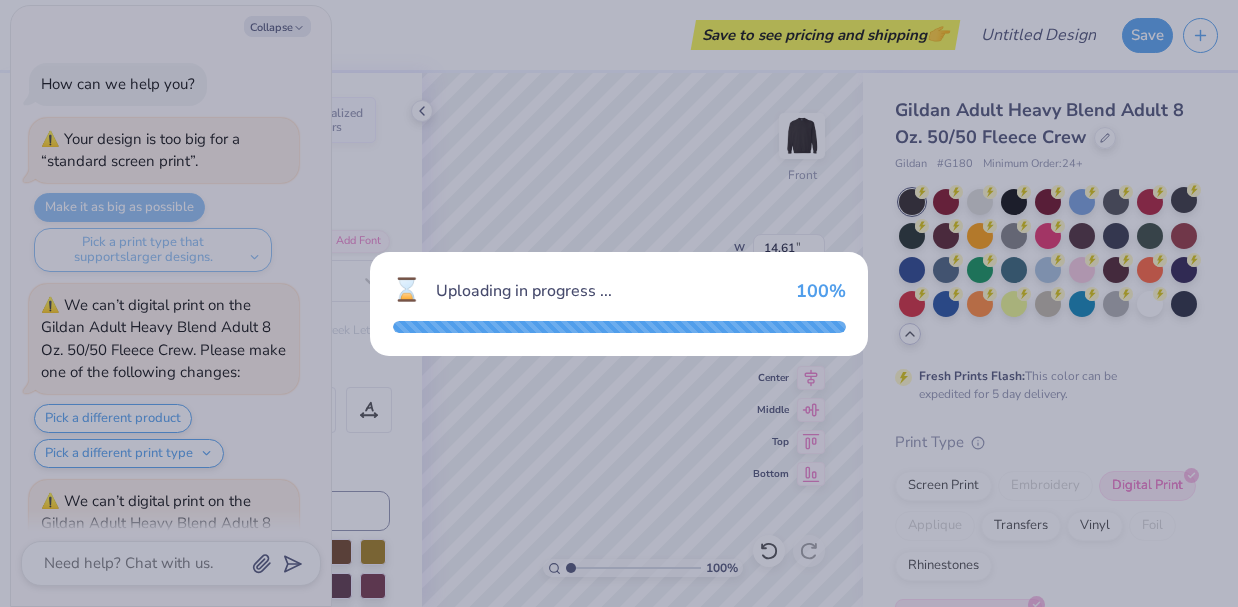 type on "x" 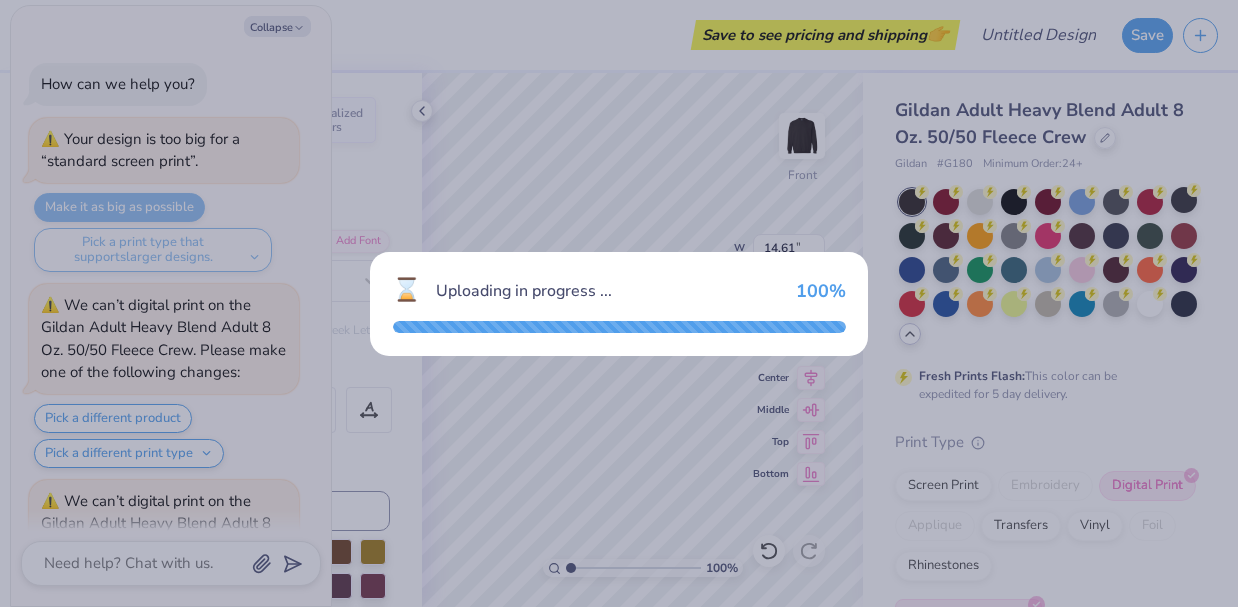 type on "14.61" 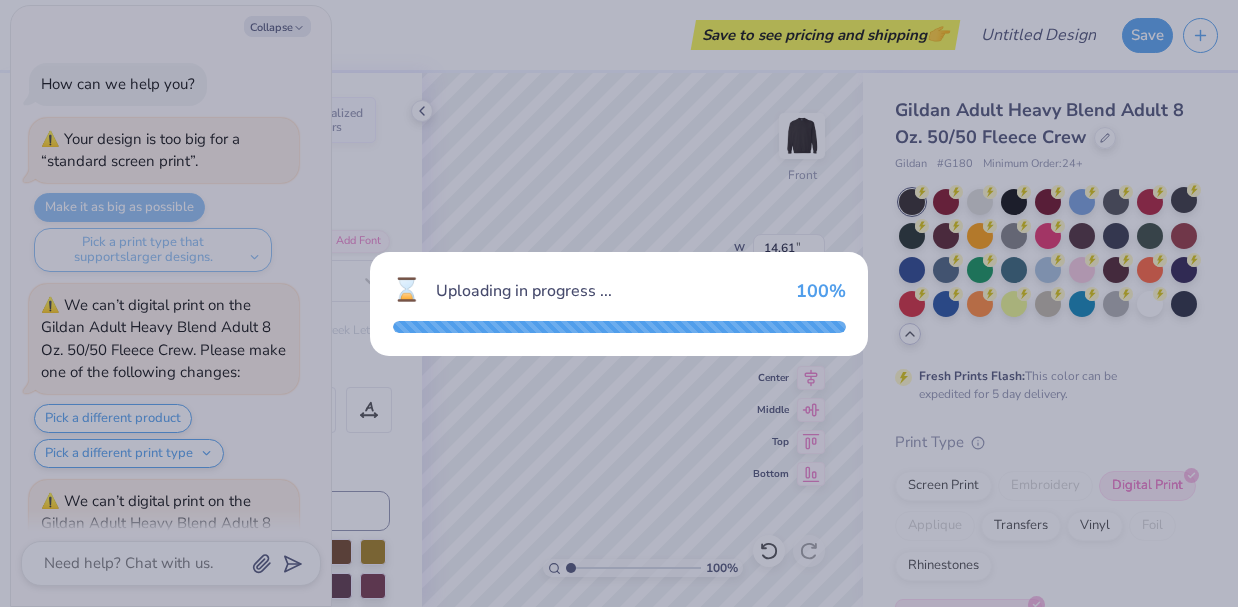 type on "14.63" 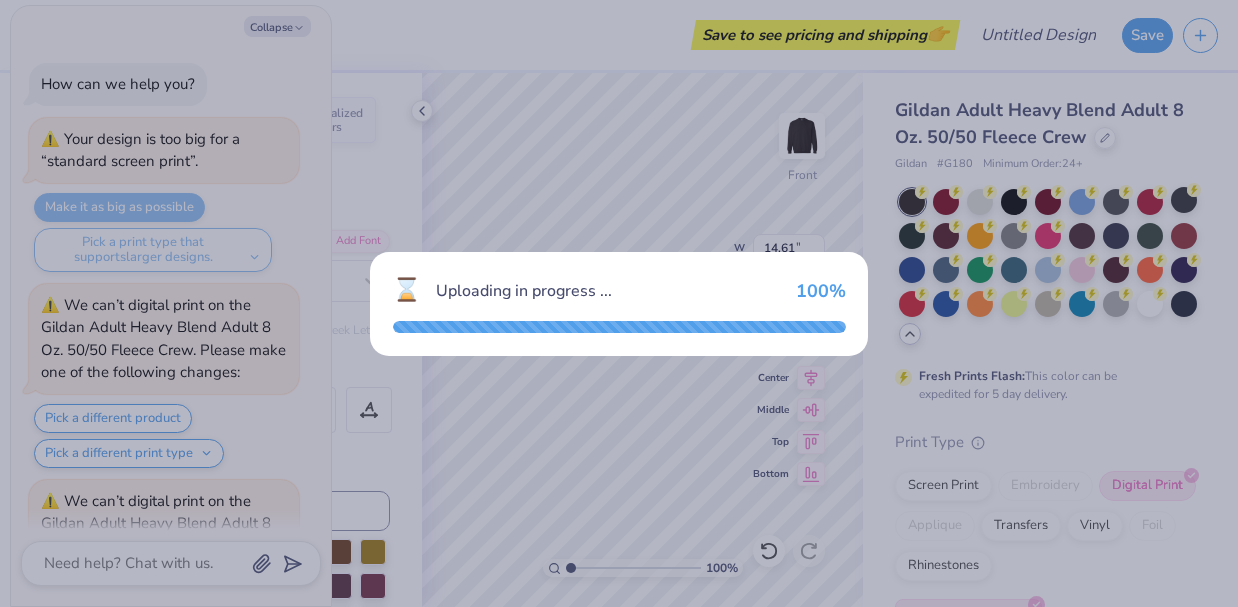 type on "5.94" 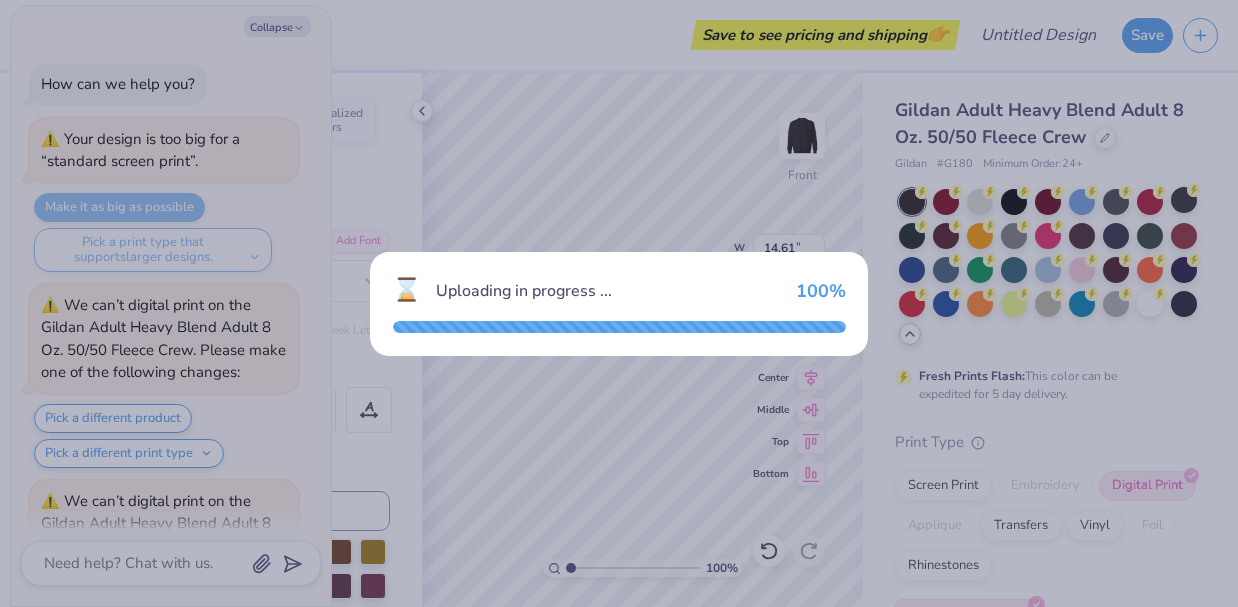 scroll, scrollTop: 344, scrollLeft: 0, axis: vertical 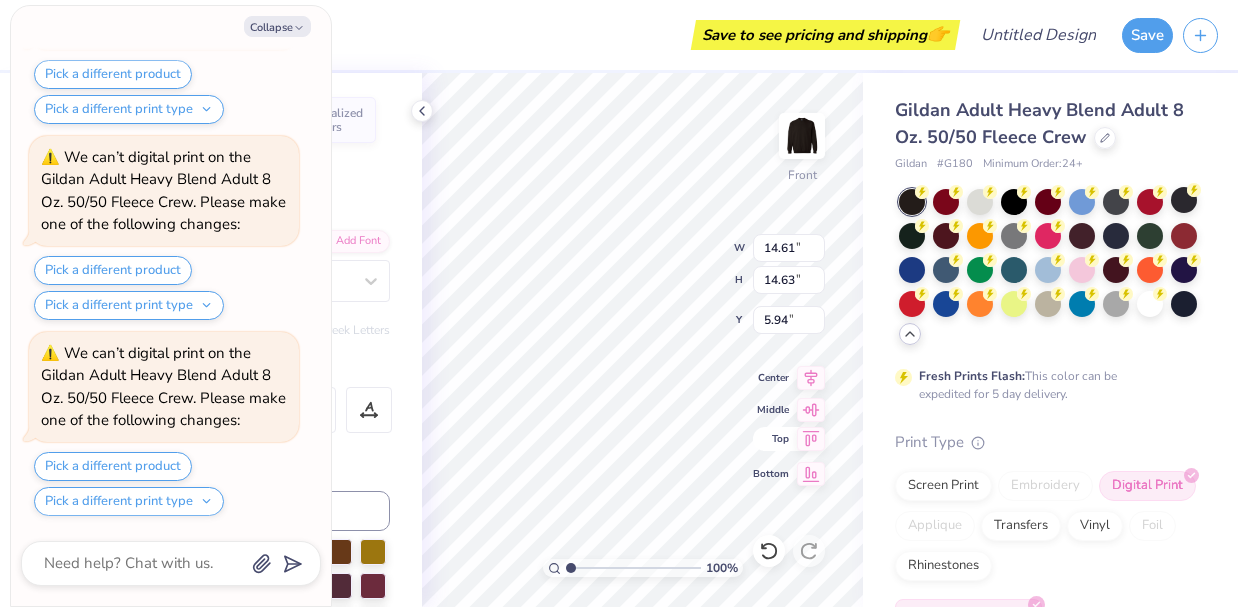 type on "x" 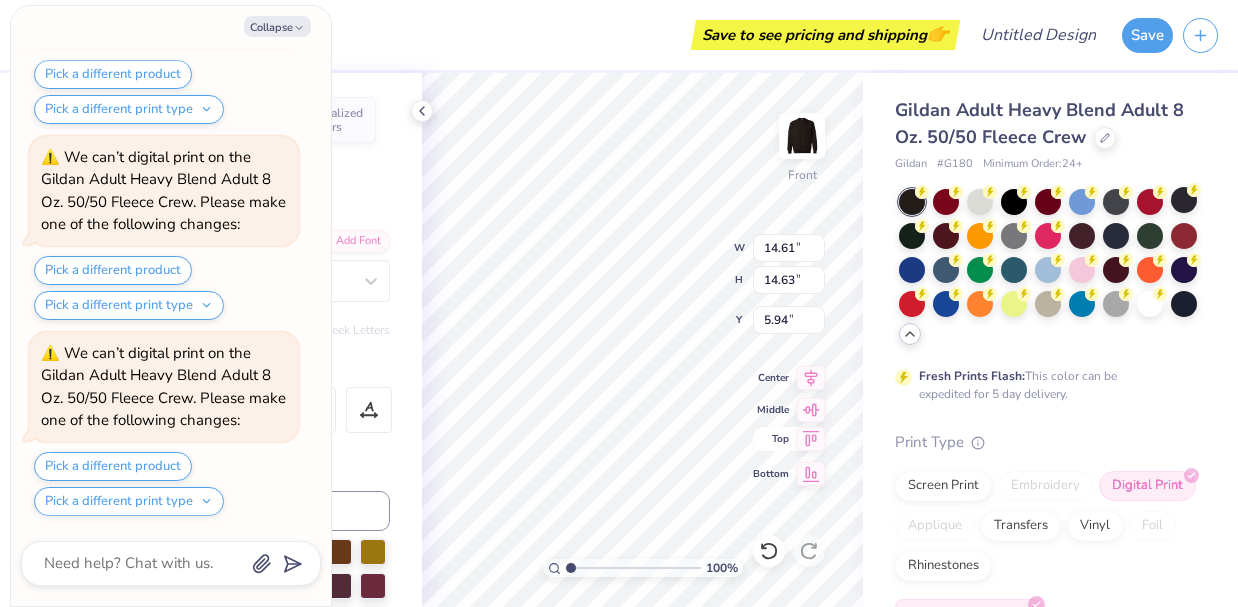 type on "6.31" 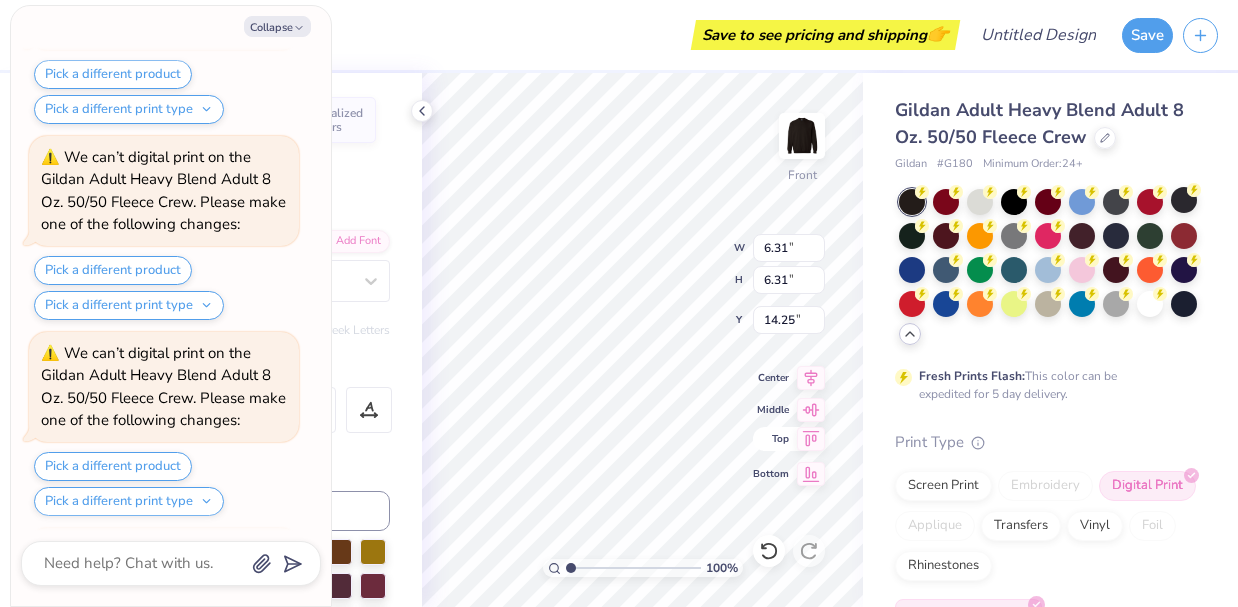 scroll, scrollTop: 736, scrollLeft: 0, axis: vertical 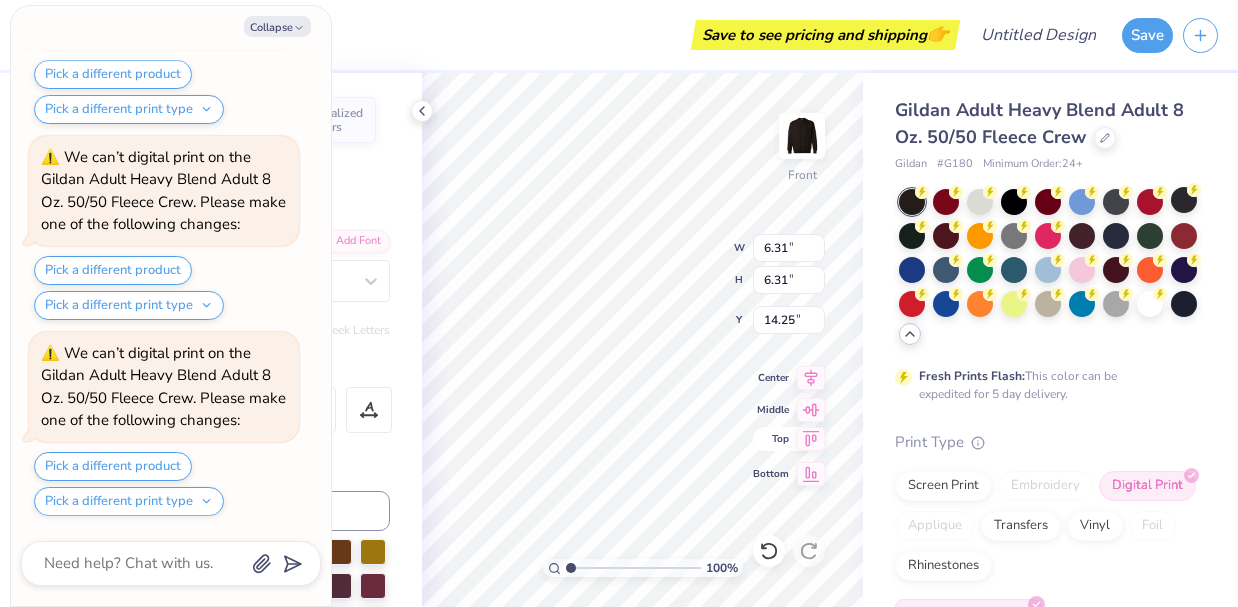 type on "x" 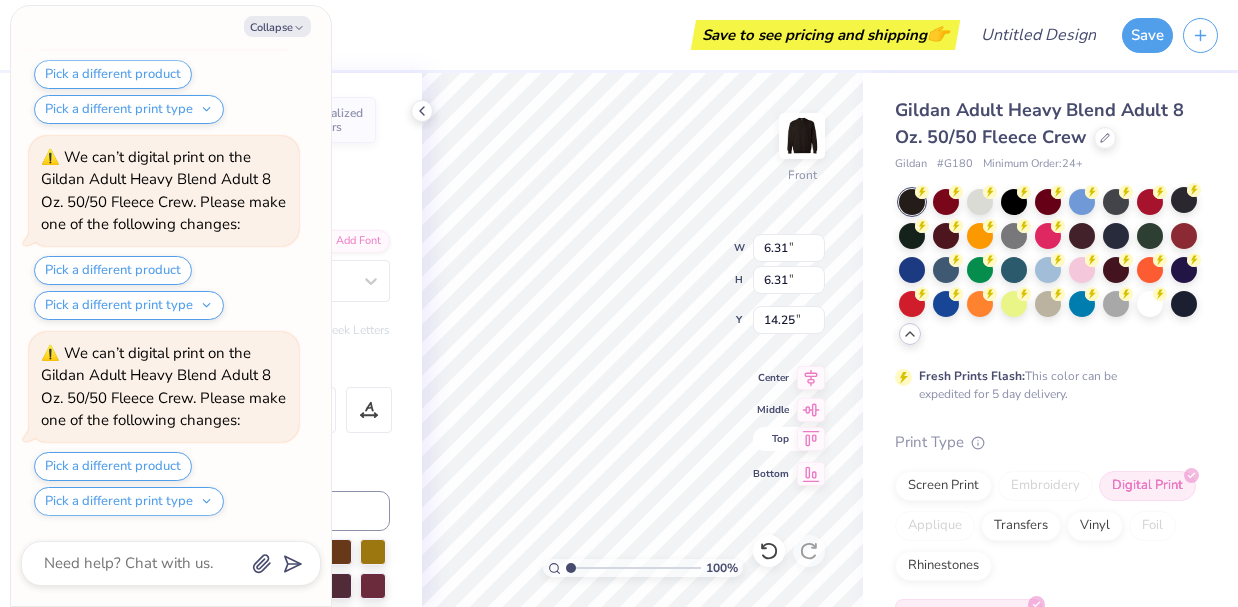 type on "5.91" 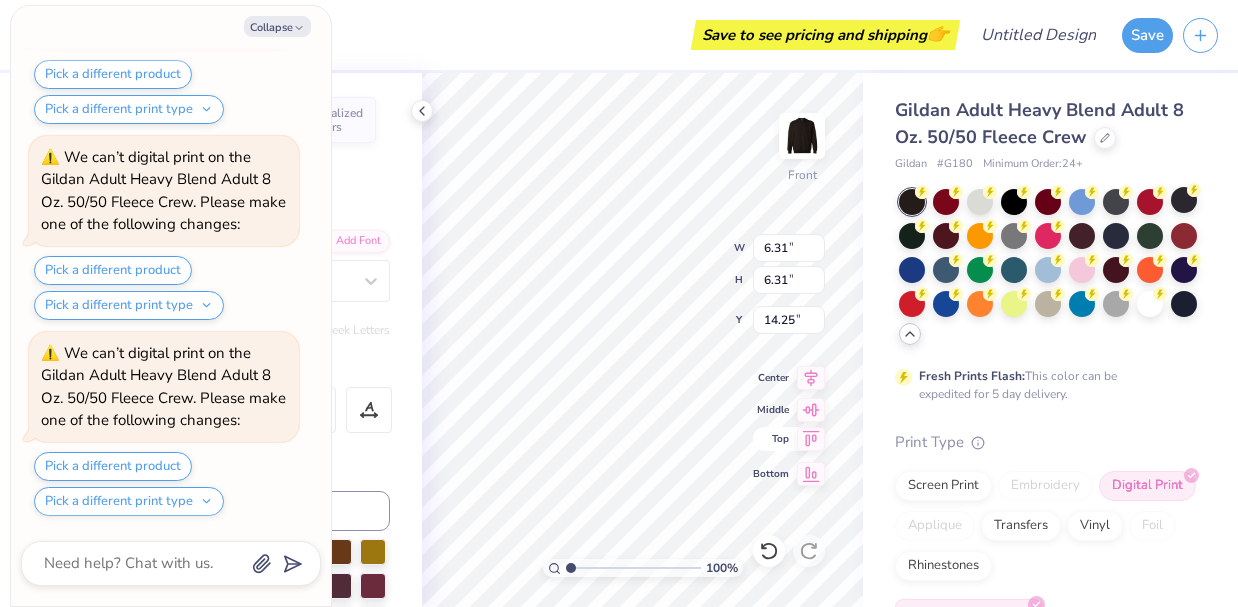 type on "1.71" 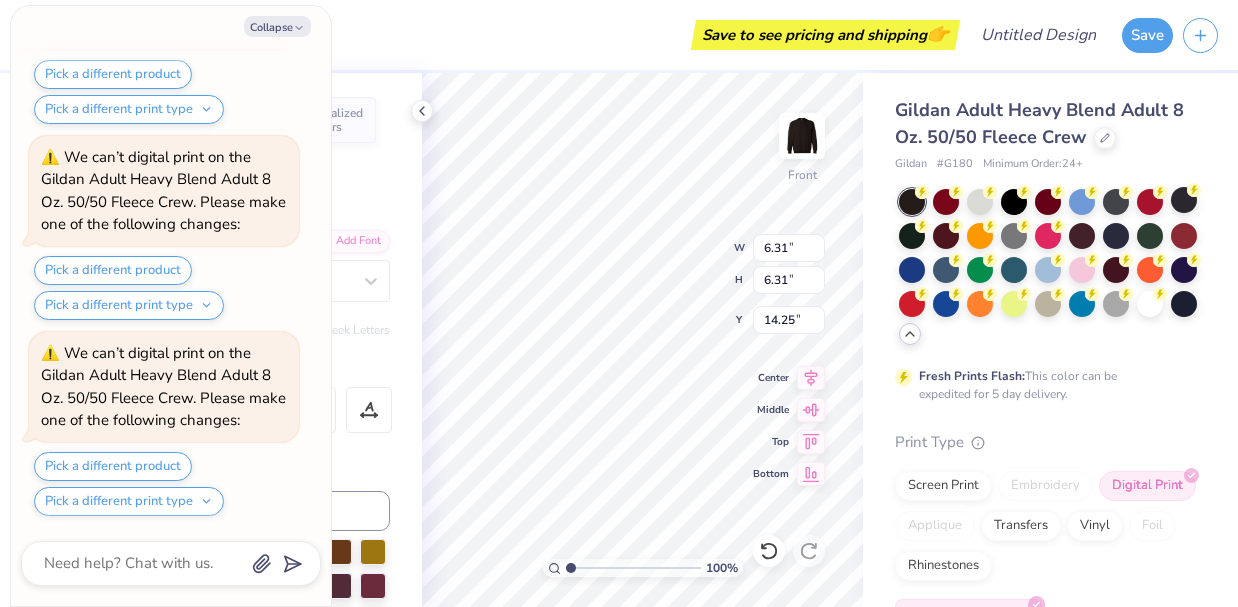 type on "x" 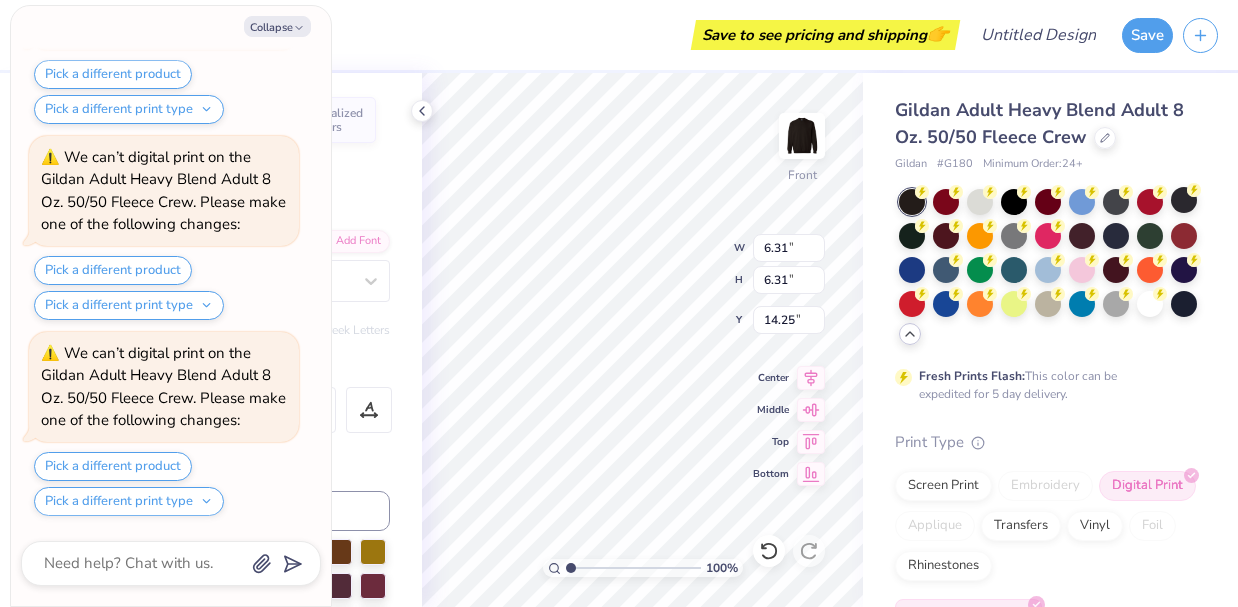 type on "14.38" 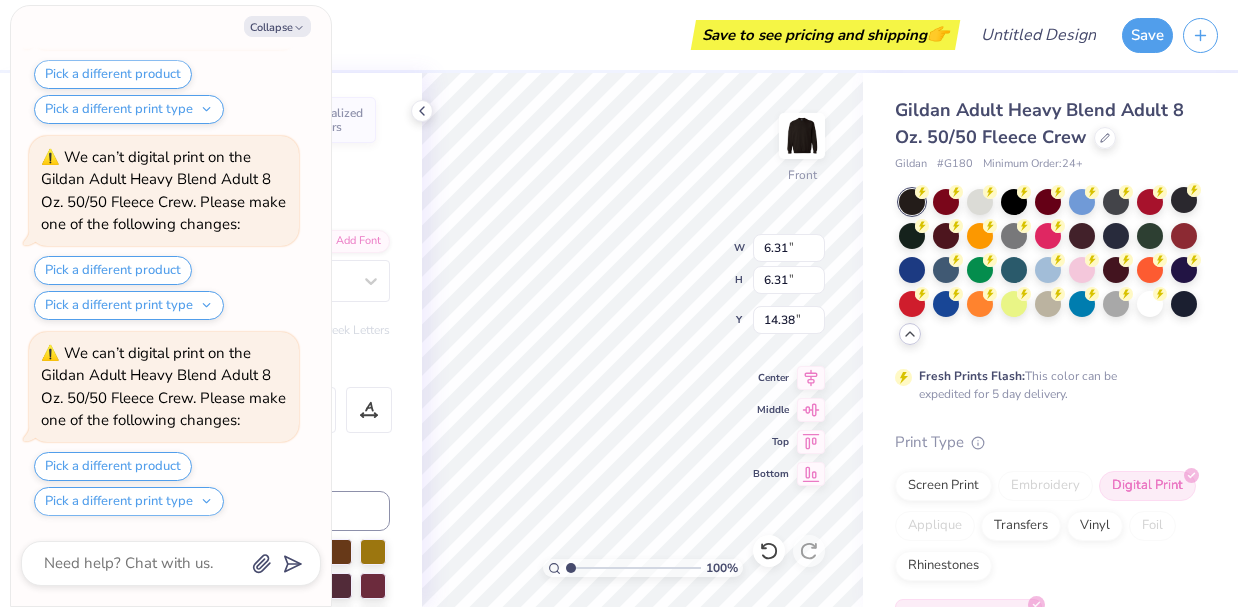scroll, scrollTop: 1128, scrollLeft: 0, axis: vertical 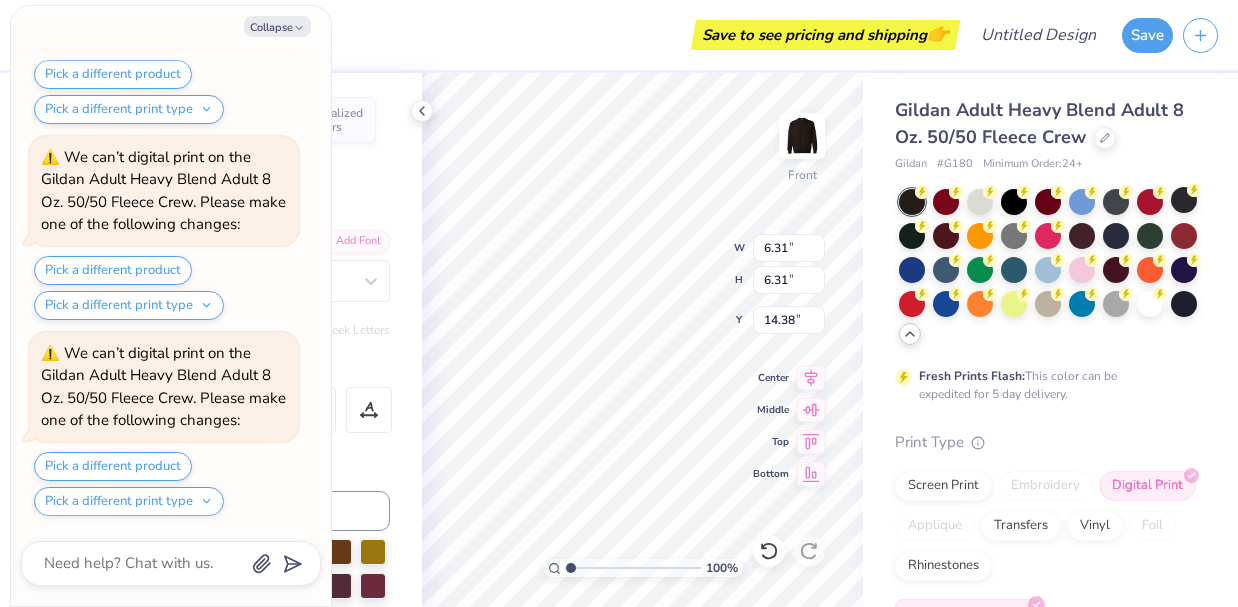 type on "x" 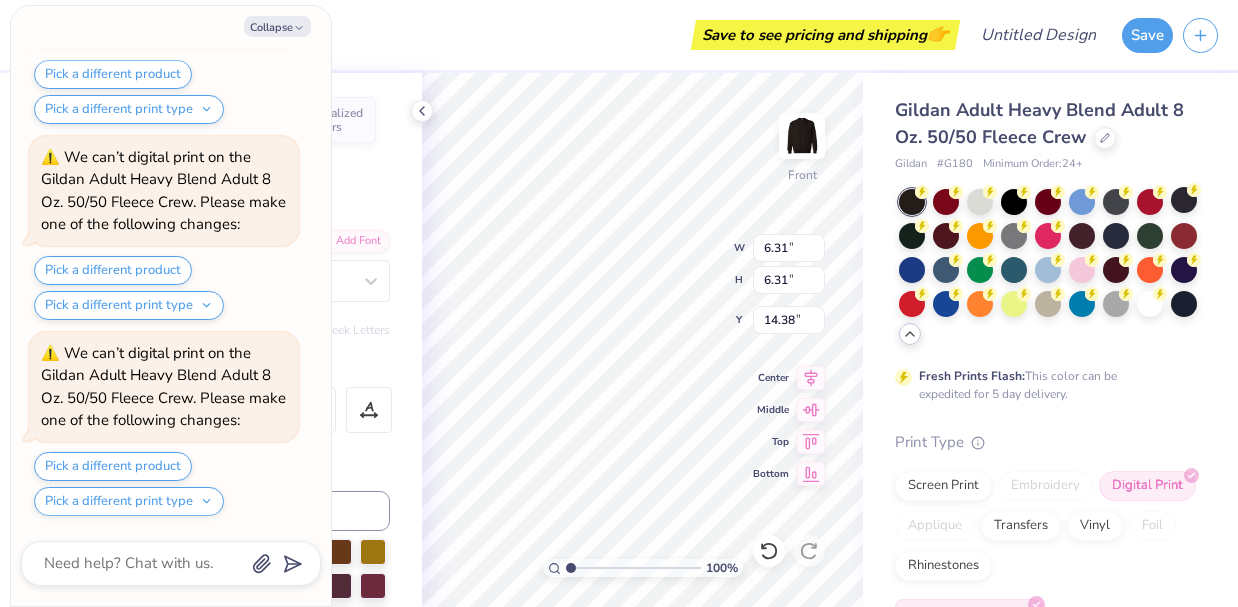 type on "3.97" 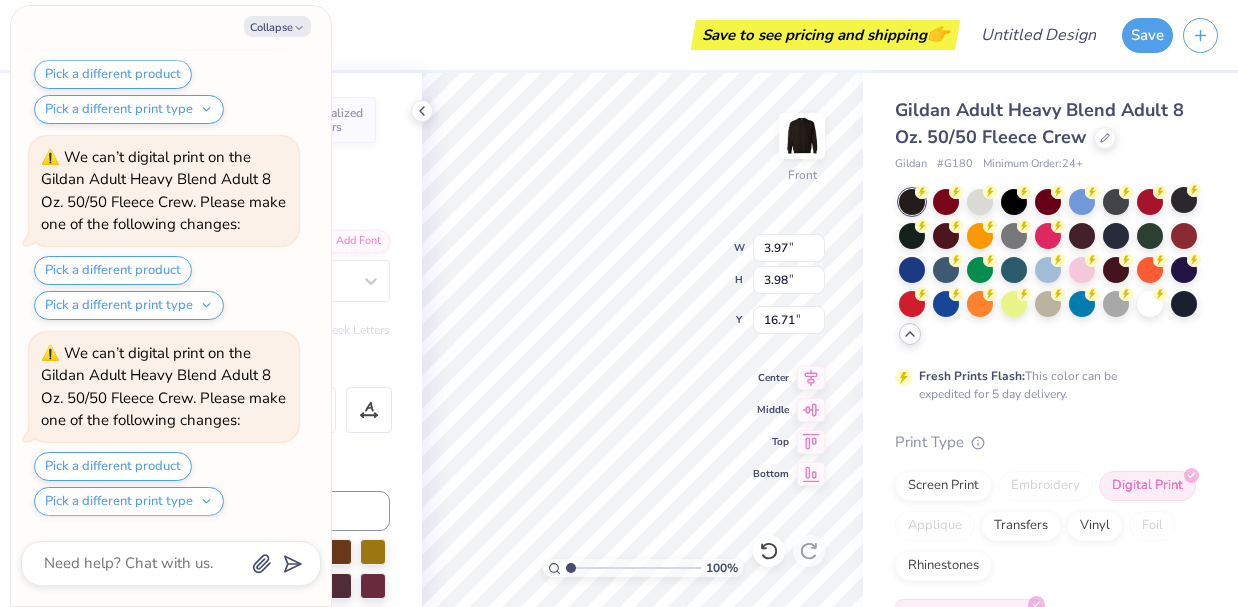 scroll, scrollTop: 1324, scrollLeft: 0, axis: vertical 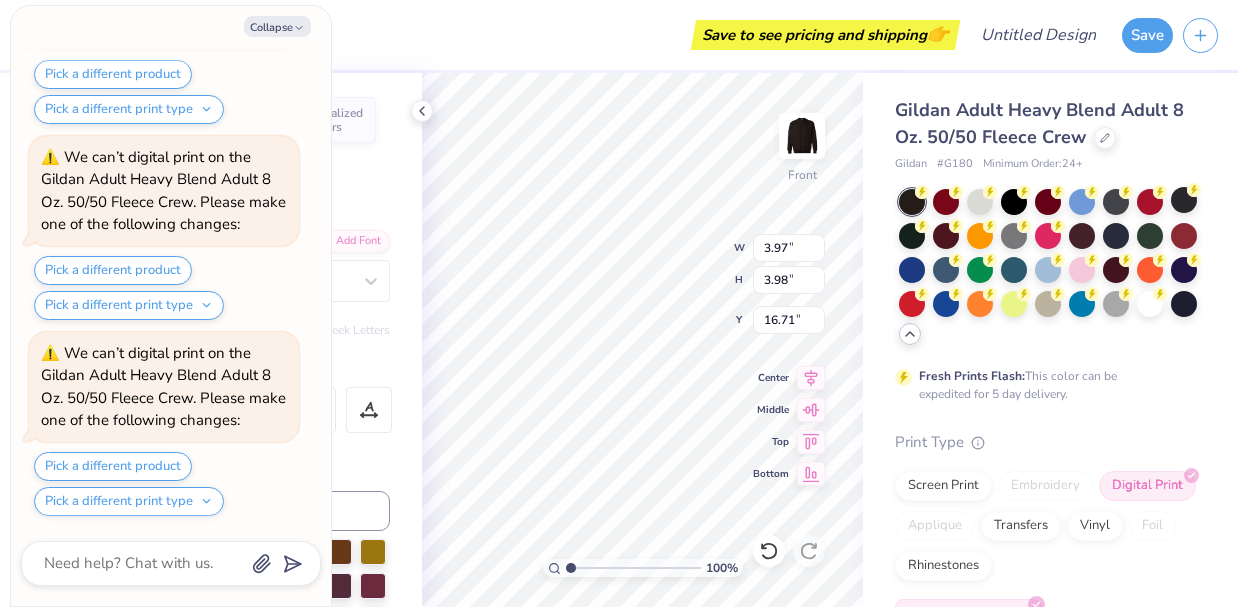 type on "x" 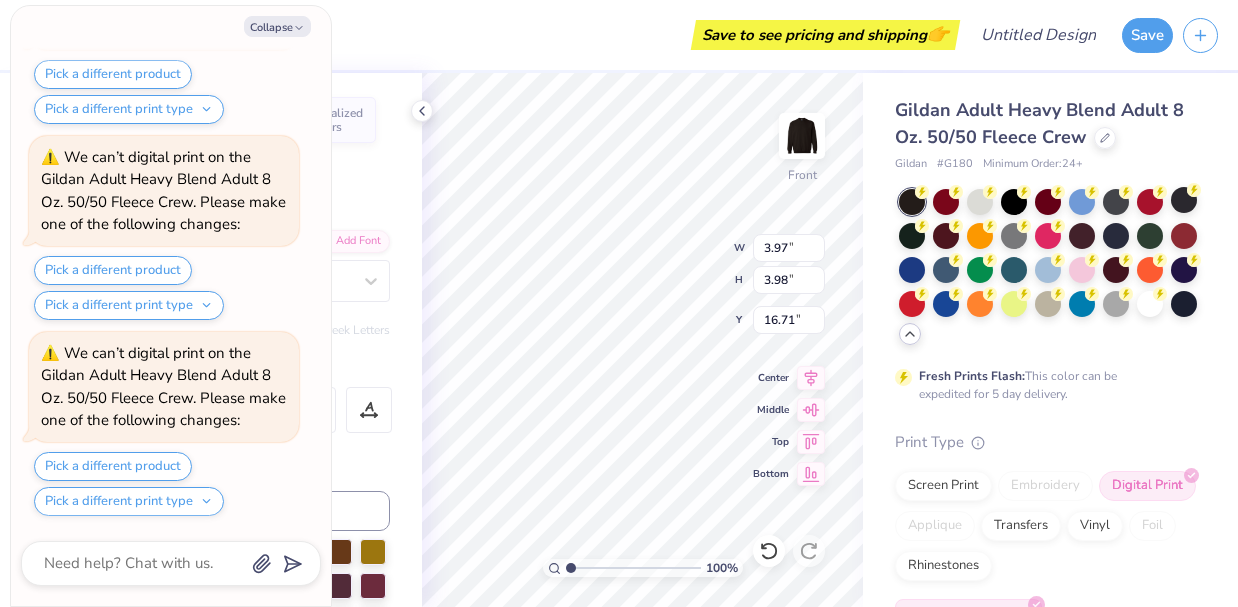 type on "1.76" 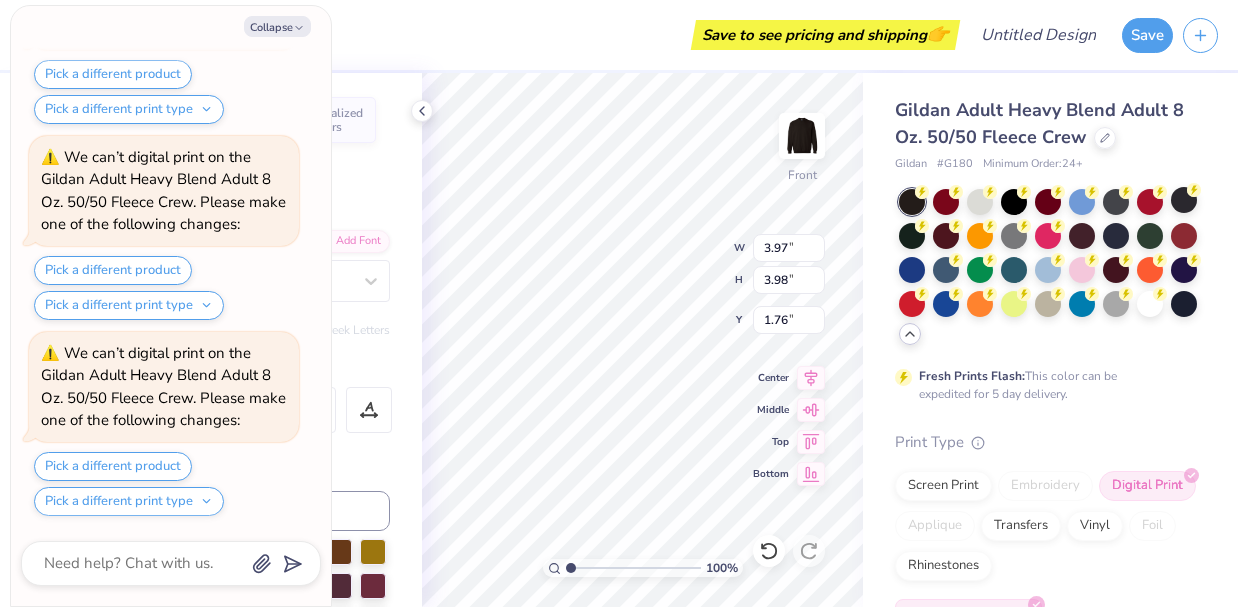 scroll, scrollTop: 1716, scrollLeft: 0, axis: vertical 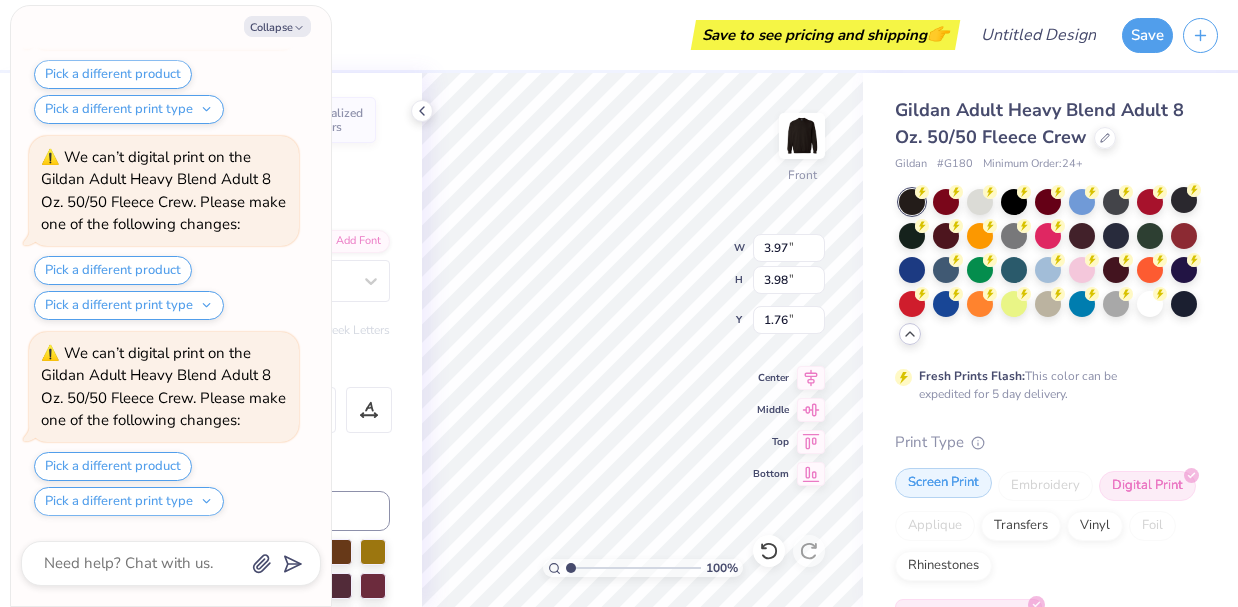 click on "Screen Print" at bounding box center (943, 483) 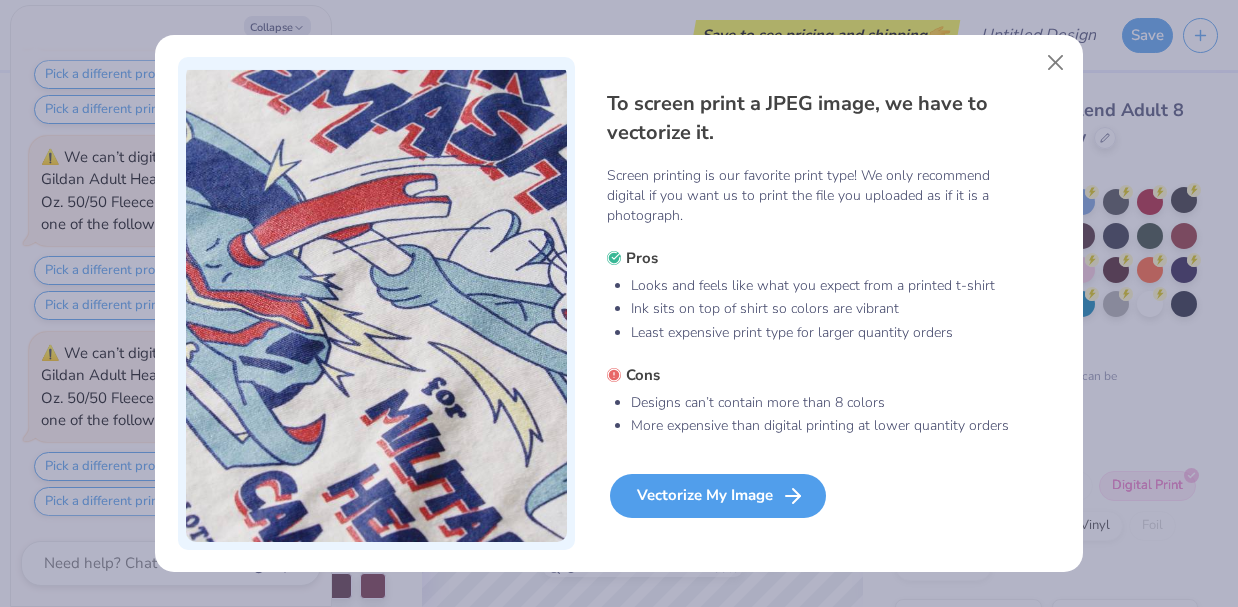 click on "Vectorize My Image" at bounding box center (718, 496) 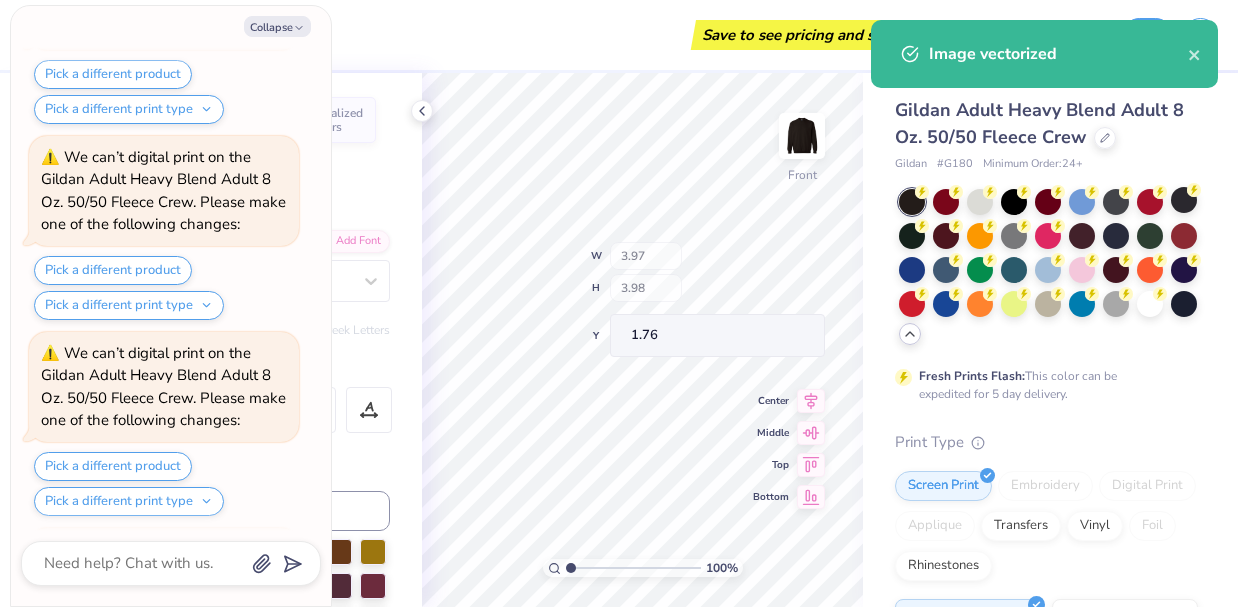 scroll, scrollTop: 2274, scrollLeft: 0, axis: vertical 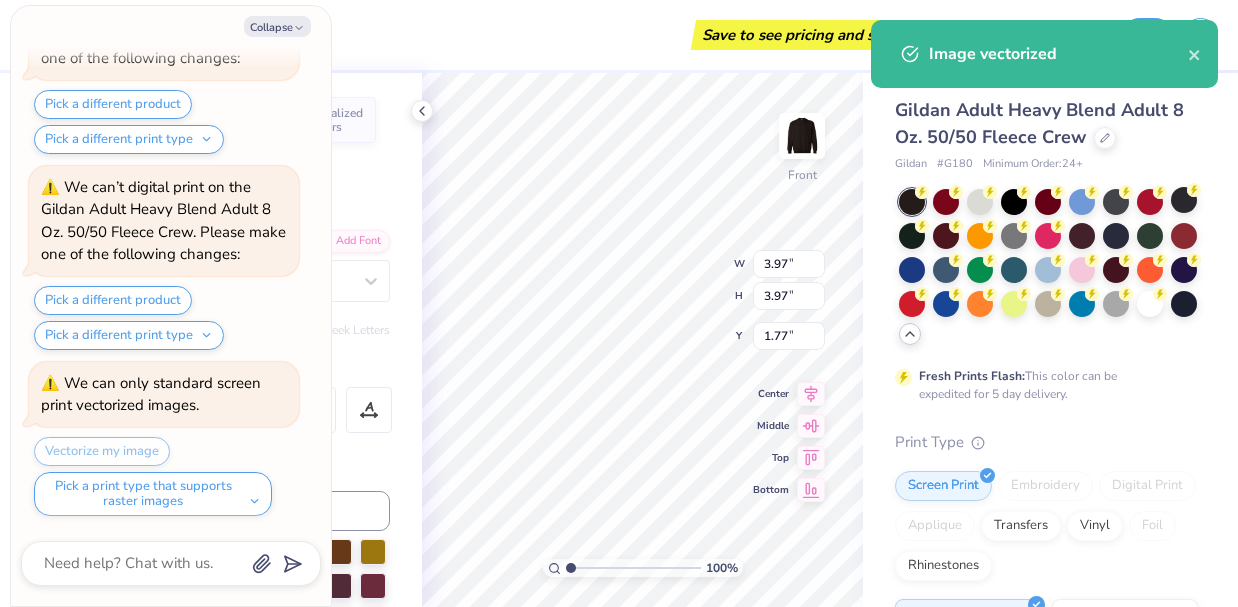 click on "Vectorize my image Pick a print type that supports raster images" at bounding box center (166, 476) 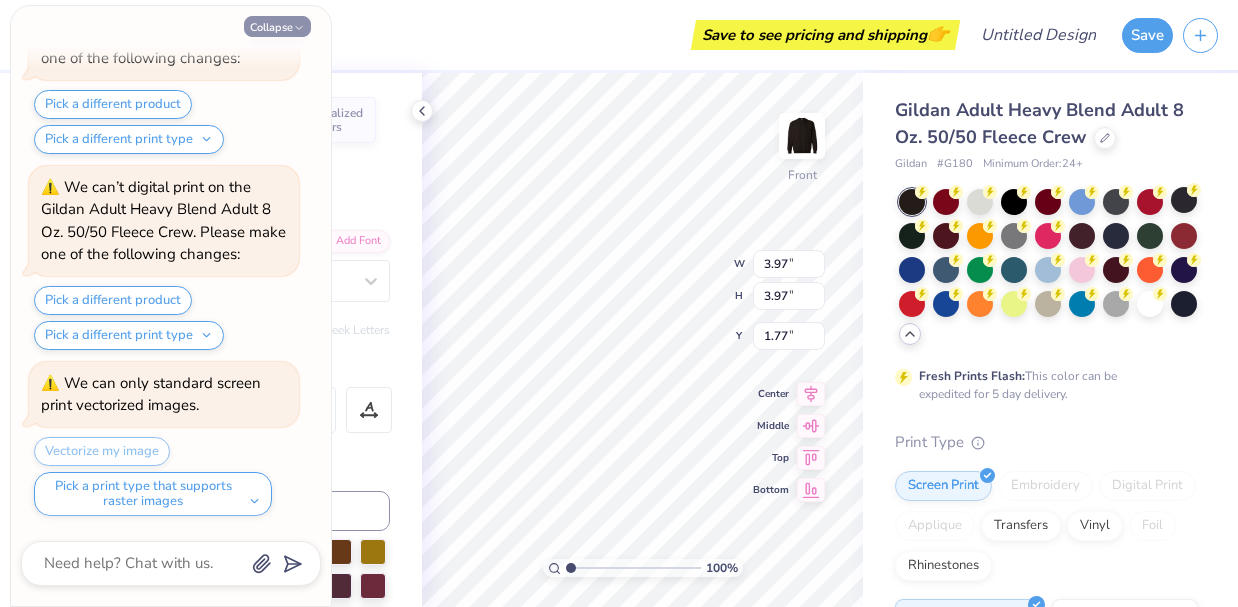 click on "Collapse" at bounding box center (277, 26) 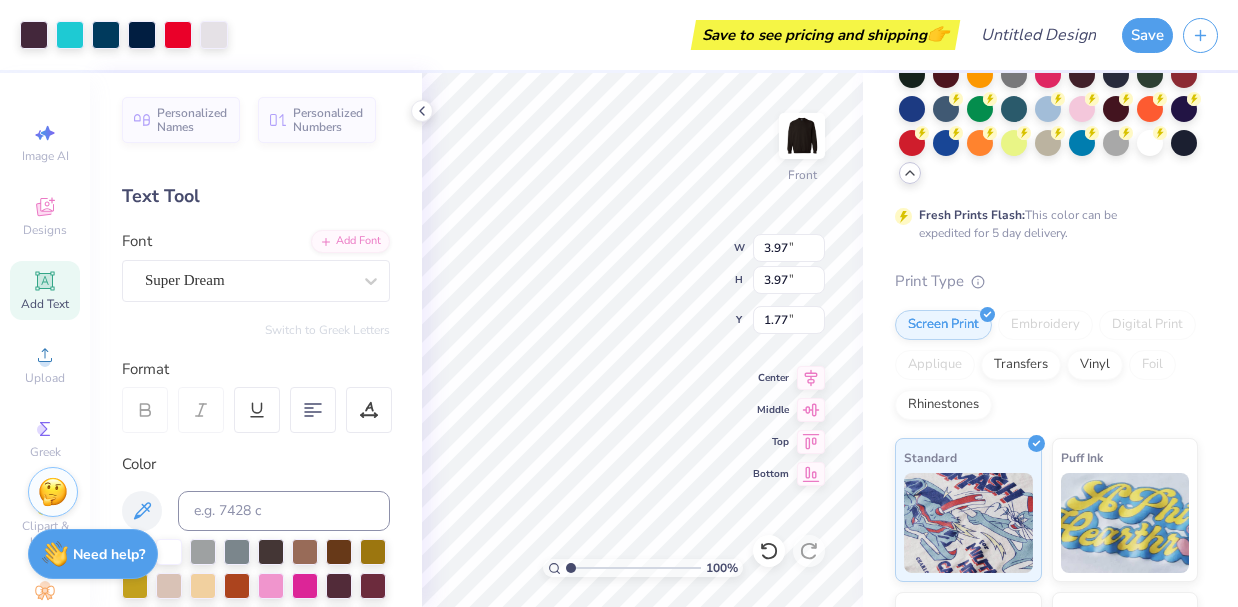 scroll, scrollTop: 162, scrollLeft: 0, axis: vertical 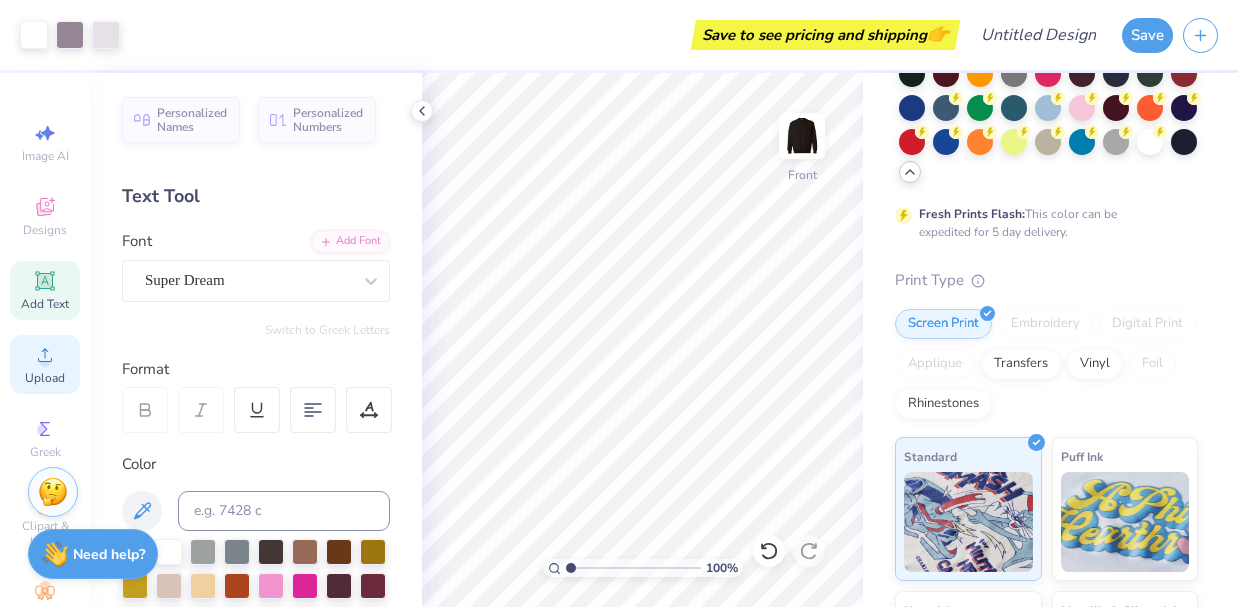 click 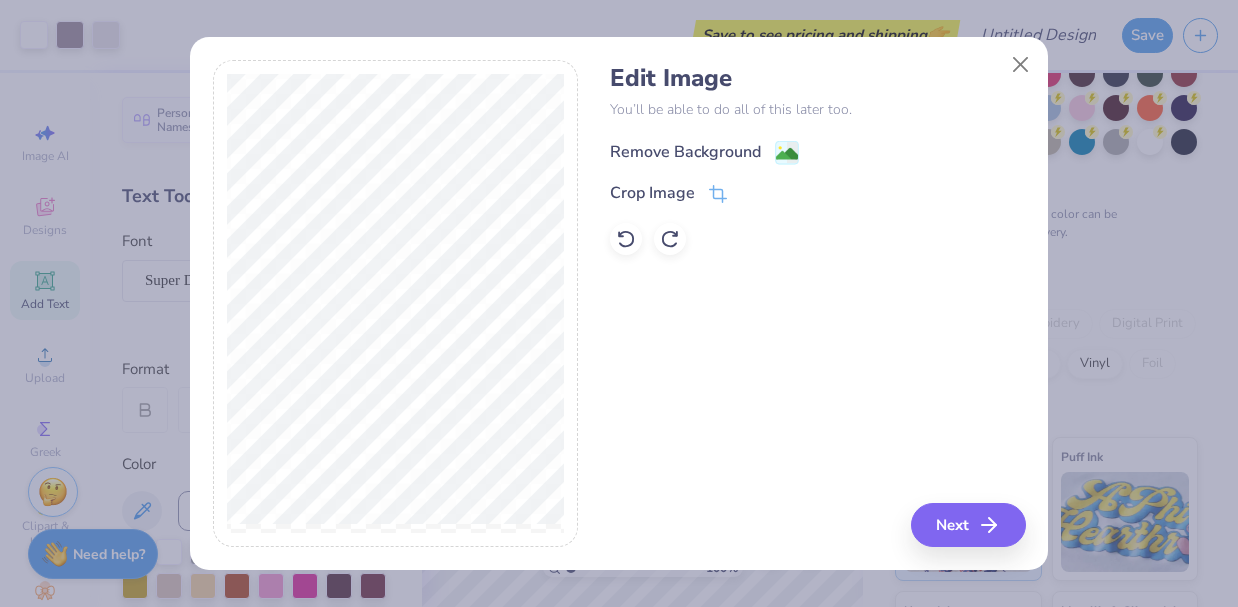 click on "Remove Background" at bounding box center (685, 152) 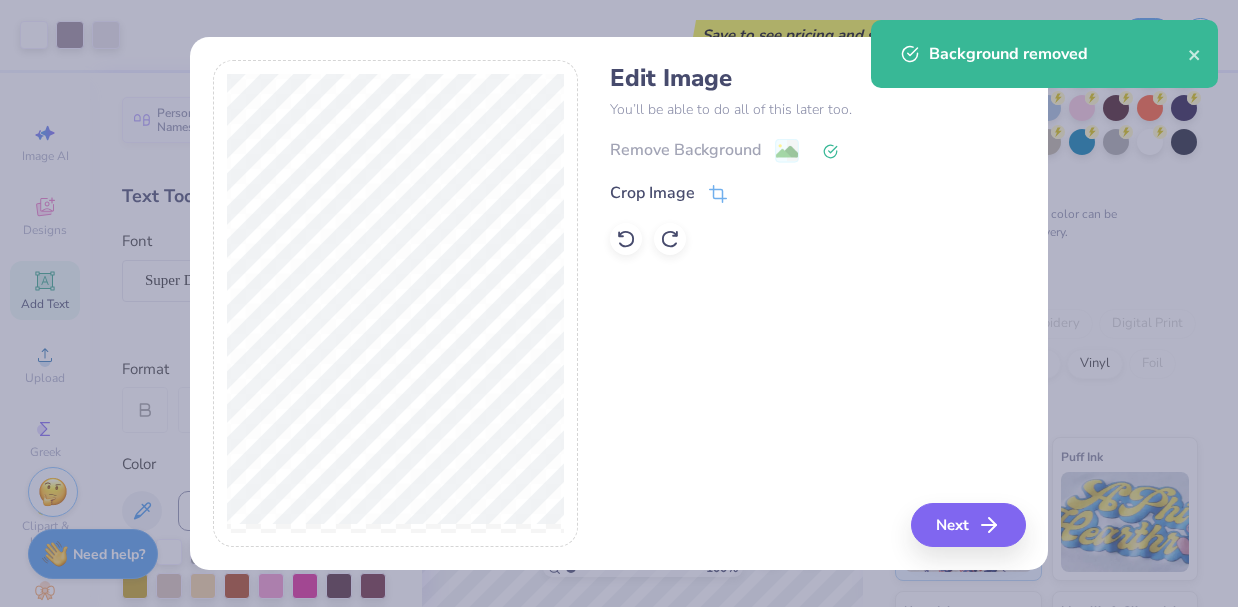 click at bounding box center (396, 304) 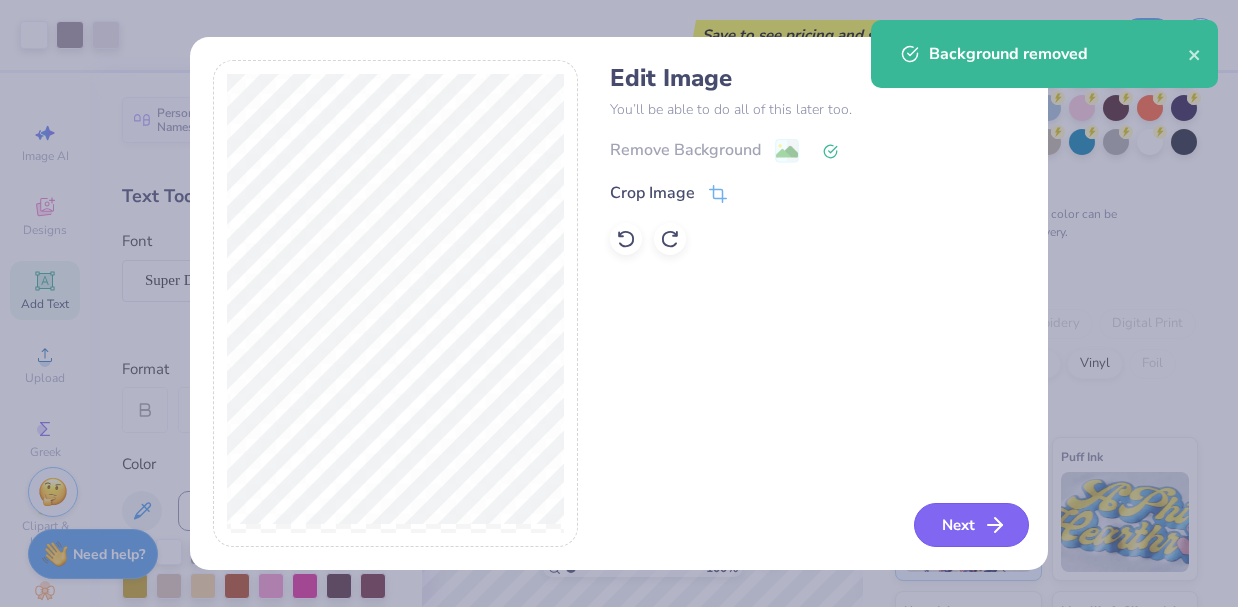 click on "Next" at bounding box center (971, 525) 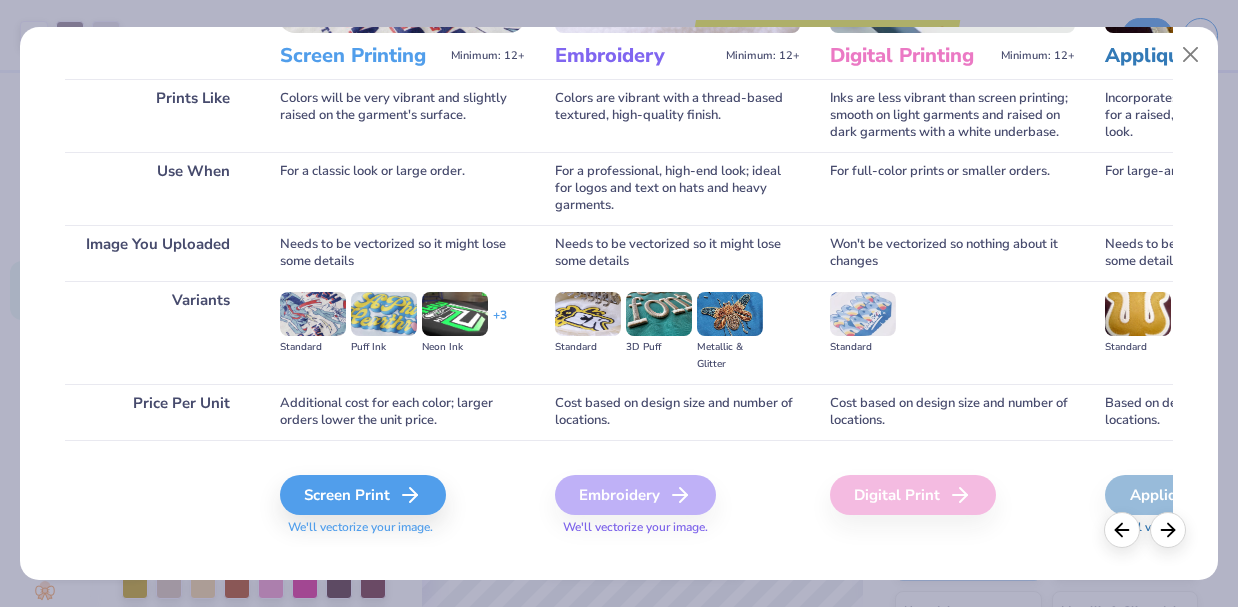 scroll, scrollTop: 290, scrollLeft: 0, axis: vertical 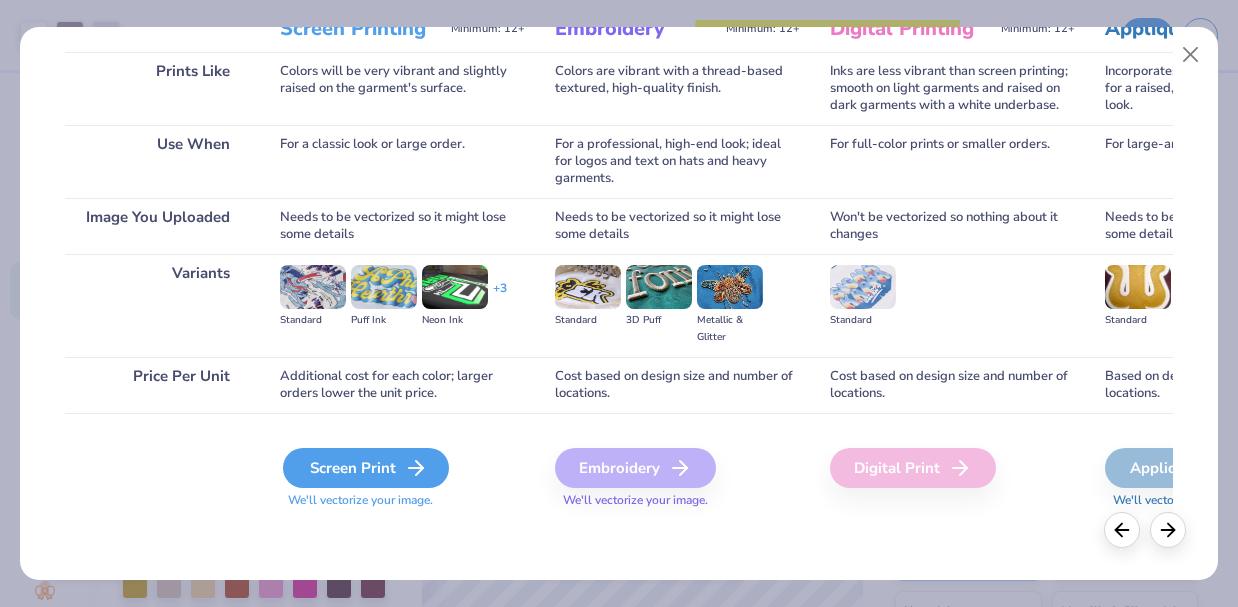 click on "Screen Print" at bounding box center [366, 468] 